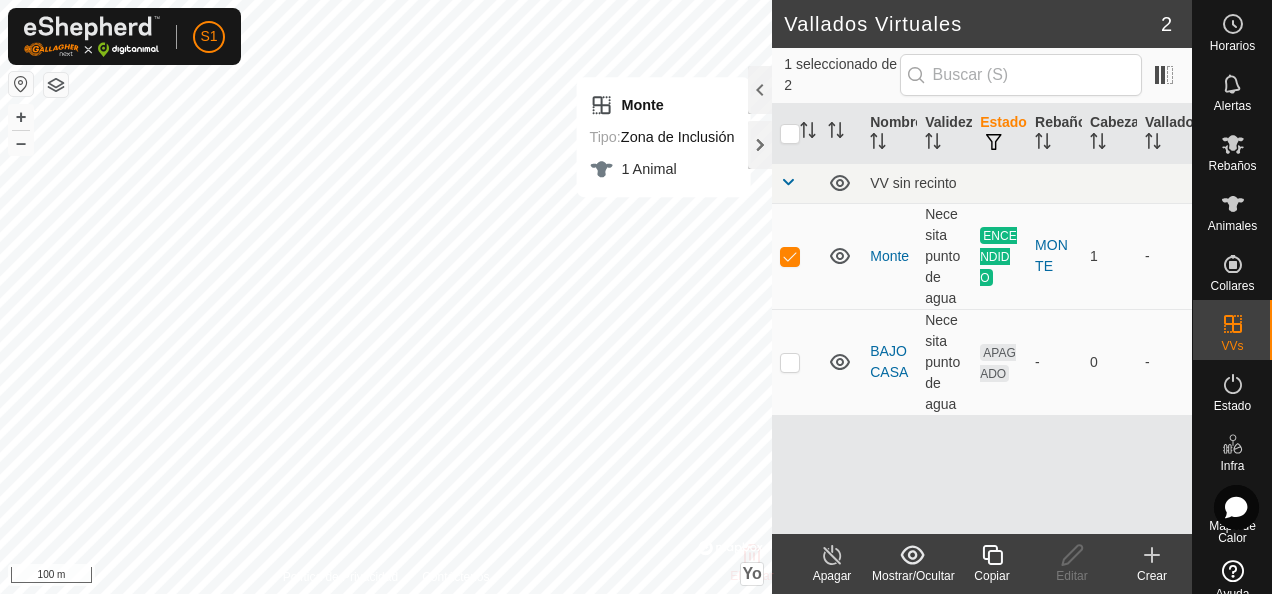 scroll, scrollTop: 0, scrollLeft: 0, axis: both 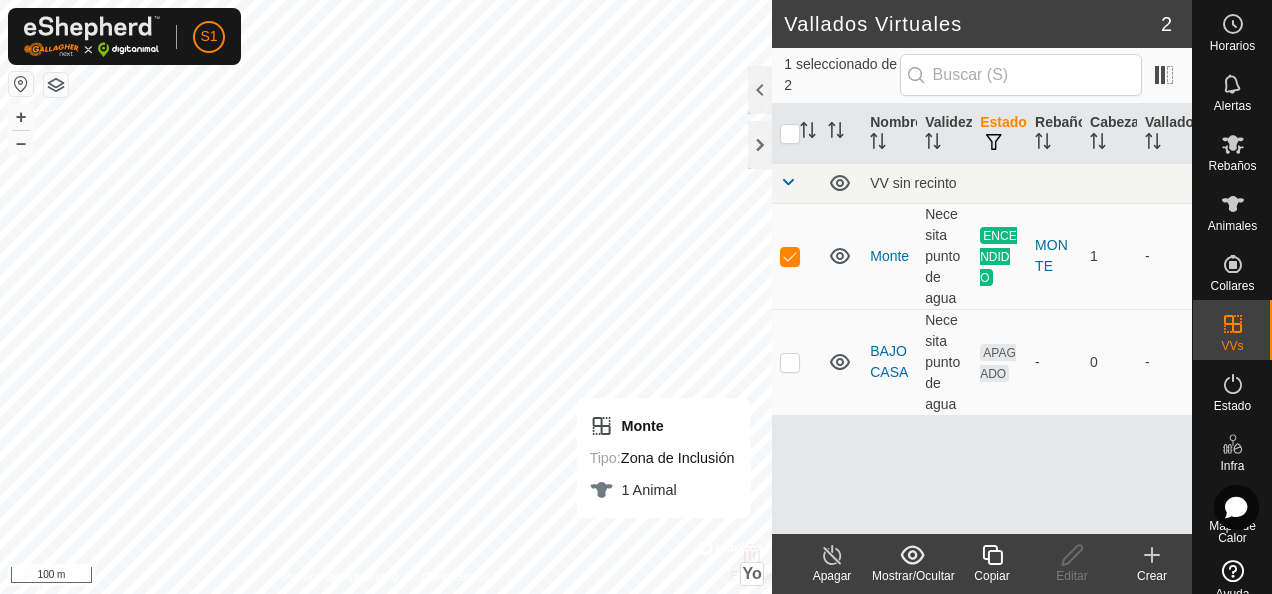 click 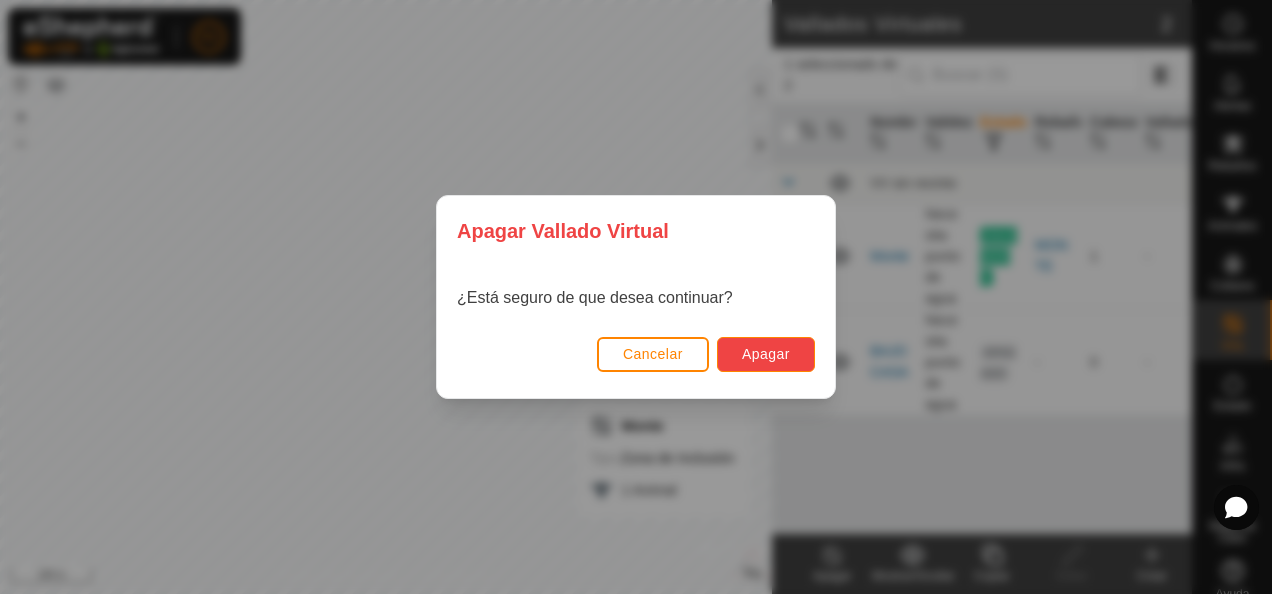 click on "Apagar" at bounding box center (766, 354) 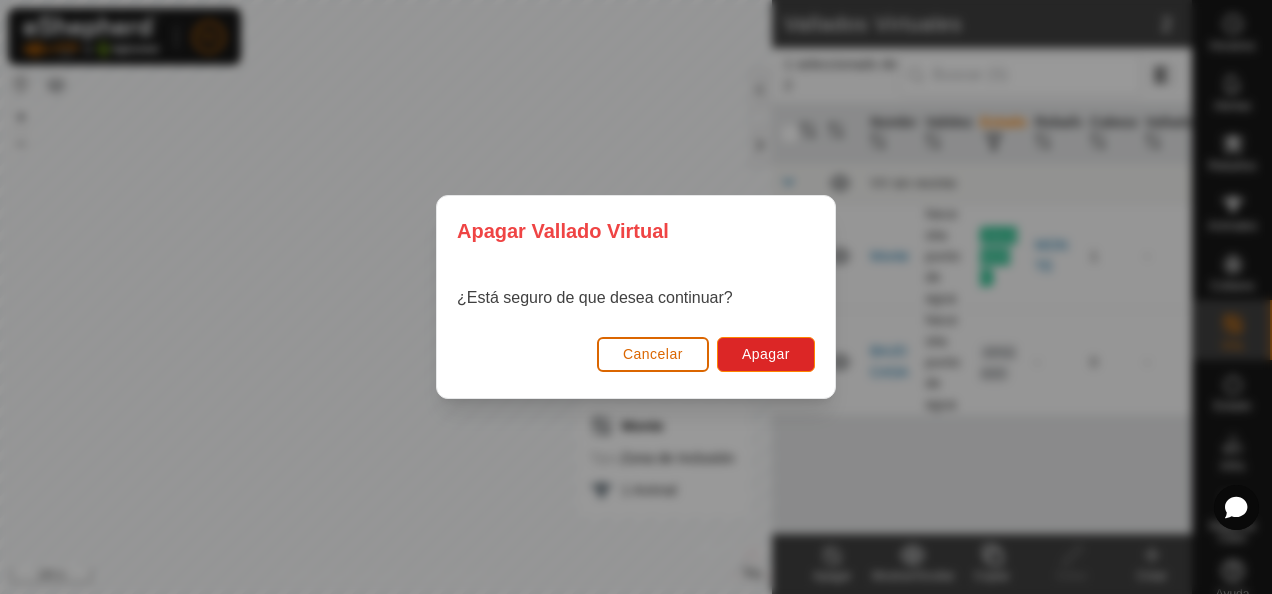 click on "Cancelar" at bounding box center (653, 354) 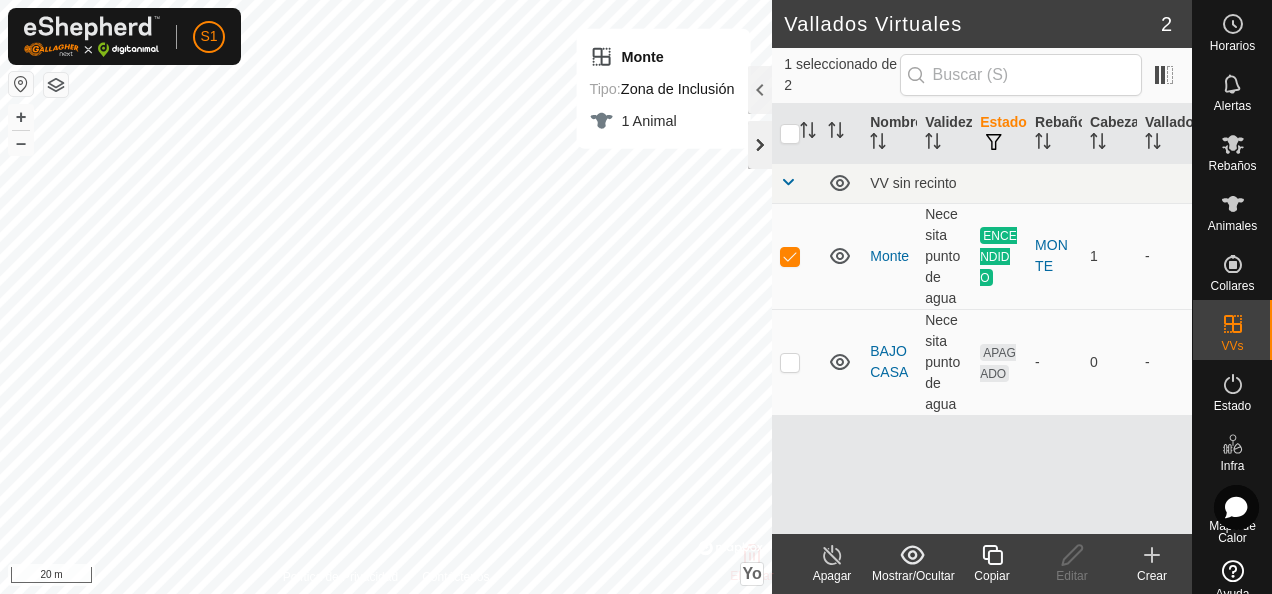 click 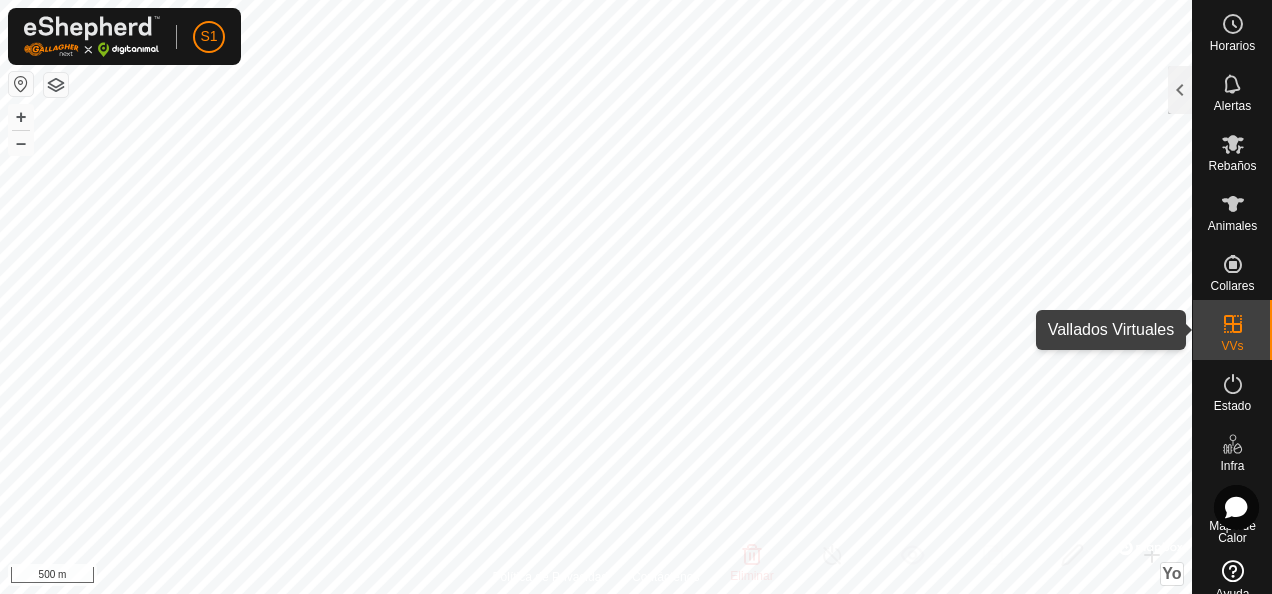 click 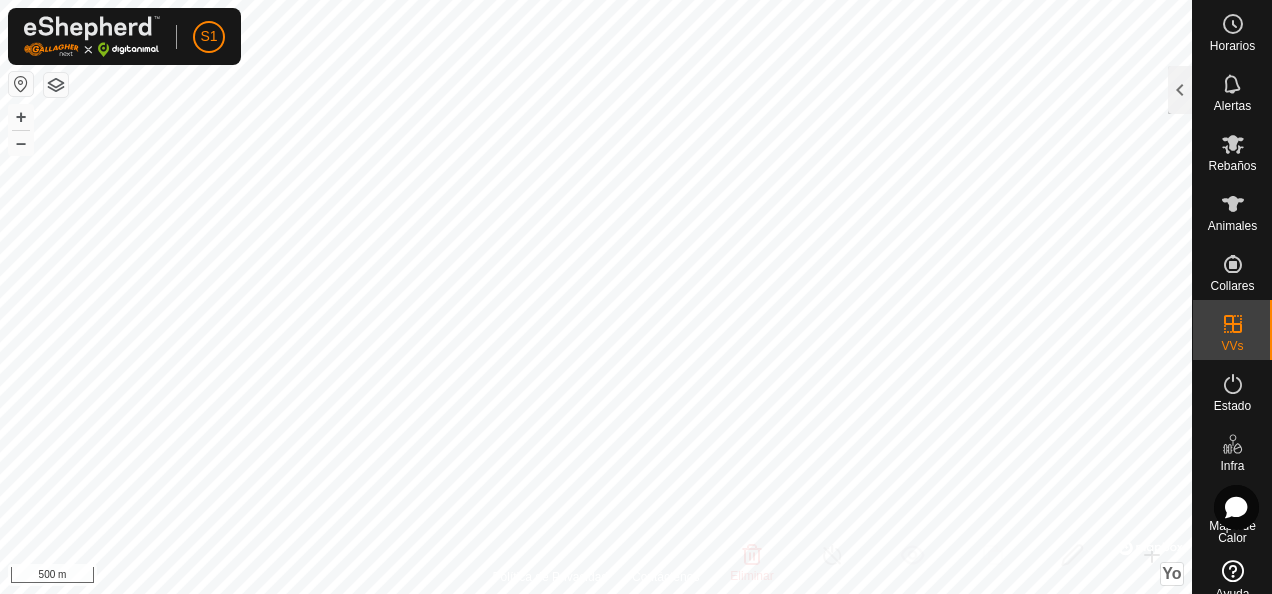 checkbox on "true" 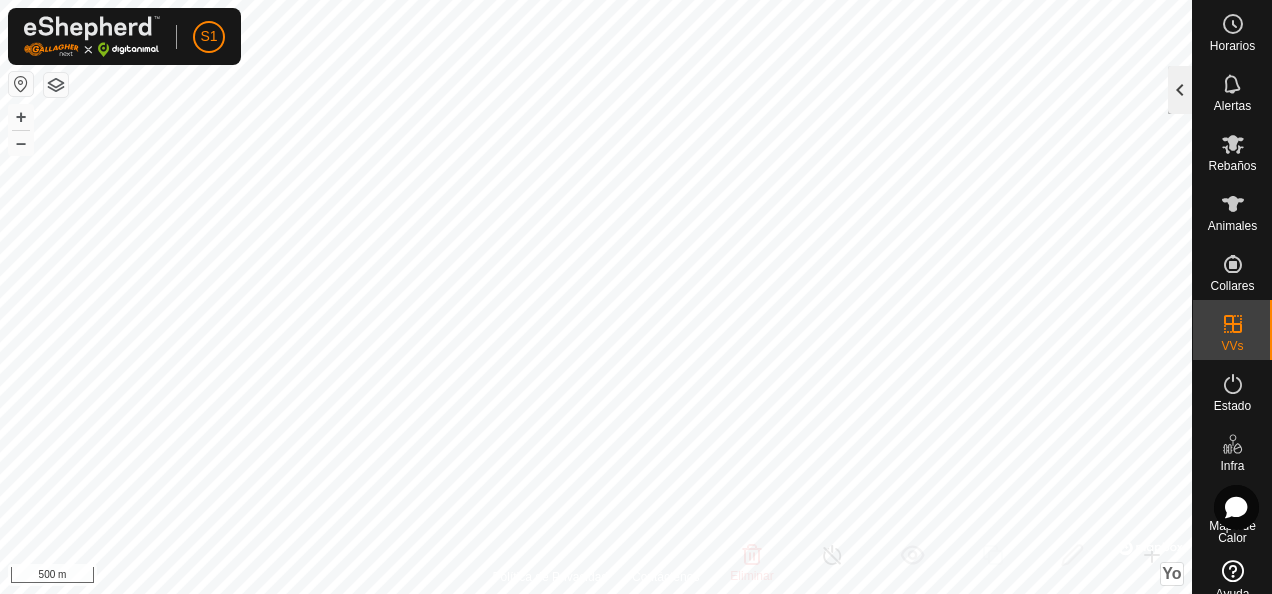 click 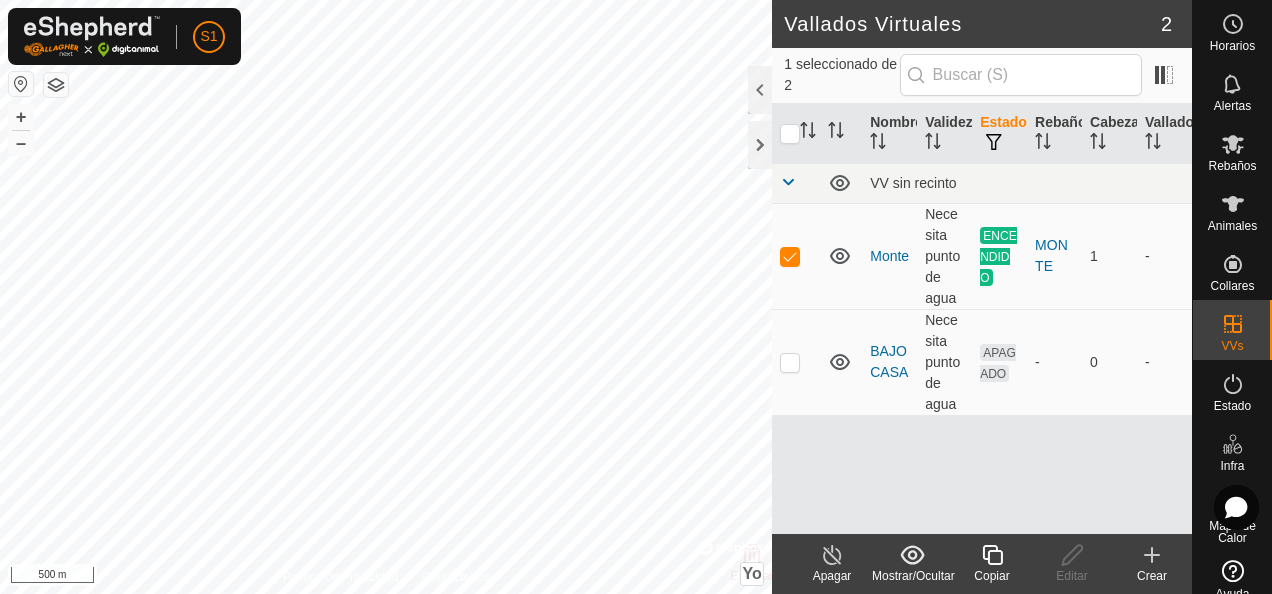 click 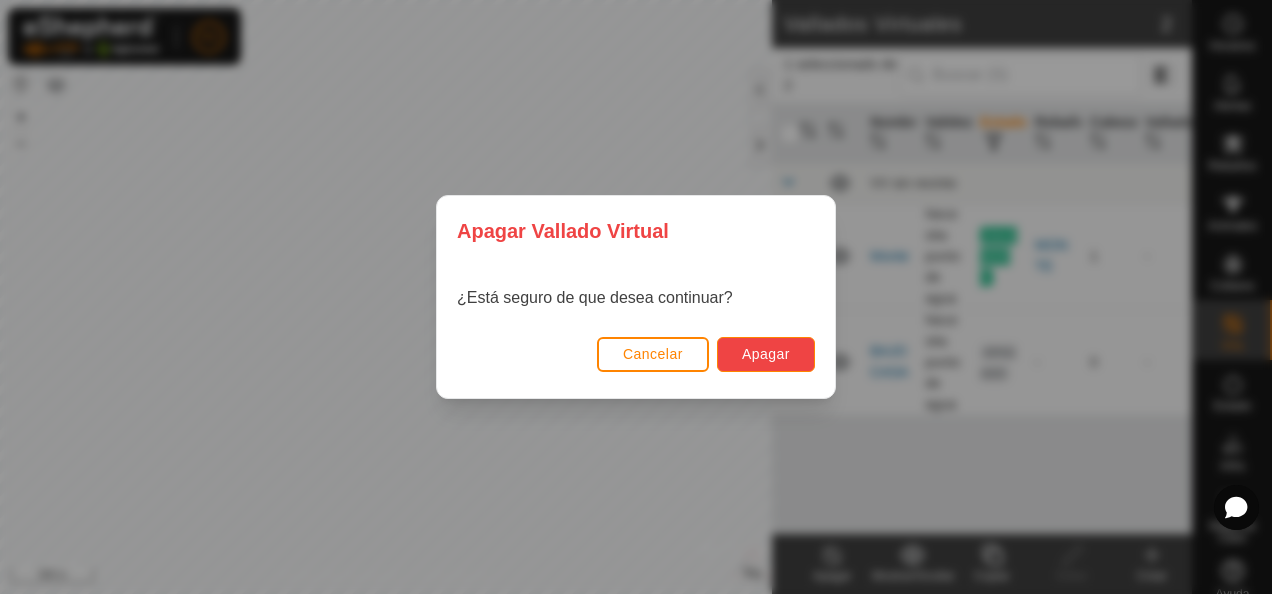 click on "Apagar" at bounding box center (766, 354) 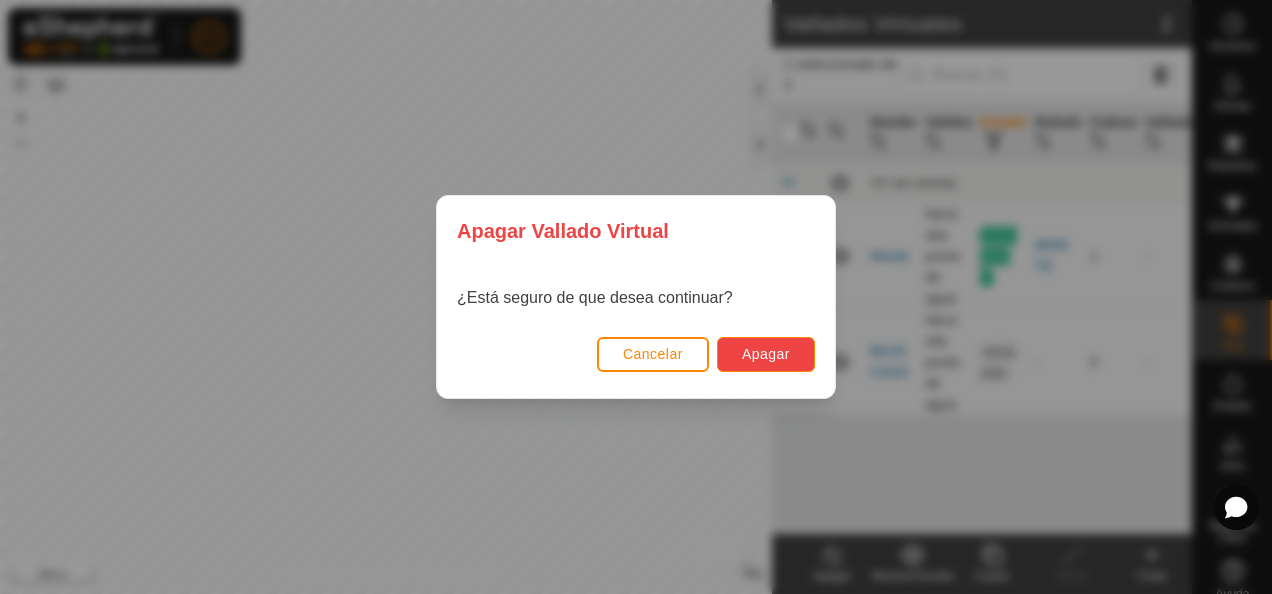 click on "Apagar" at bounding box center [766, 354] 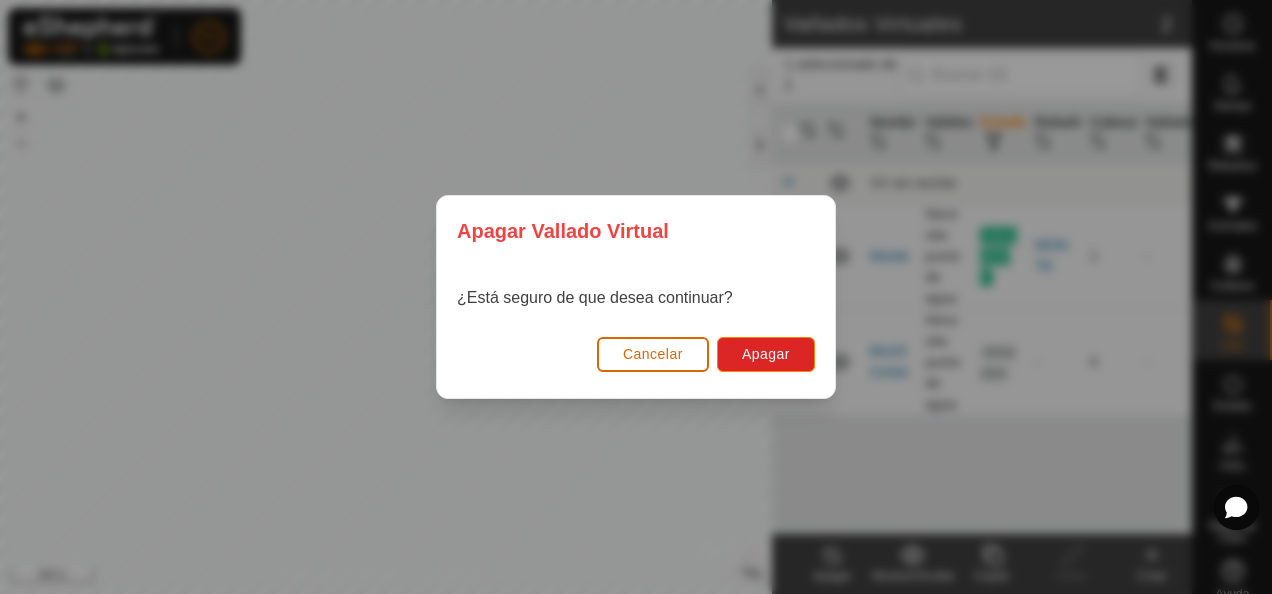 click on "Cancelar" at bounding box center [653, 354] 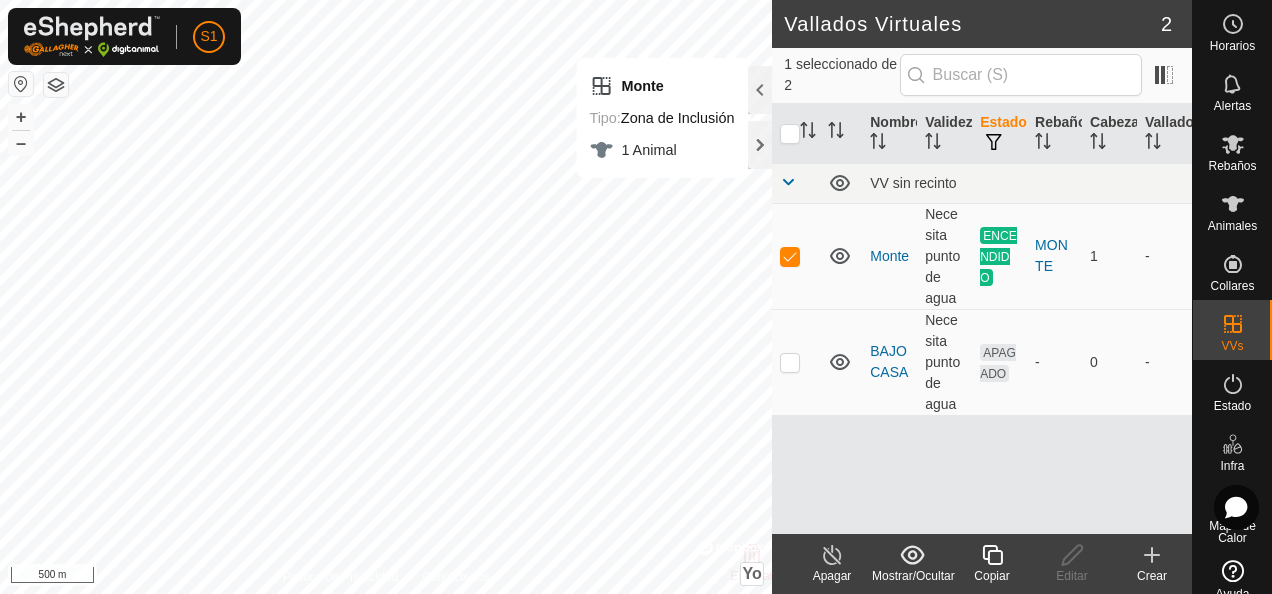 click 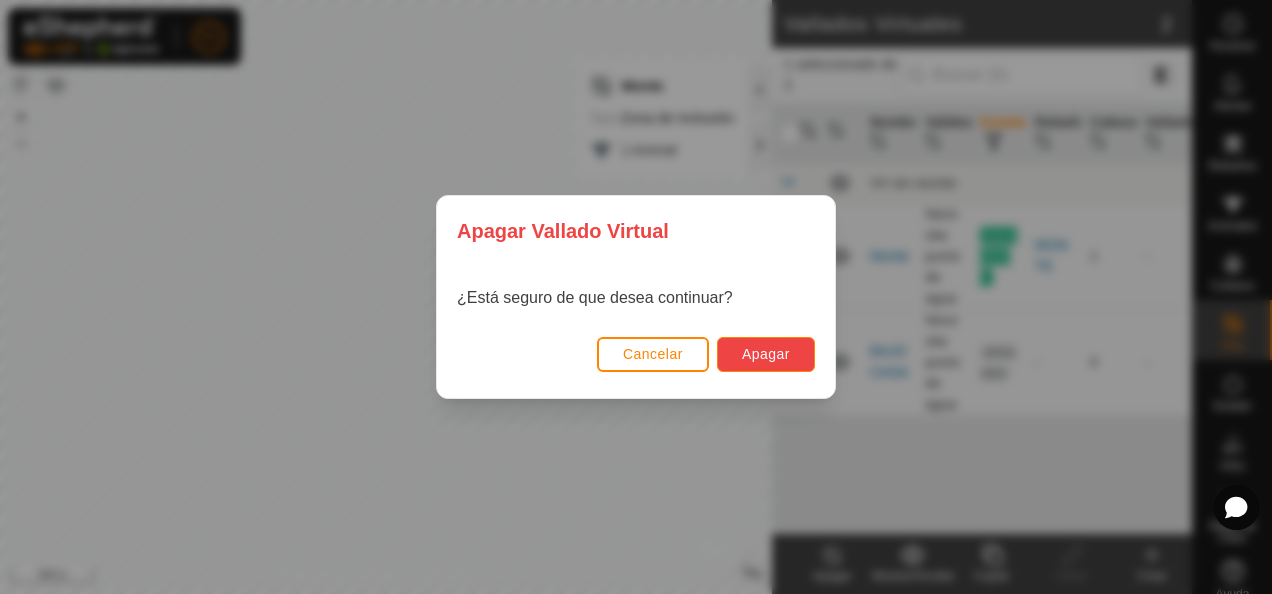 click on "Apagar" at bounding box center (766, 354) 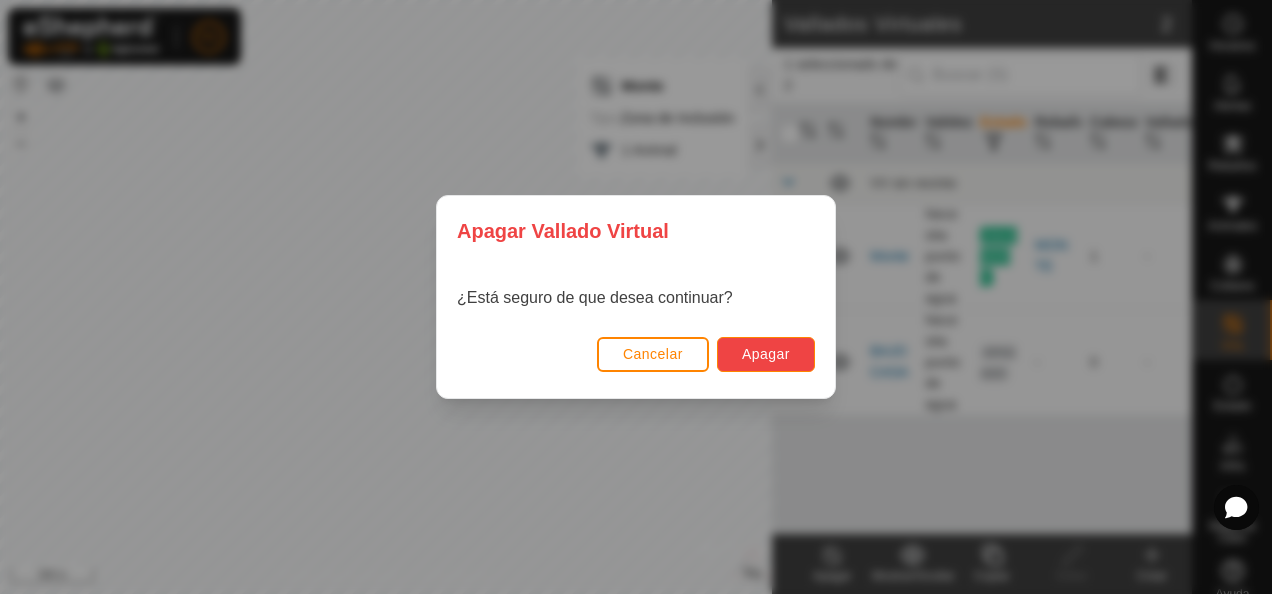 click on "Apagar" at bounding box center [766, 354] 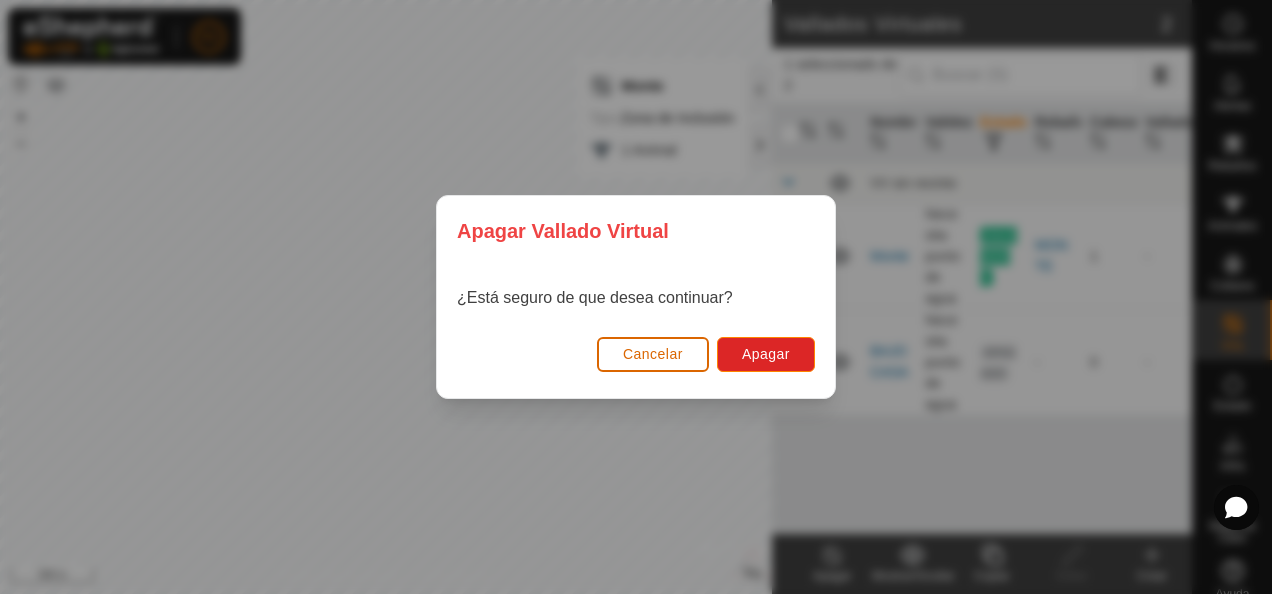 click on "Cancelar" at bounding box center (653, 354) 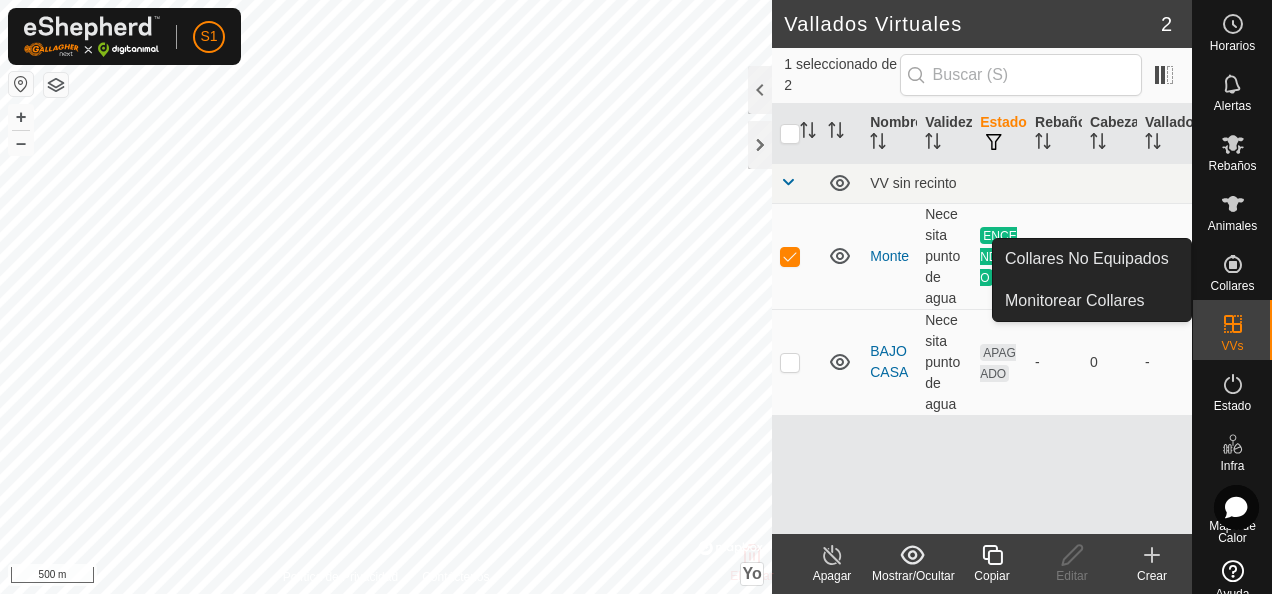 click 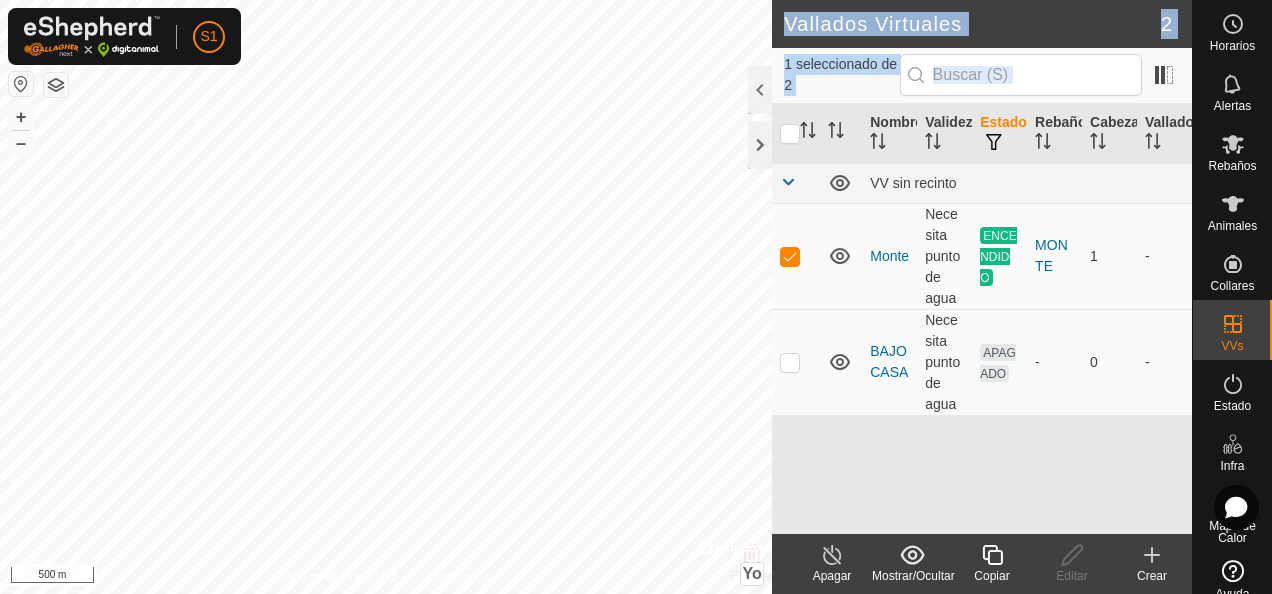 click on "Vallados Virtuales 2 1 seleccionado de 2     Nombre   Validez   Estado   Rebaño   Cabezas   Vallado   VV sin recinto  Monte  Necesita punto de agua  ENCENDIDO  MONTE   1   -  BAJO CASA  Necesita punto de agua  APAGADO  -   0   -  Eliminar  Apagar   Mostrar/Ocultar   Copiar   Editar   Crear" 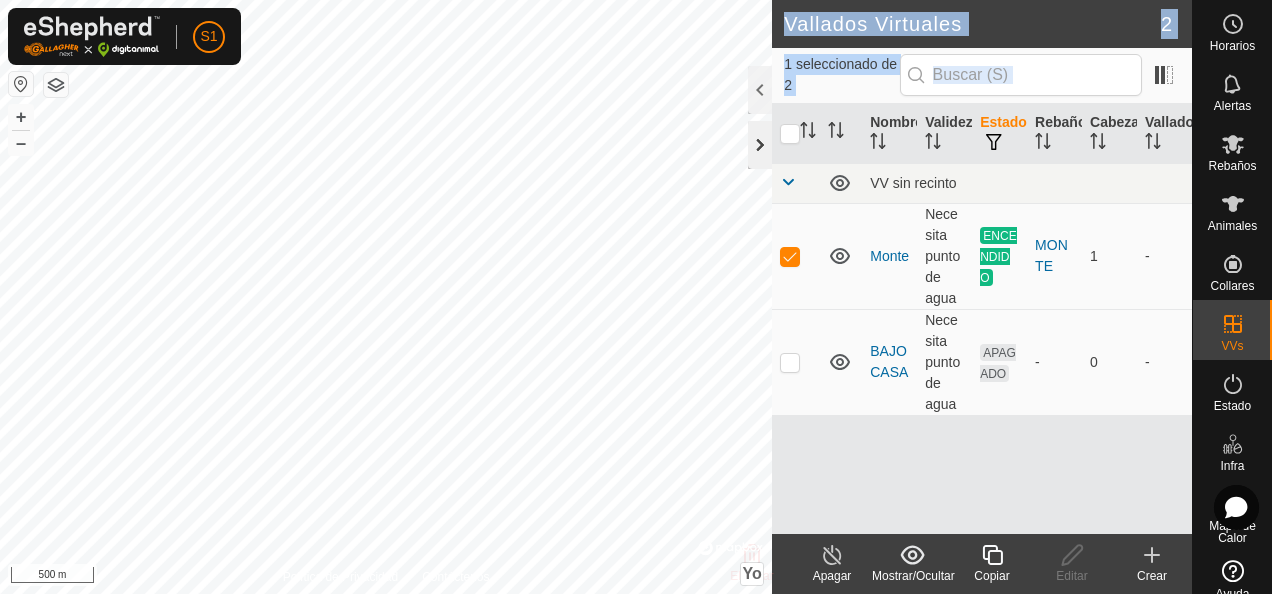 drag, startPoint x: 774, startPoint y: 146, endPoint x: 750, endPoint y: 153, distance: 25 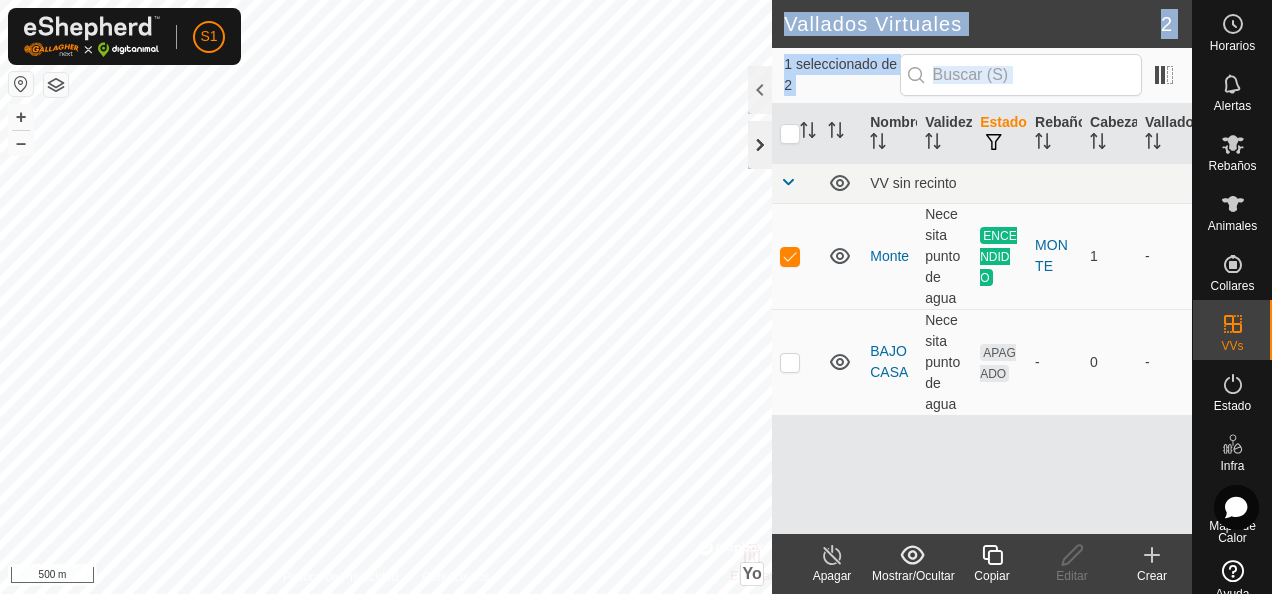 click 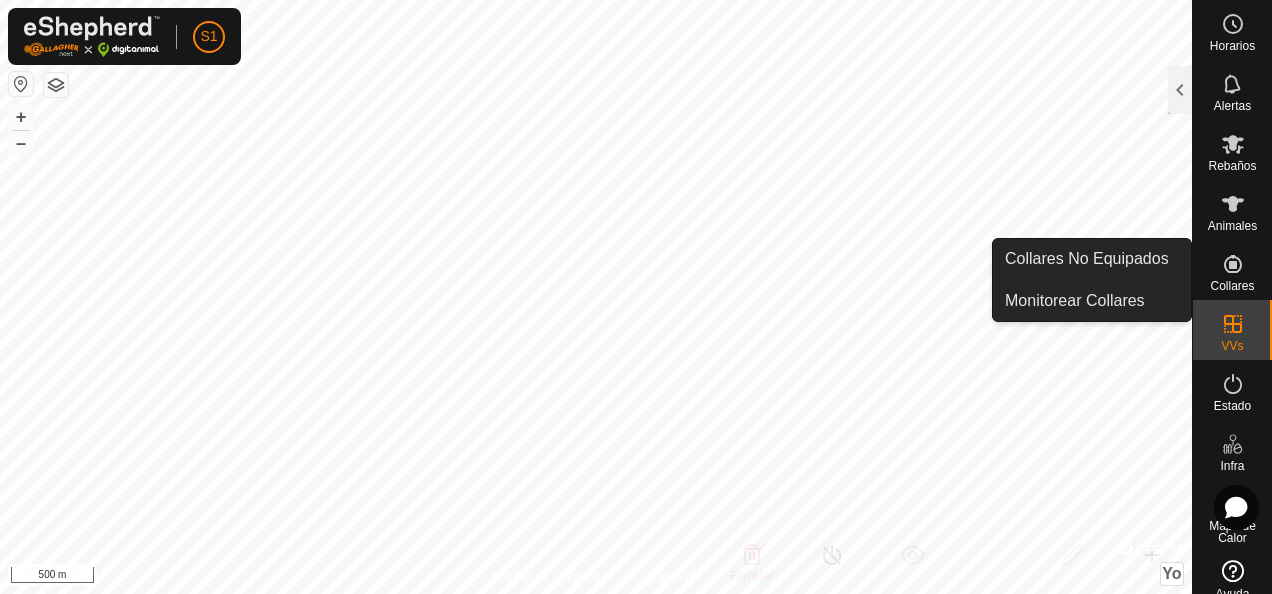 click 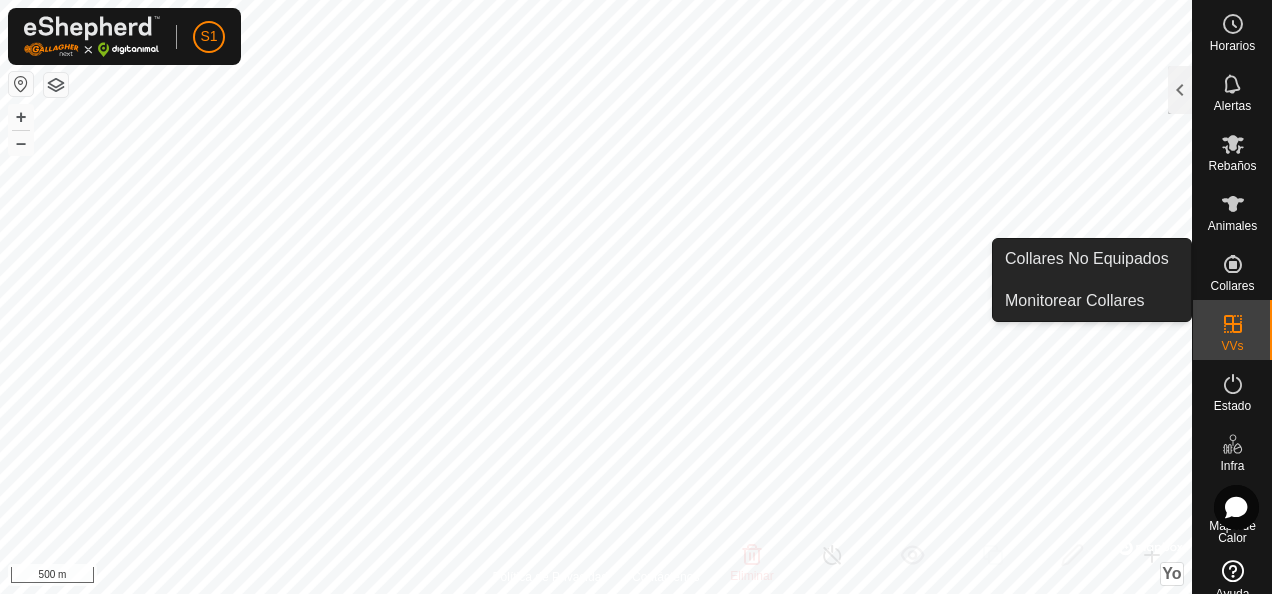 click 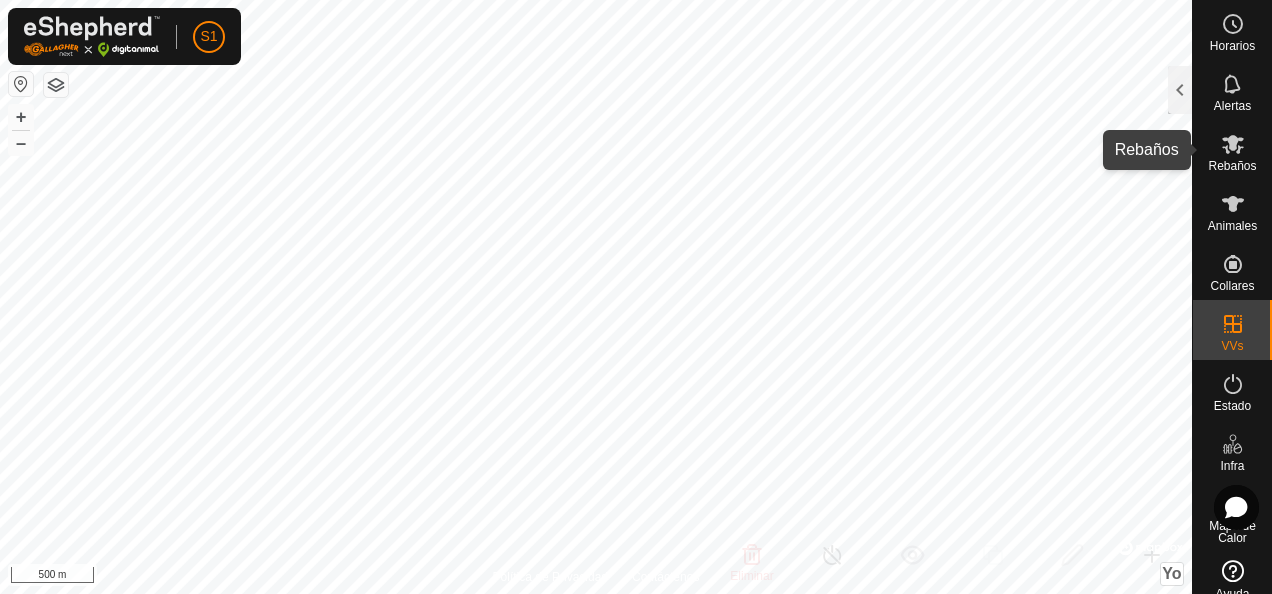 click 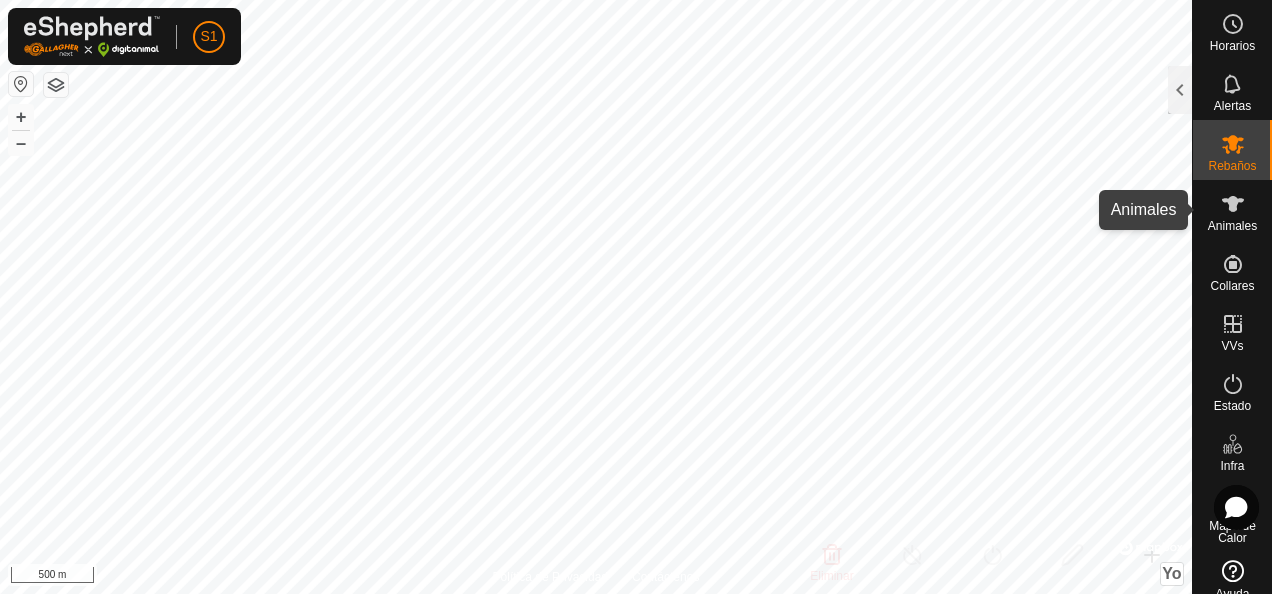 click at bounding box center [1233, 204] 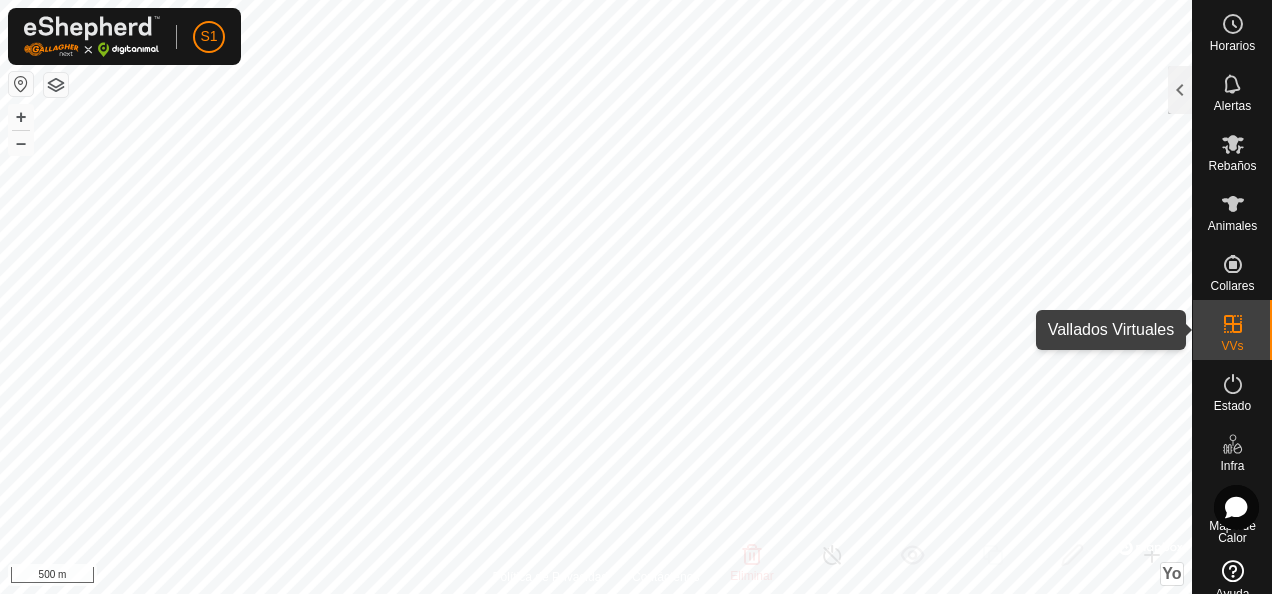 click 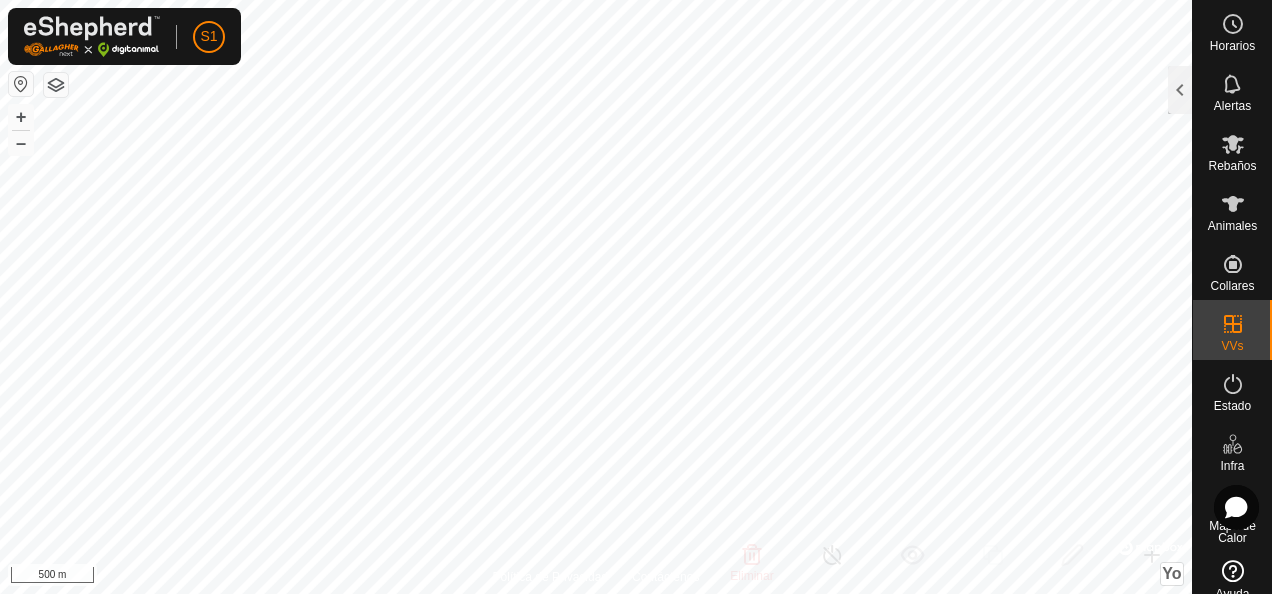 click 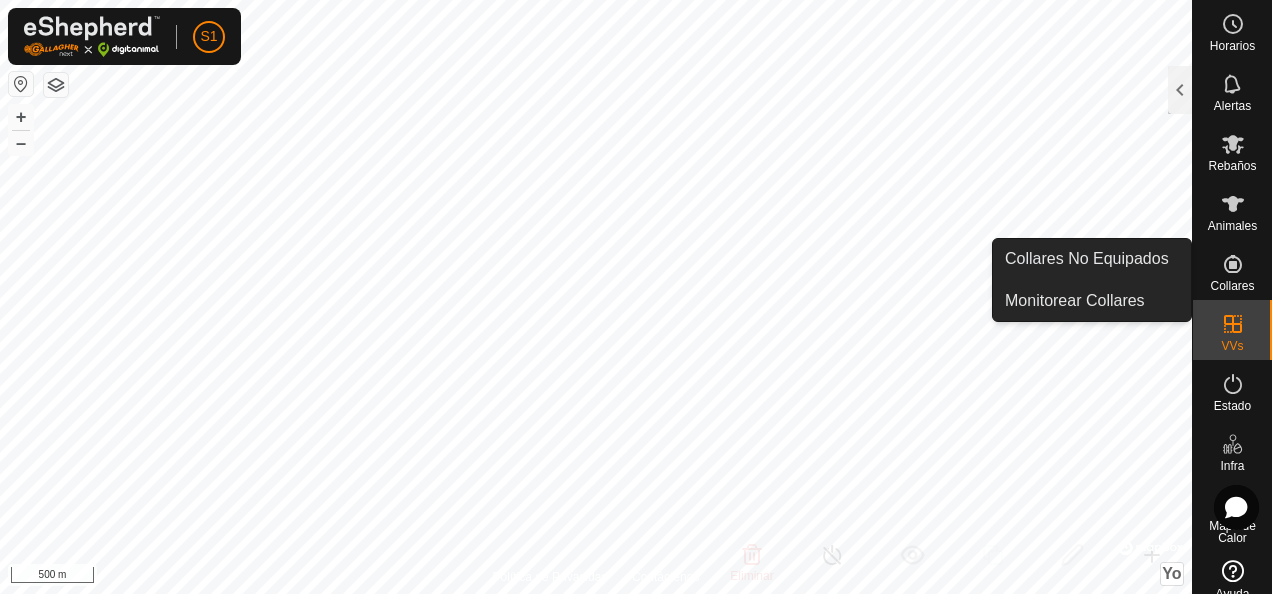 click 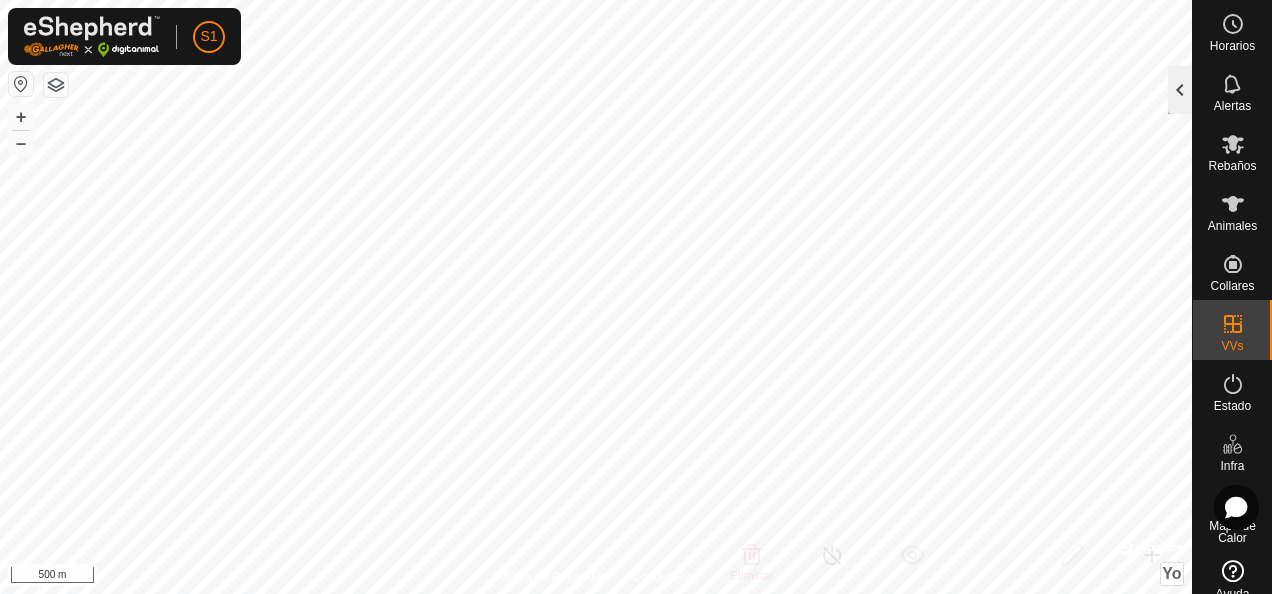 click 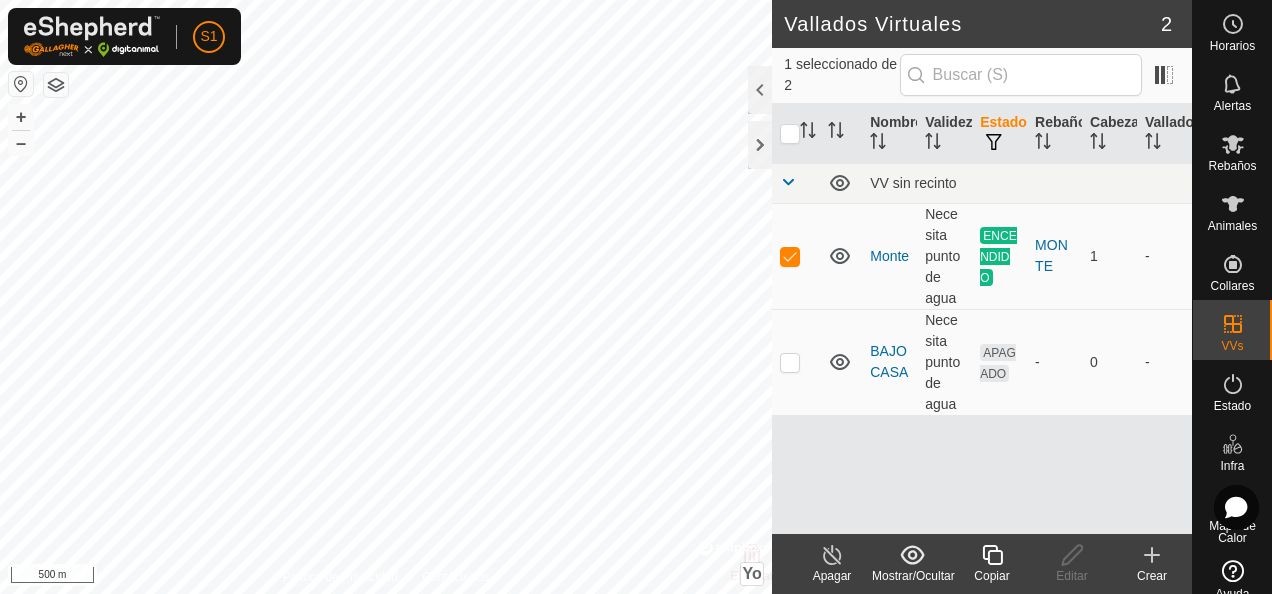 click 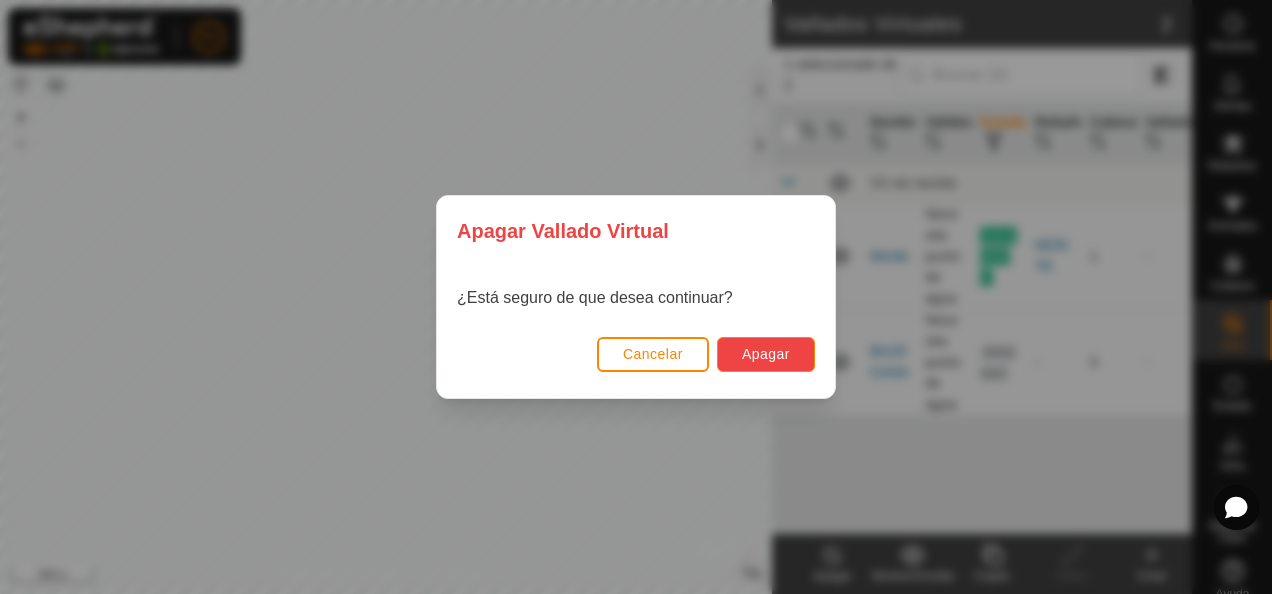 click on "Apagar" at bounding box center (766, 354) 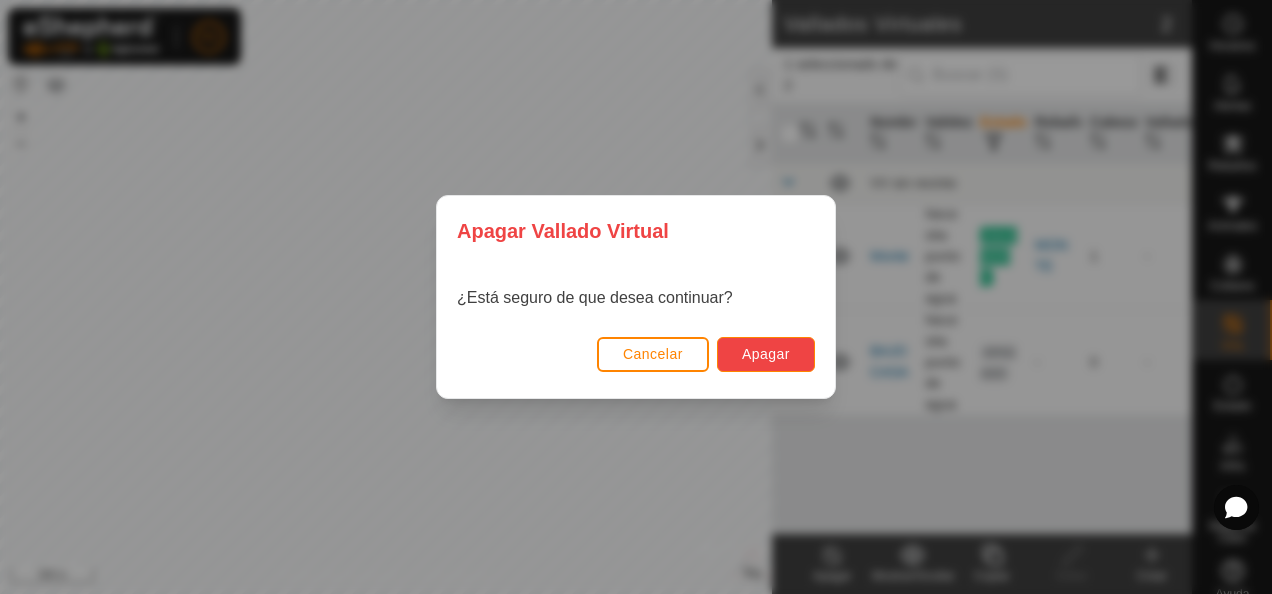 click on "Apagar" at bounding box center [766, 354] 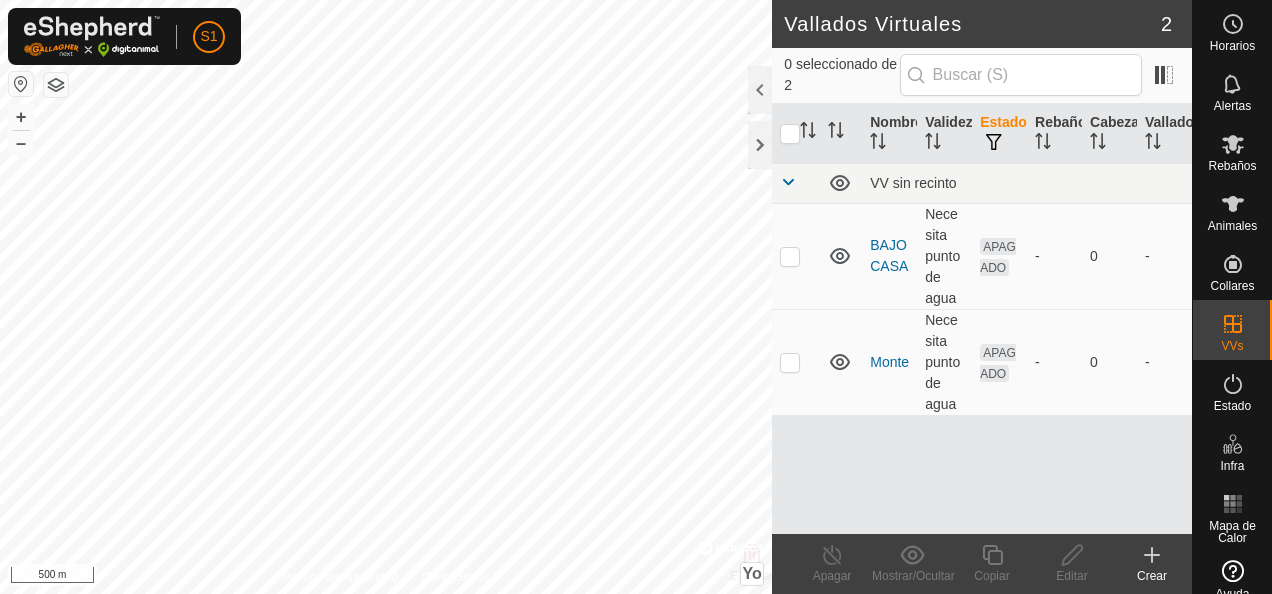 scroll, scrollTop: 0, scrollLeft: 0, axis: both 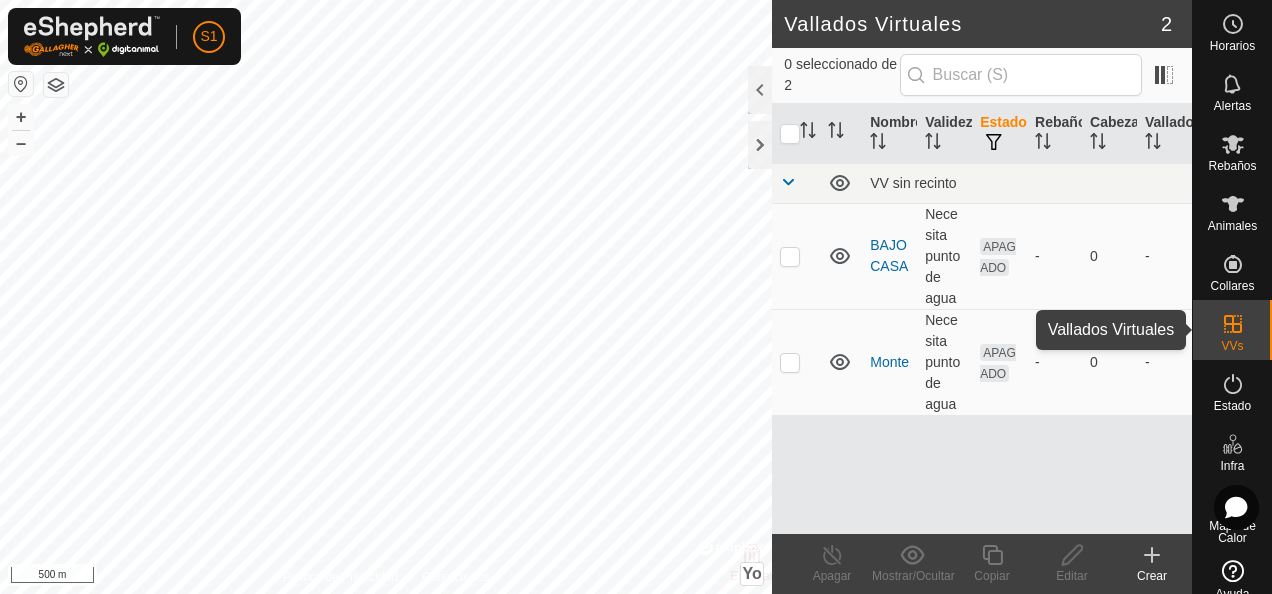 click at bounding box center [1233, 324] 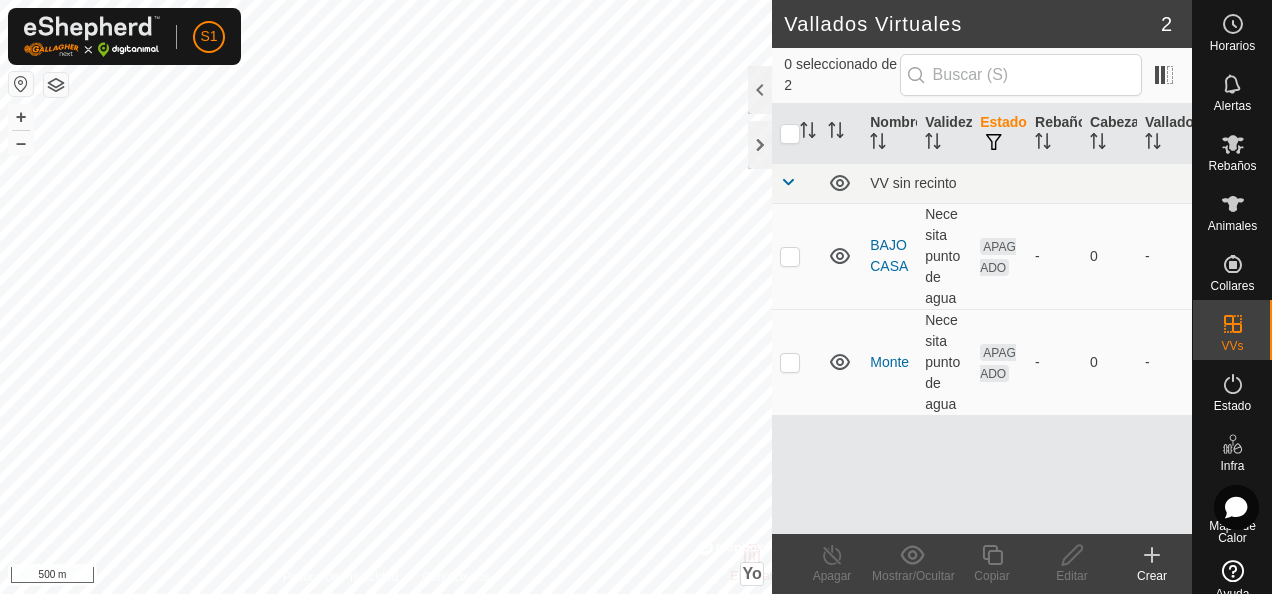 click at bounding box center (796, 362) 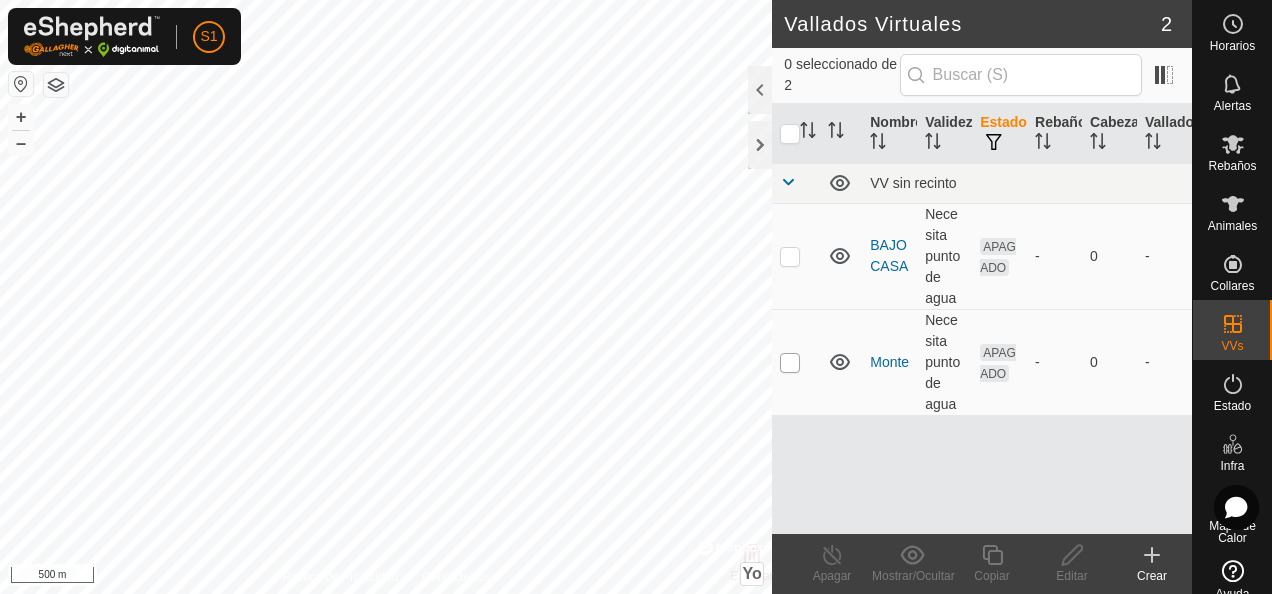 click at bounding box center [790, 363] 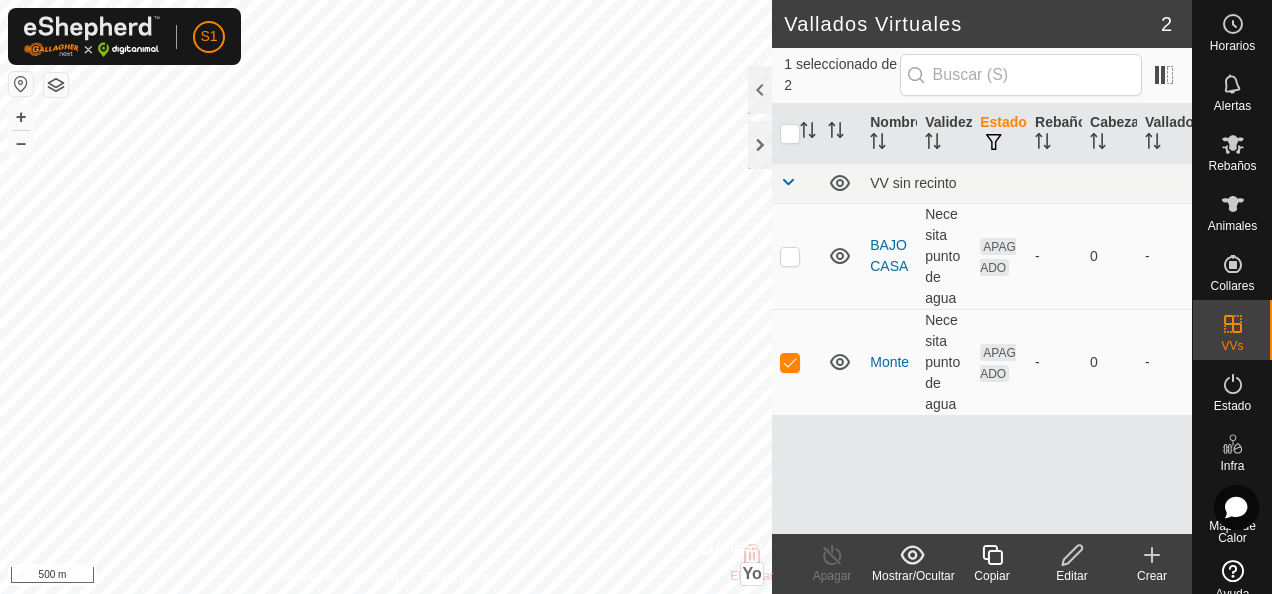 click on "Editar" 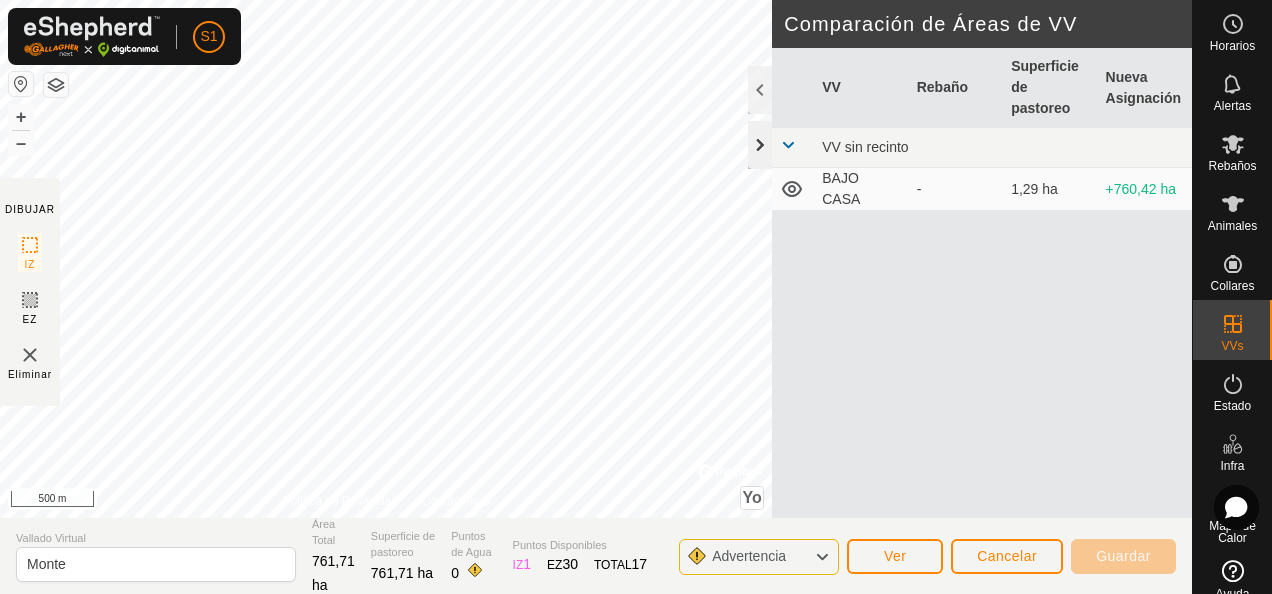 click 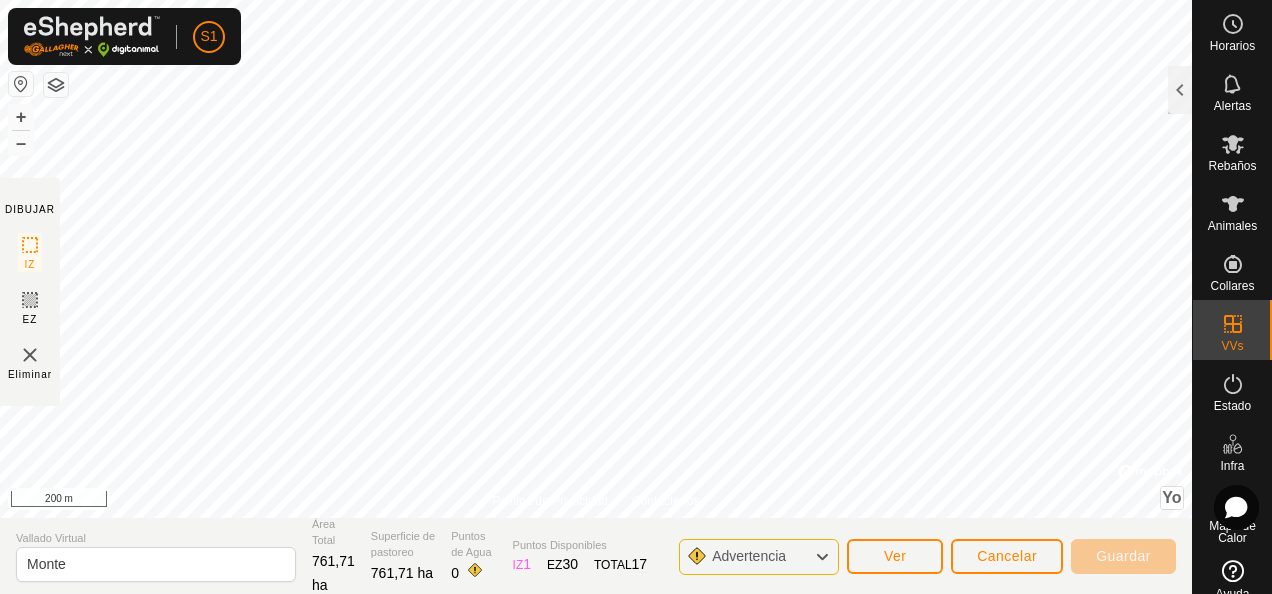 click on "DIBUJAR IZ EZ Eliminar Política de Privacidad Contáctenos + – ⇧ Yo ©  Mapbox , ©  OpenStreetMap ,  Improve this map 200 m Comparación de Áreas de VV     VV   Rebaño   Superficie de pastoreo   Nueva Asignación  VV sin recinto  BAJO CASA  -  1,29 ha  +760,42 ha Vallado Virtual Monte Área Total 761,71 ha Superficie de pastoreo 761,71 ha Puntos de Agua 0 Puntos Disponibles  IZ   1  EZ  30  TOTAL   17 Advertencia Ver Cancelar Guardar" 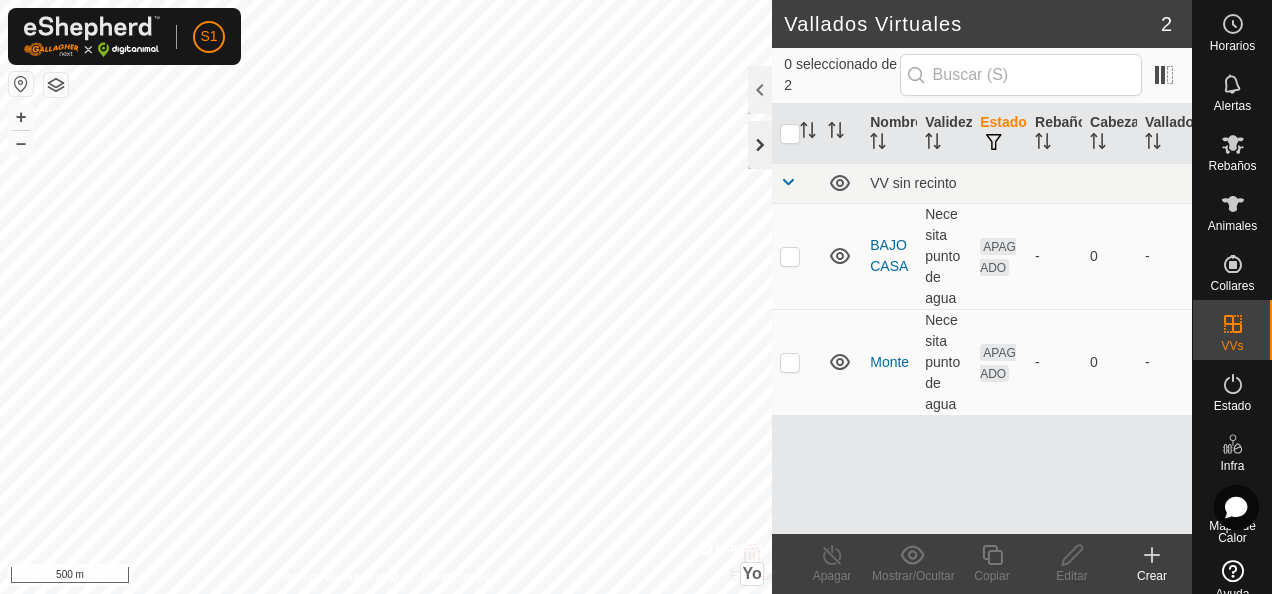 click 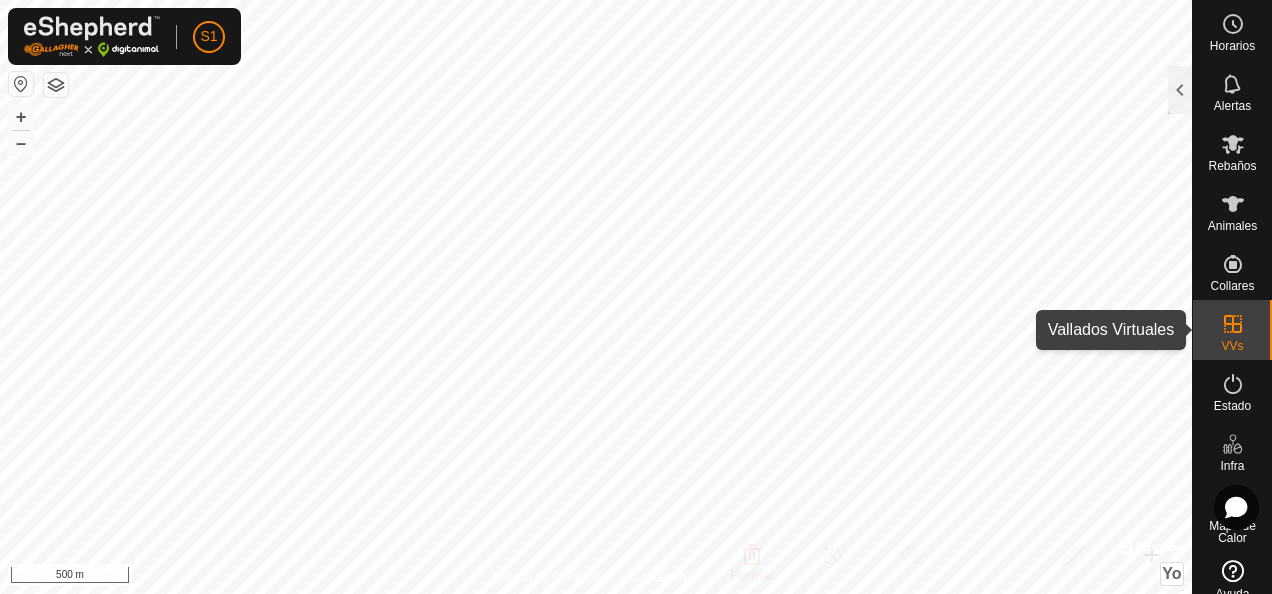 click 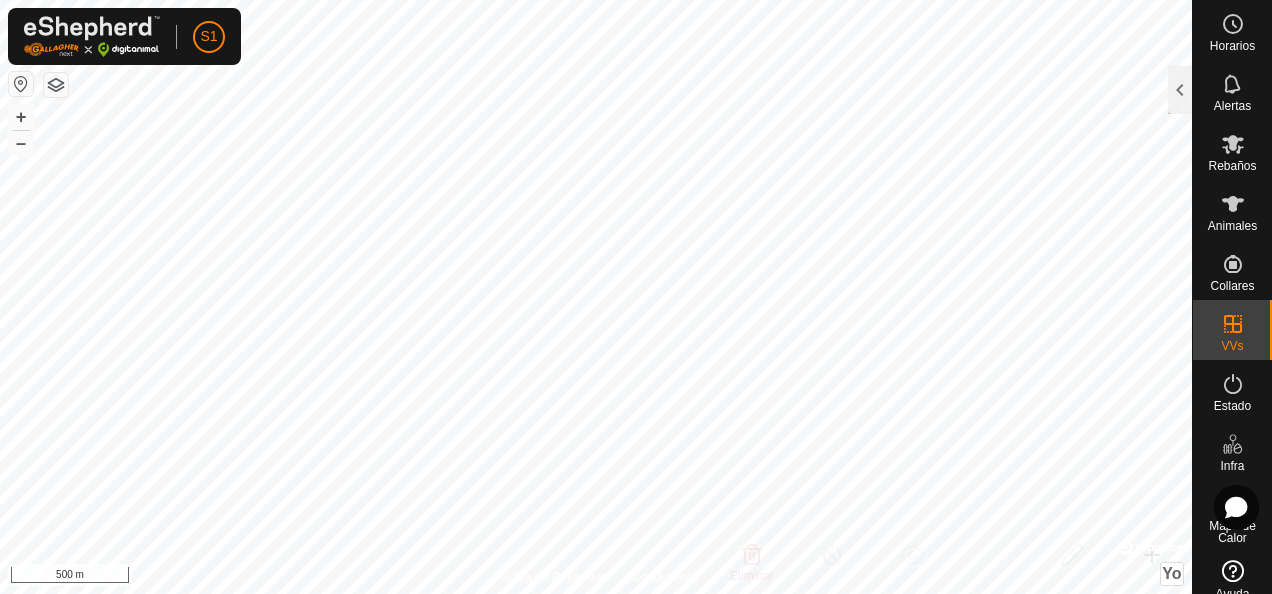 click 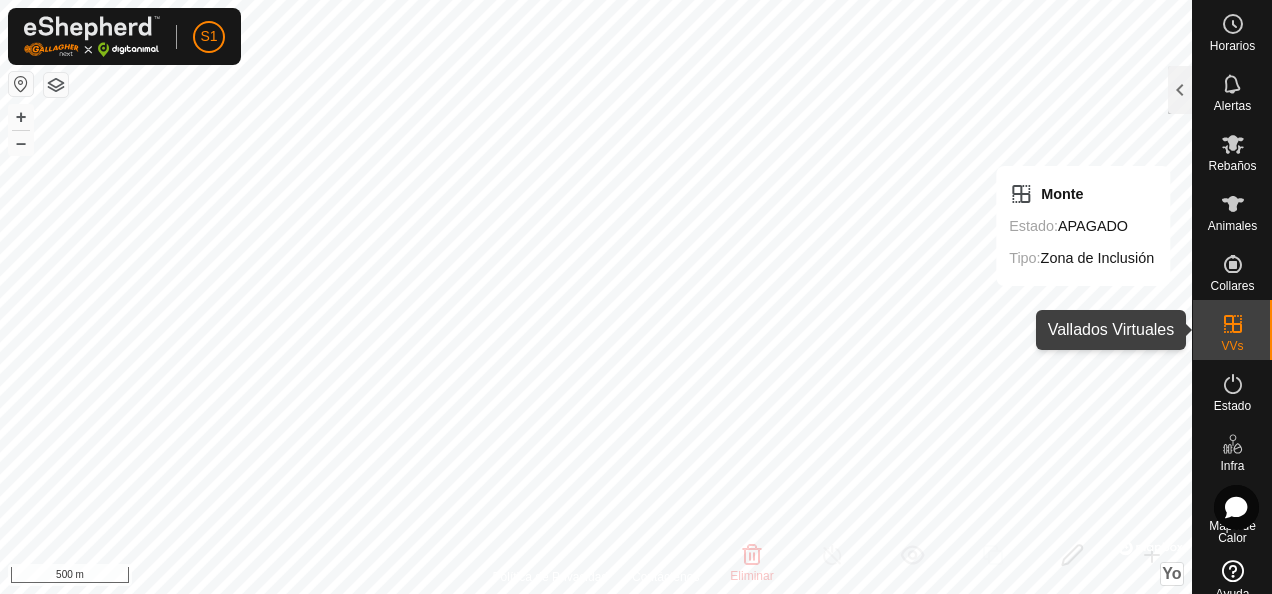 click at bounding box center [1233, 324] 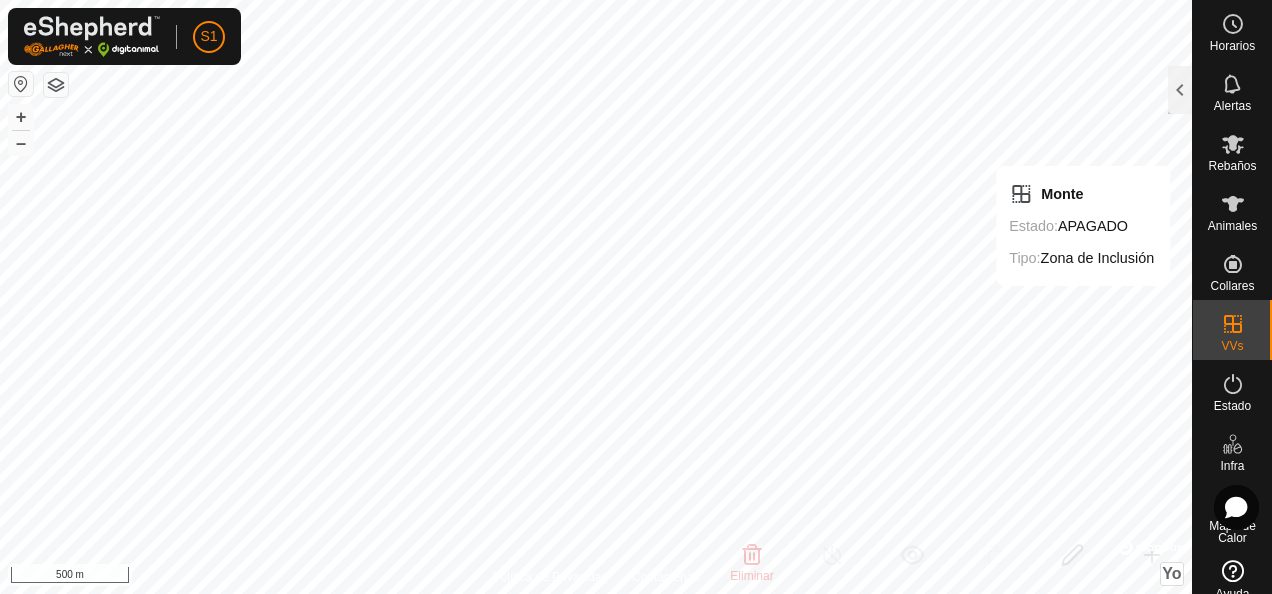 click 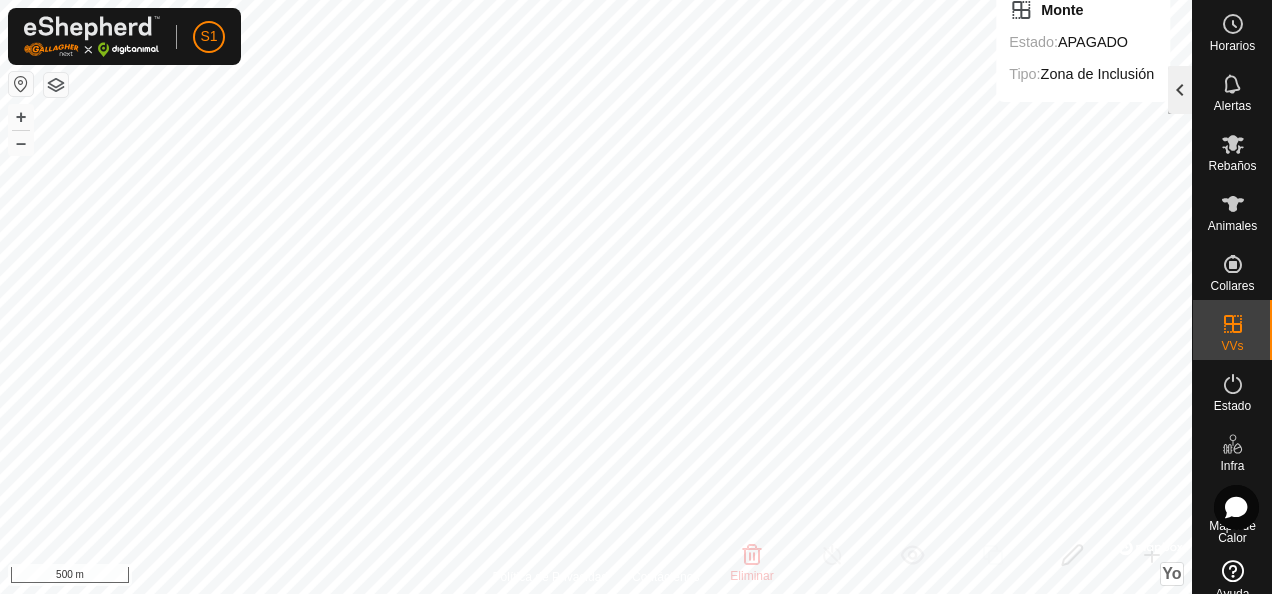 click 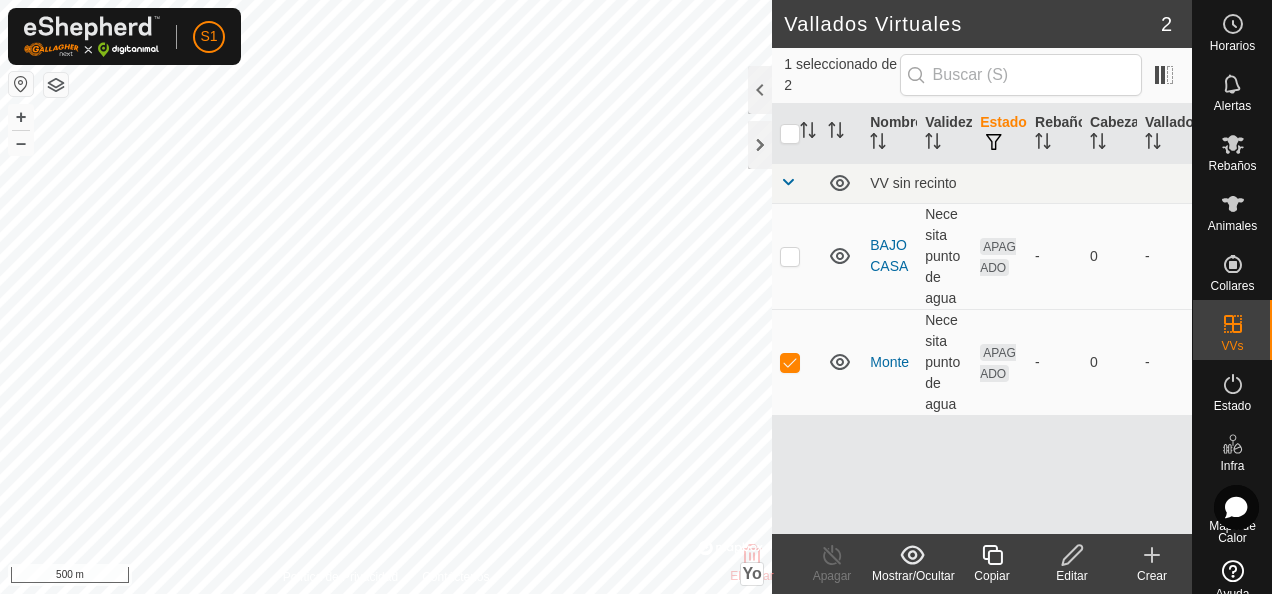 click on "Editar" 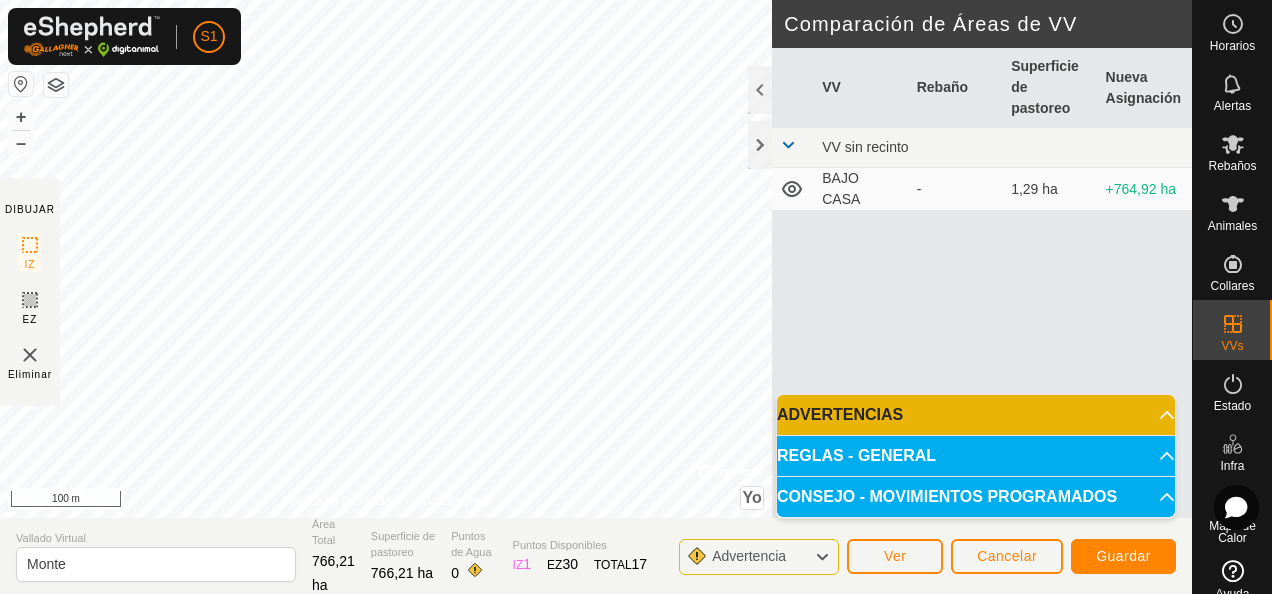 click on "S1 Horarios Alertas Rebaños Animales Collares VVs Estado Infra Mapa de Calor Ayuda DIBUJAR IZ EZ Eliminar Política de Privacidad Contáctenos + – ⇧ Yo ©  Mapbox , ©  OpenStreetMap ,  Improve this map 100 m Comparación de Áreas de VV     VV   Rebaño   Superficie de pastoreo   Nueva Asignación  VV sin recinto  BAJO CASA  -  1,29 ha  +764,92 ha Vallado Virtual Monte Área Total 766,21 ha Superficie de pastoreo 766,21 ha Puntos de Agua 0 Puntos Disponibles  IZ   1  EZ  30  TOTAL   17 Advertencia Ver Cancelar Guardar
ADVERTENCIAS No hay  puntos de agua  dentro del VV. REGLAS - GENERAL Para activar un VV, debe cumplir con los siguientes requisitos: No esquinas pronunciadas: Cada ángulo del  IZ  debe ser mayor de 80° – Utilice al menos  4 puntos . Cada ángulo del  EZ  debe ser mayor de 100° – Utilice al menos  5 puntos . Límites: IZ  y  EZs  no deben  superponerse  ni  intersecarse . Los  EZs  deben tener al menos  10 m de espacio  a su alrededor. Longitud del segmento: 5 m  y" at bounding box center [636, 297] 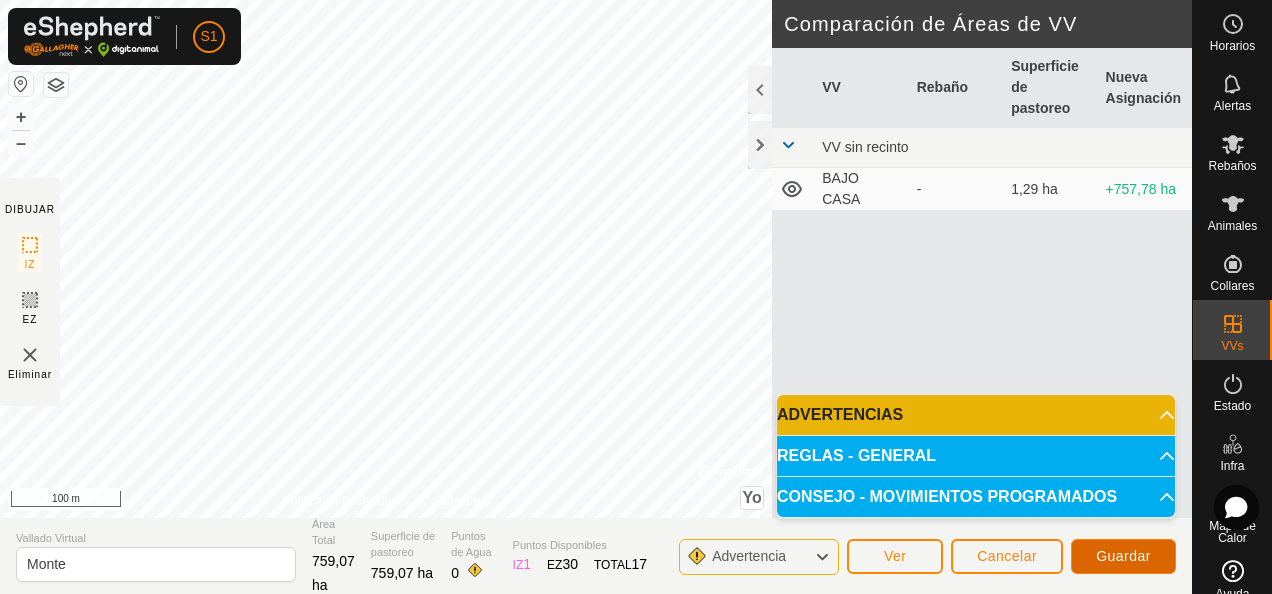 click on "Guardar" 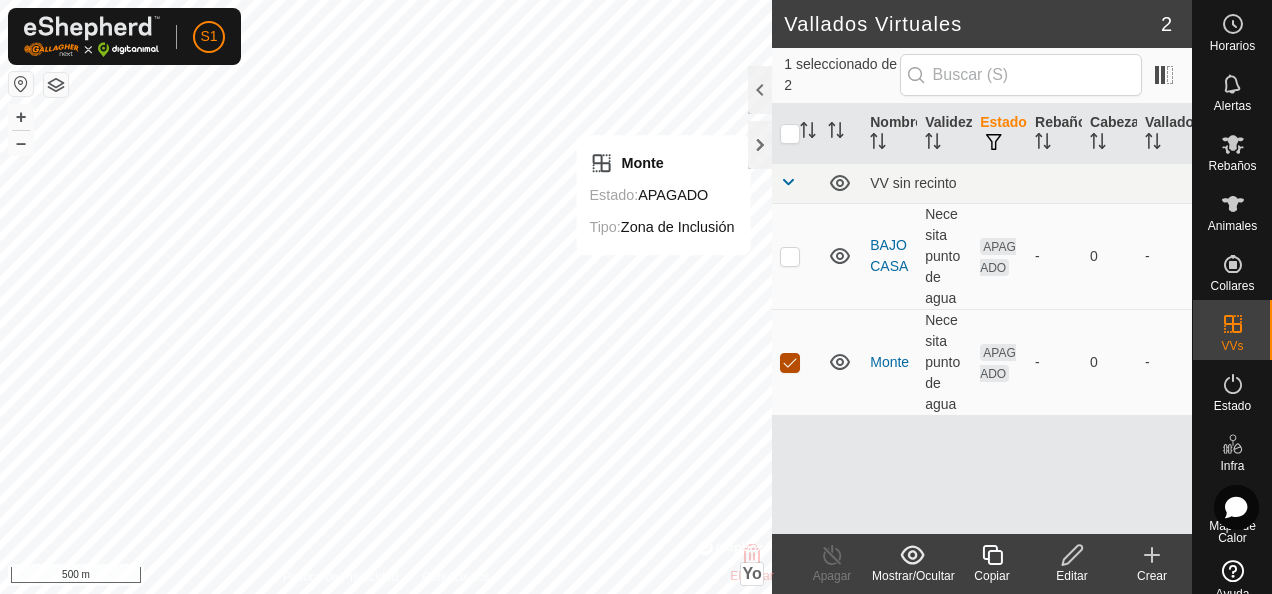click at bounding box center (790, 363) 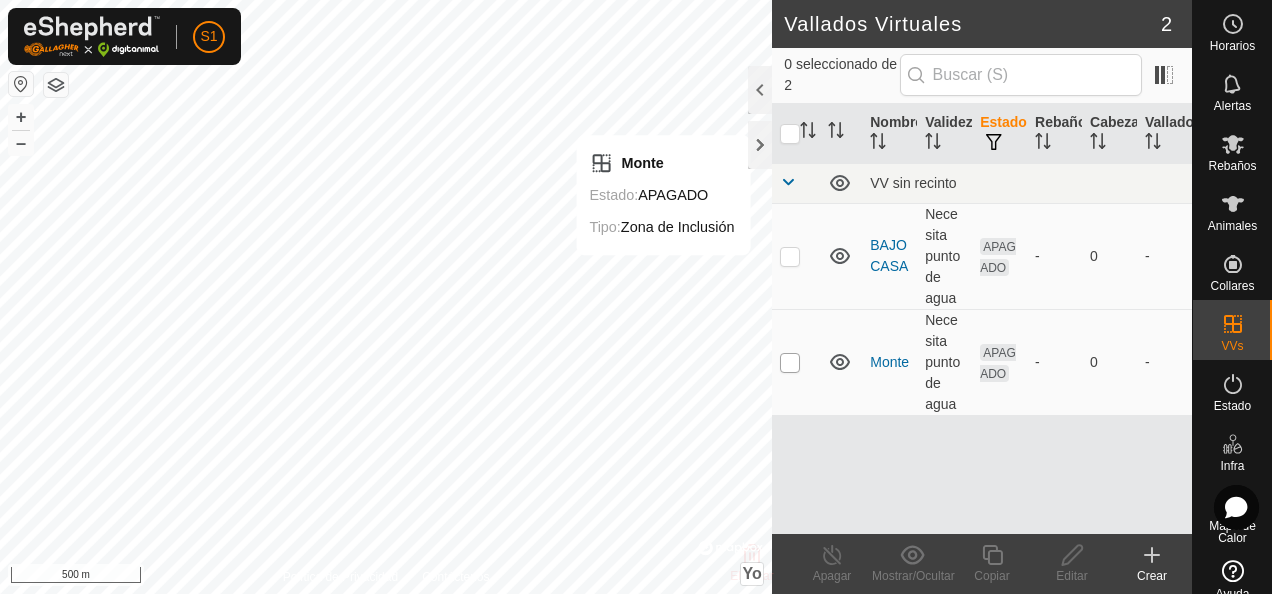 click at bounding box center [790, 363] 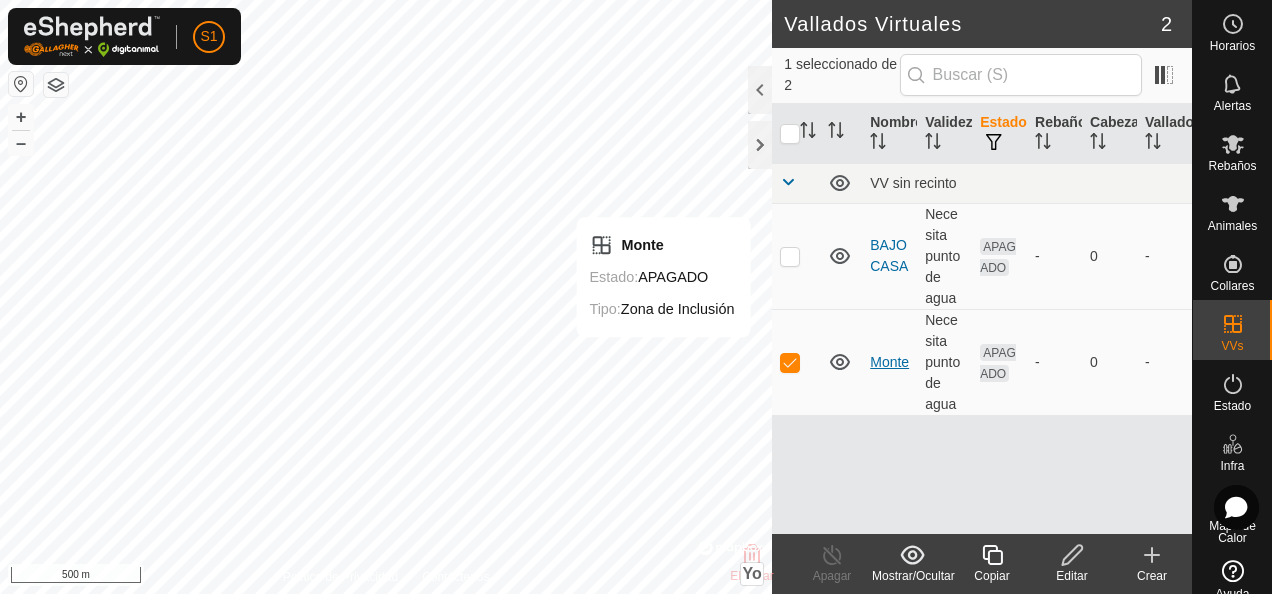 click on "Monte" at bounding box center (889, 362) 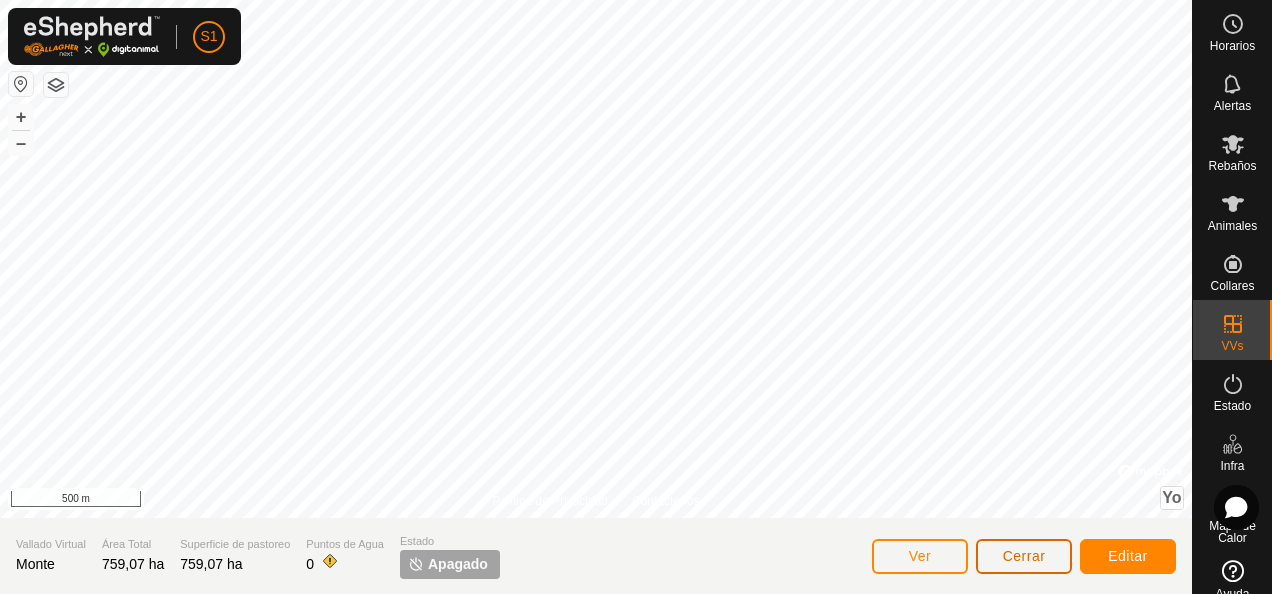click on "Cerrar" 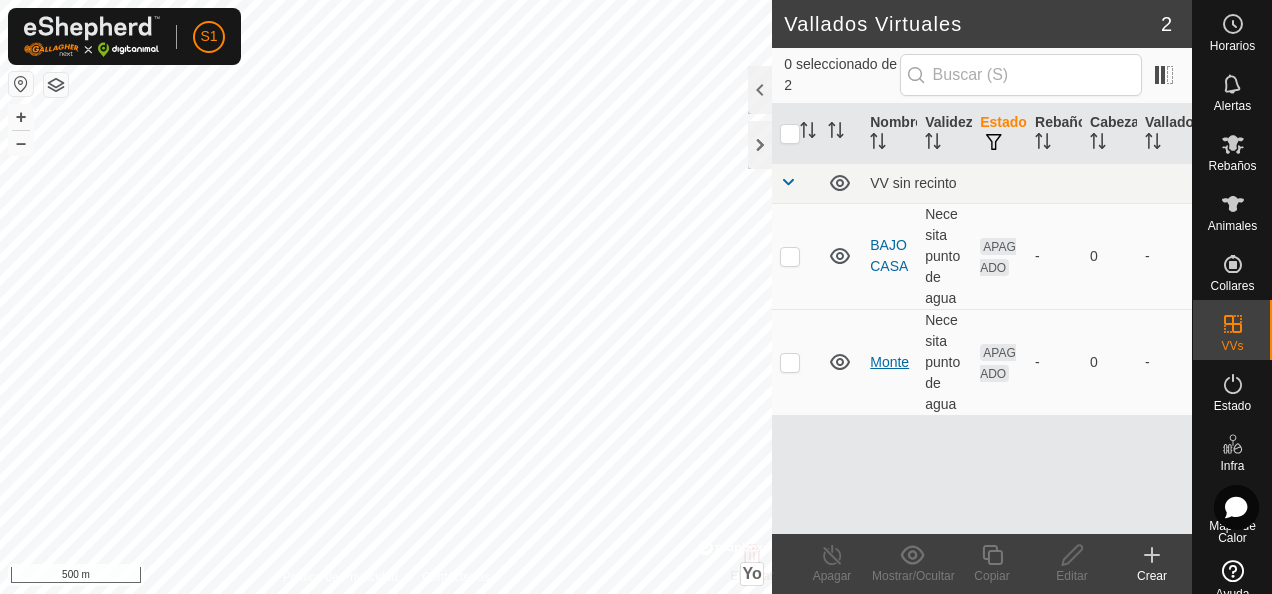click on "Monte" at bounding box center (889, 362) 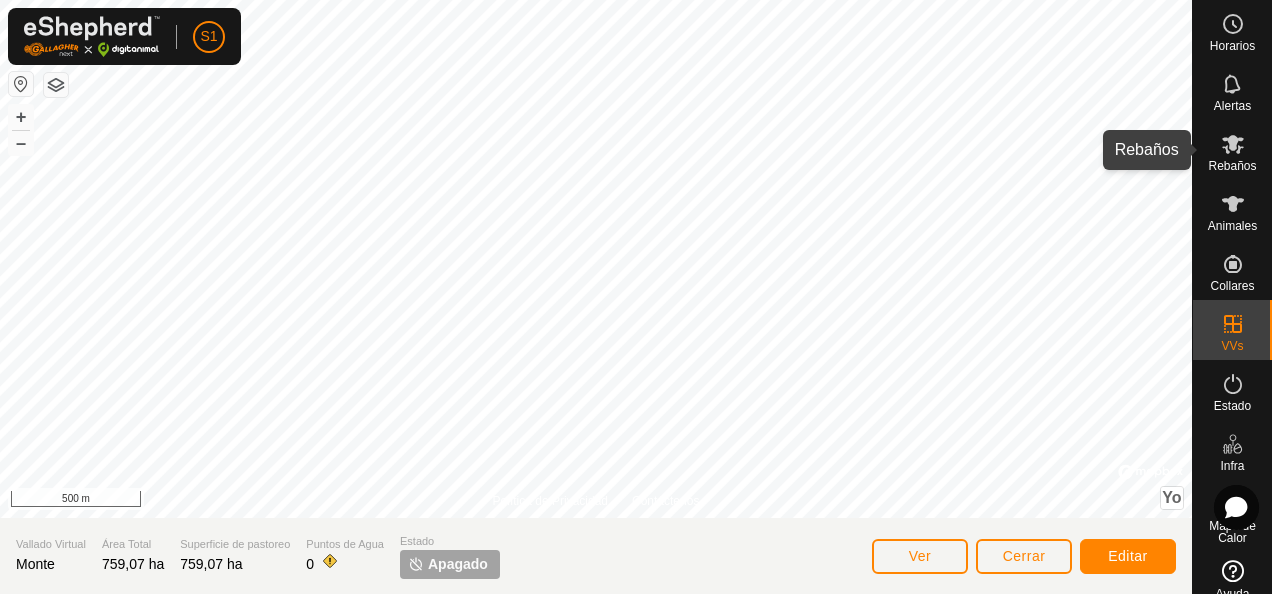 click 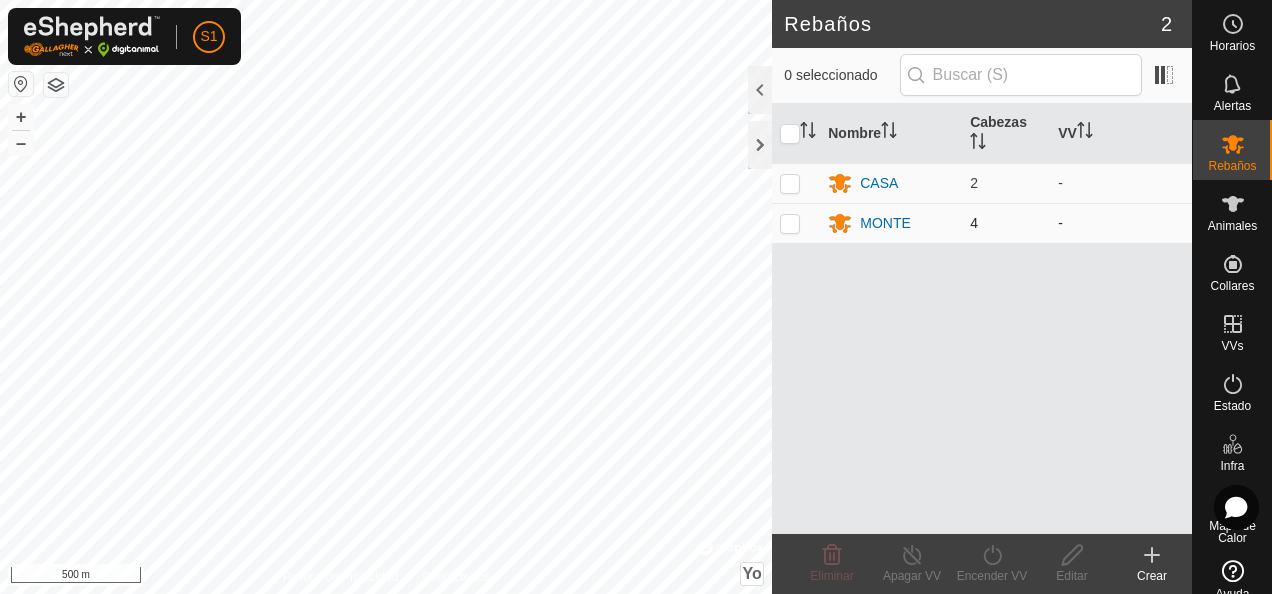click at bounding box center [796, 223] 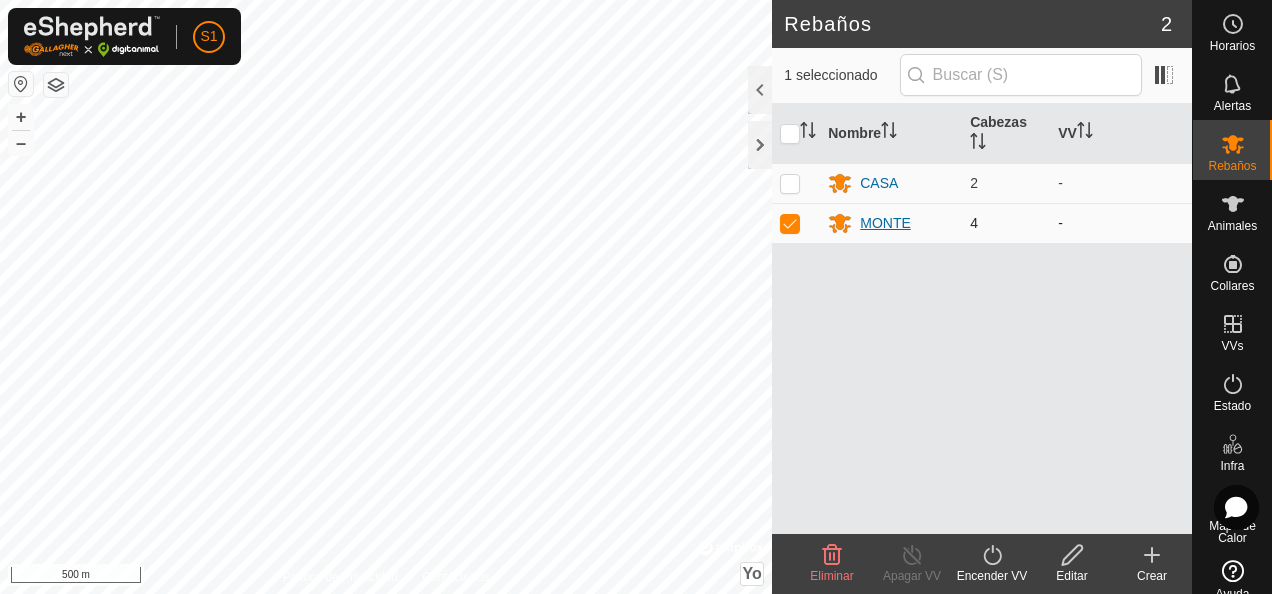 click on "MONTE" at bounding box center [891, 223] 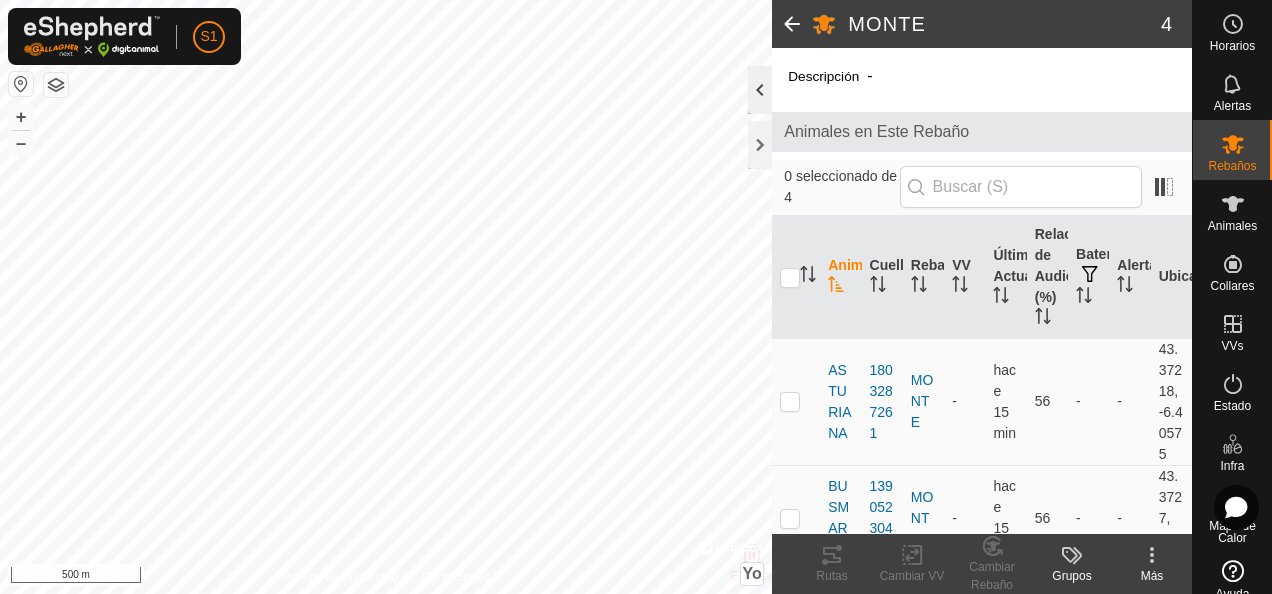 click 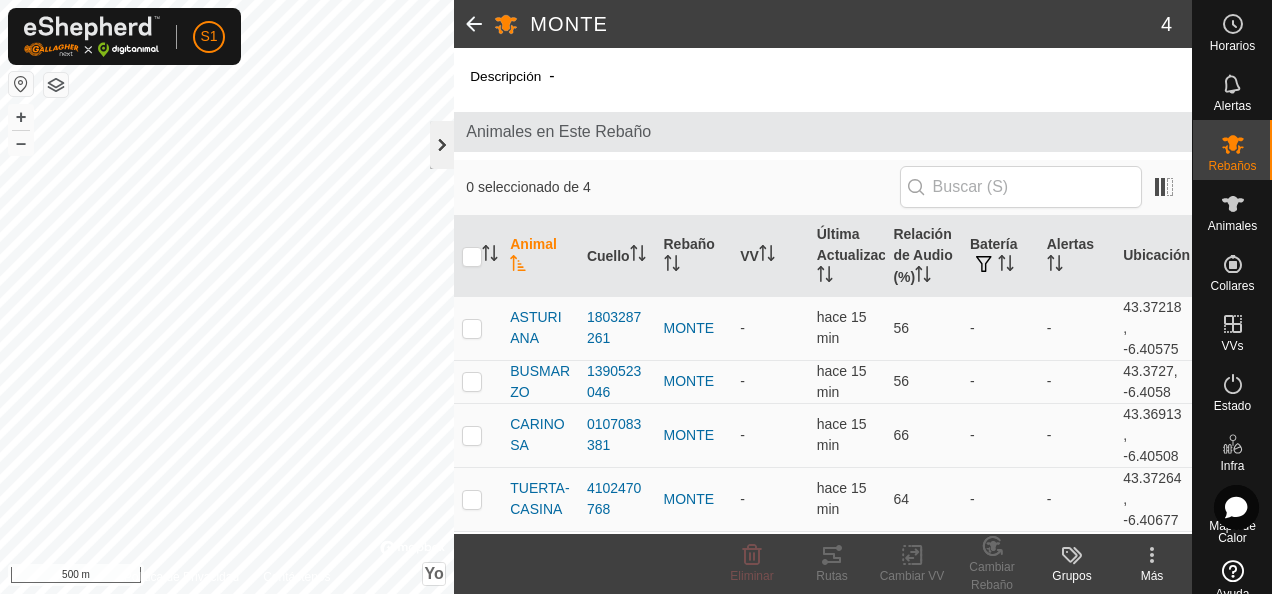 click 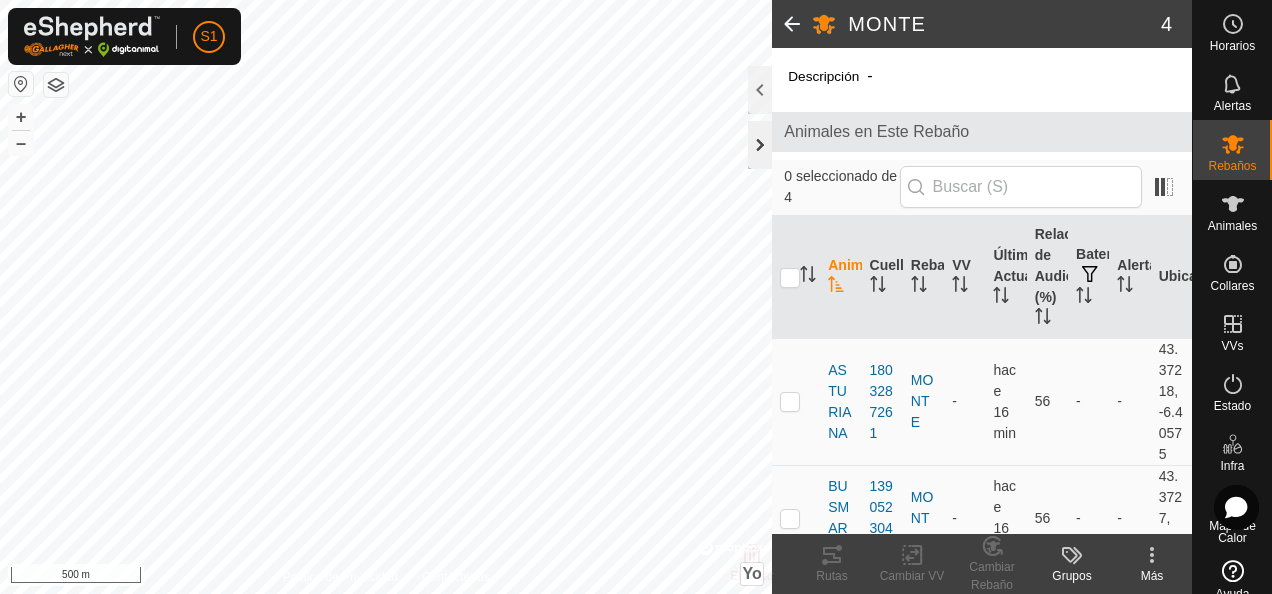 click 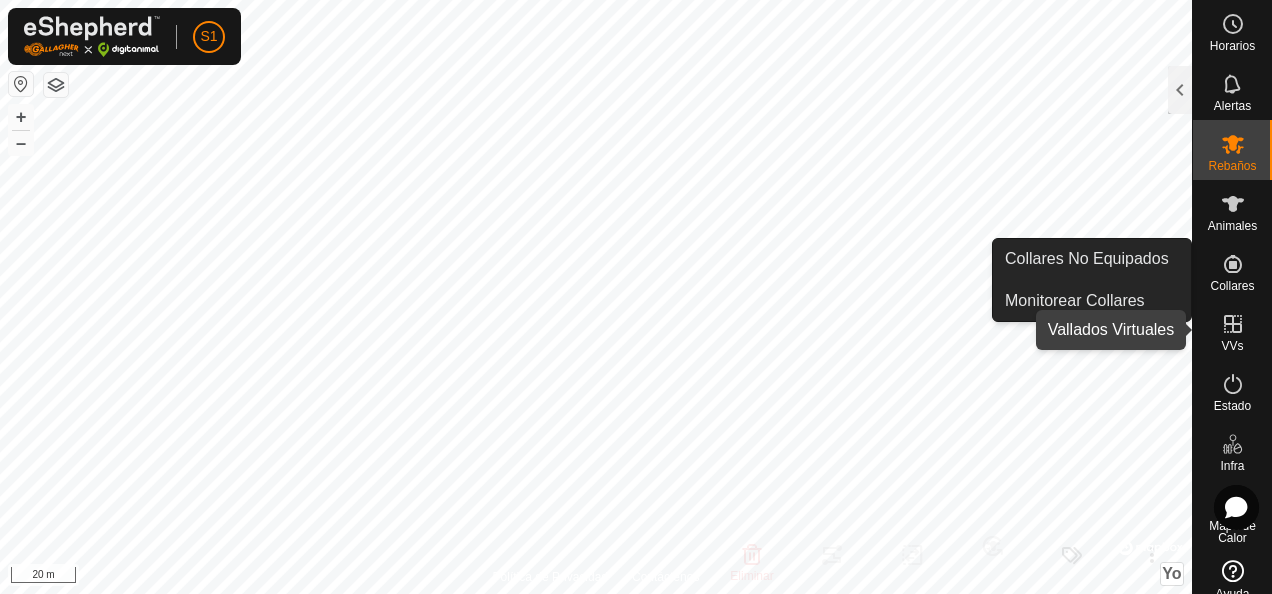 click 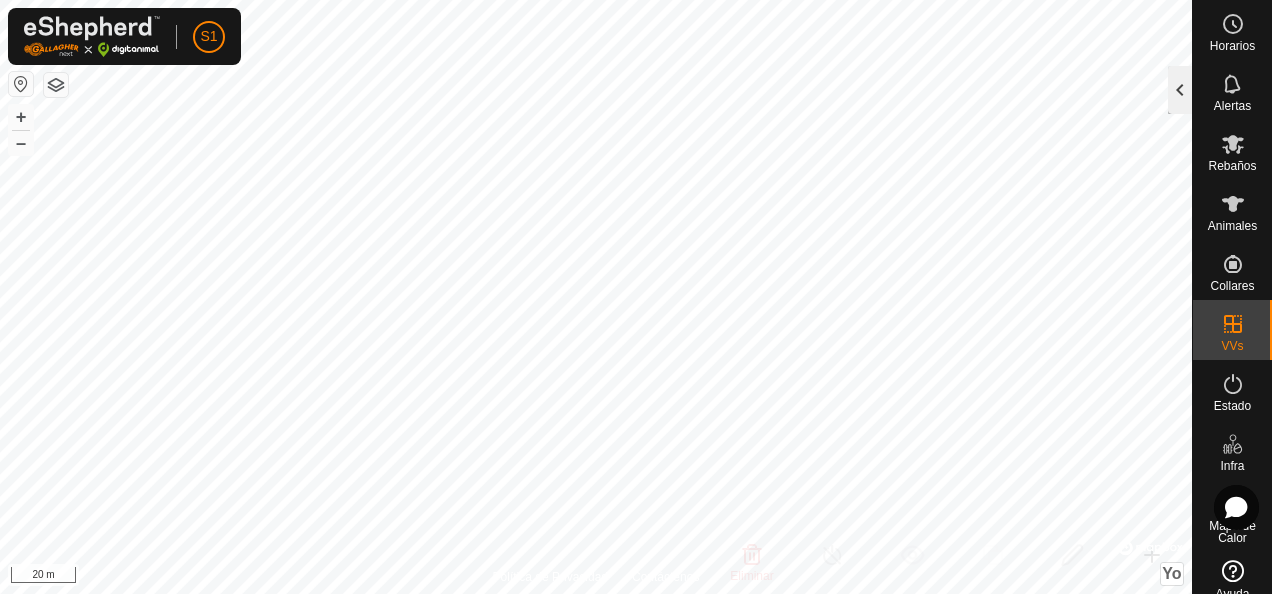 click 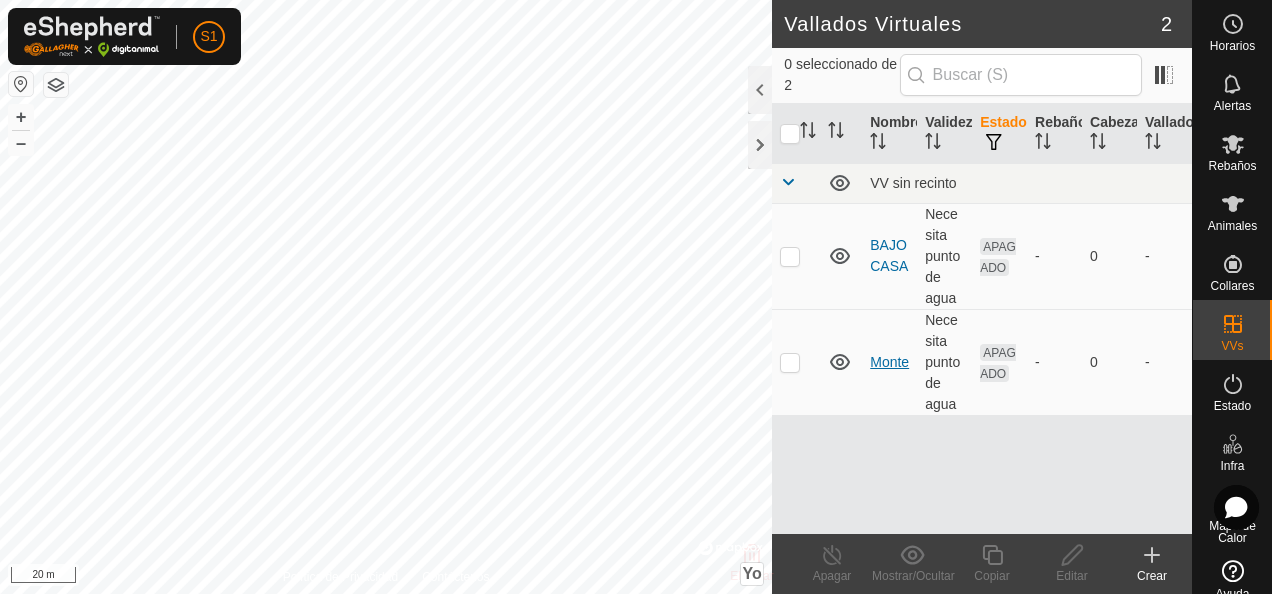 click on "Monte" at bounding box center (889, 362) 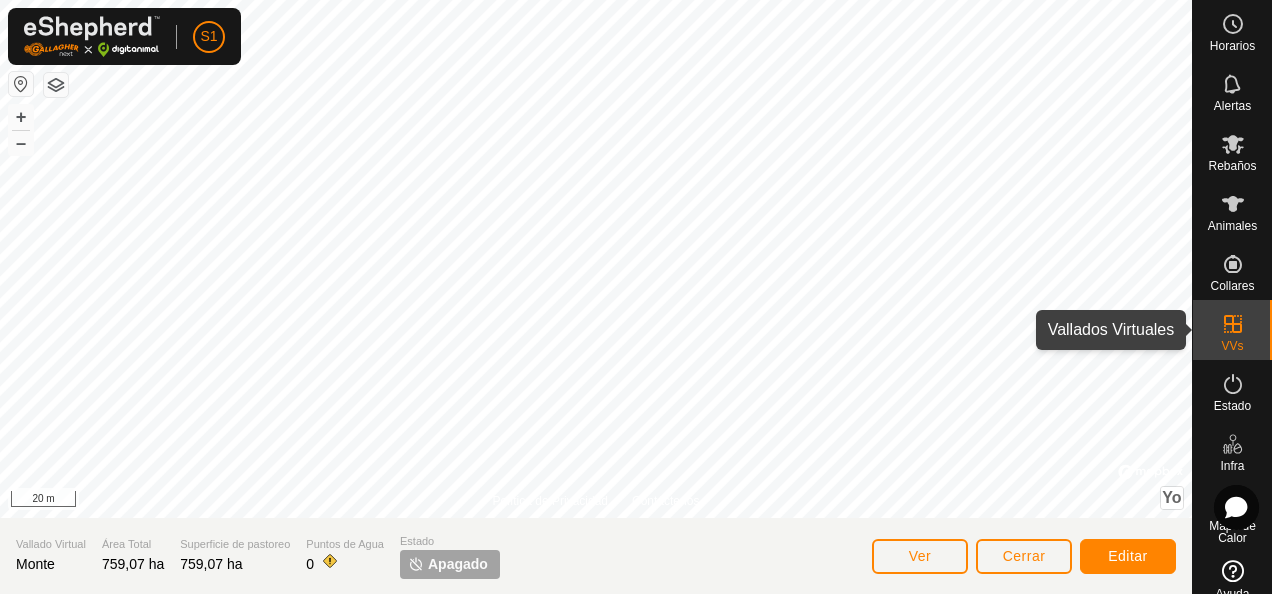 click 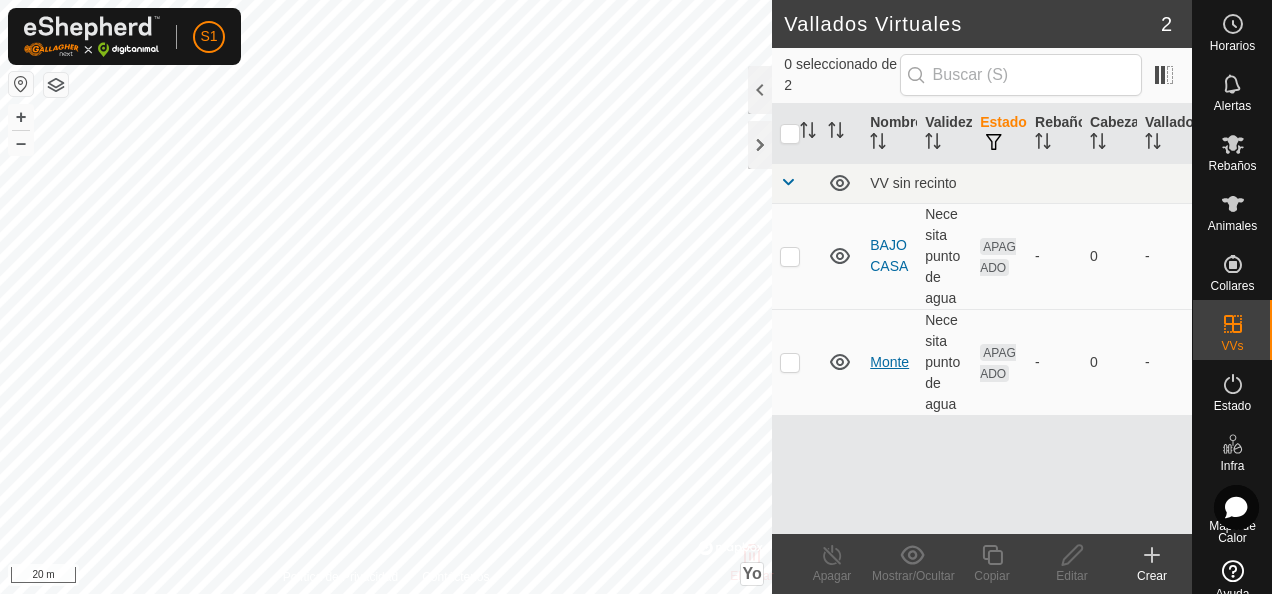 click on "Monte" at bounding box center [889, 362] 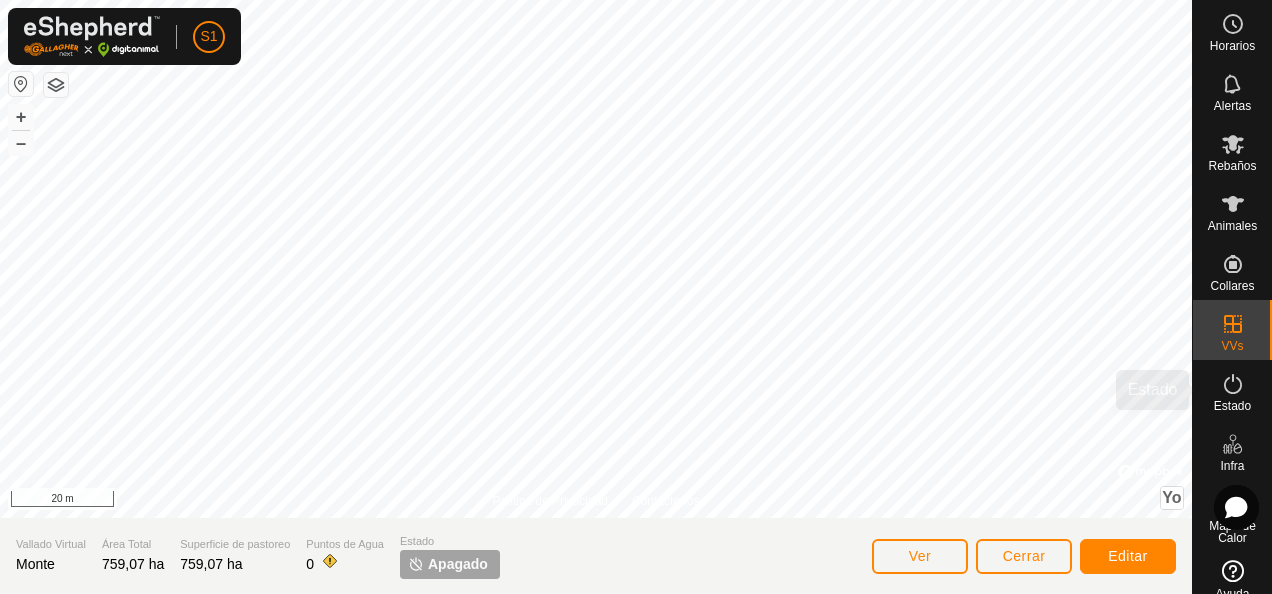 click on "Horarios Alertas Rebaños Animales Collares VVs Estado Infra Mapa de Calor Ayuda Política de Privacidad Contáctenos + – ⇧ Yo ©  Mapbox , ©  OpenStreetMap ,  Improve this map 20 m Vallado Virtual Monte Área Total 759,07 ha Superficie de pastoreo 759,07 ha Puntos de Agua 0 Estado Apagado Ver Cerrar Editar" 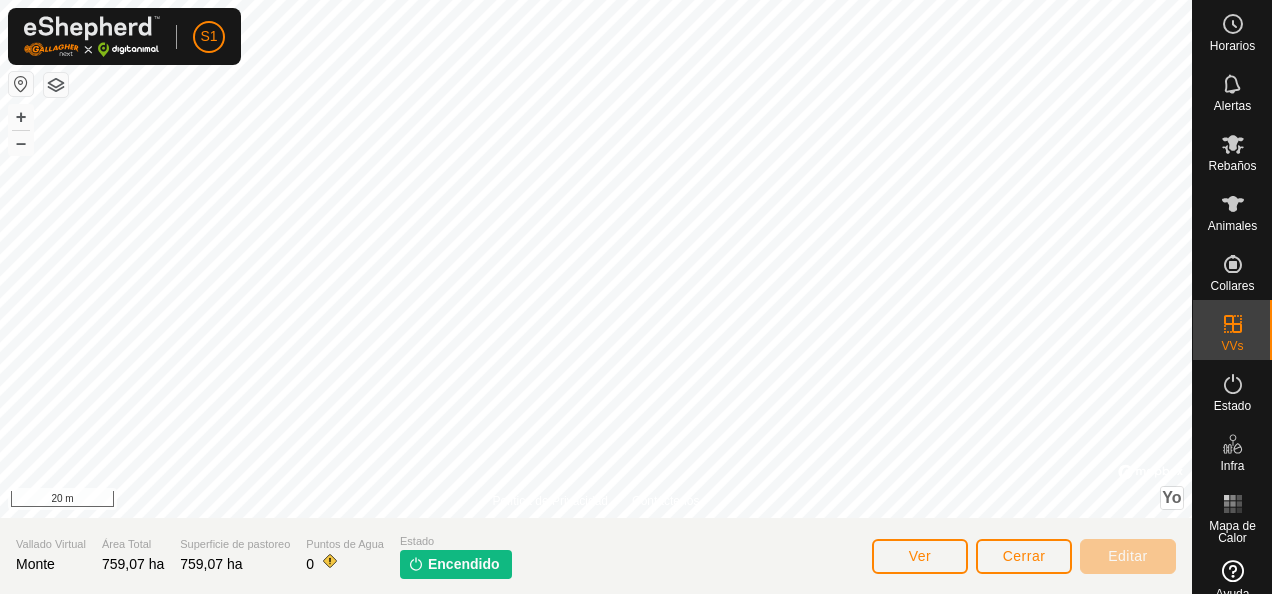 scroll, scrollTop: 0, scrollLeft: 0, axis: both 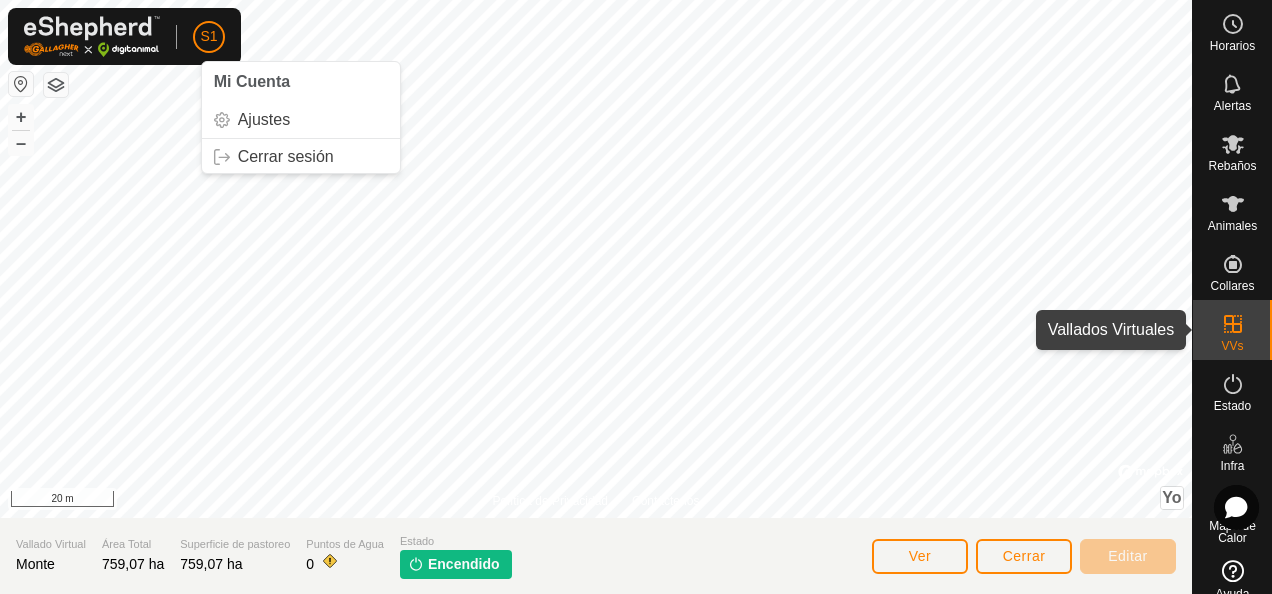 click at bounding box center [1233, 324] 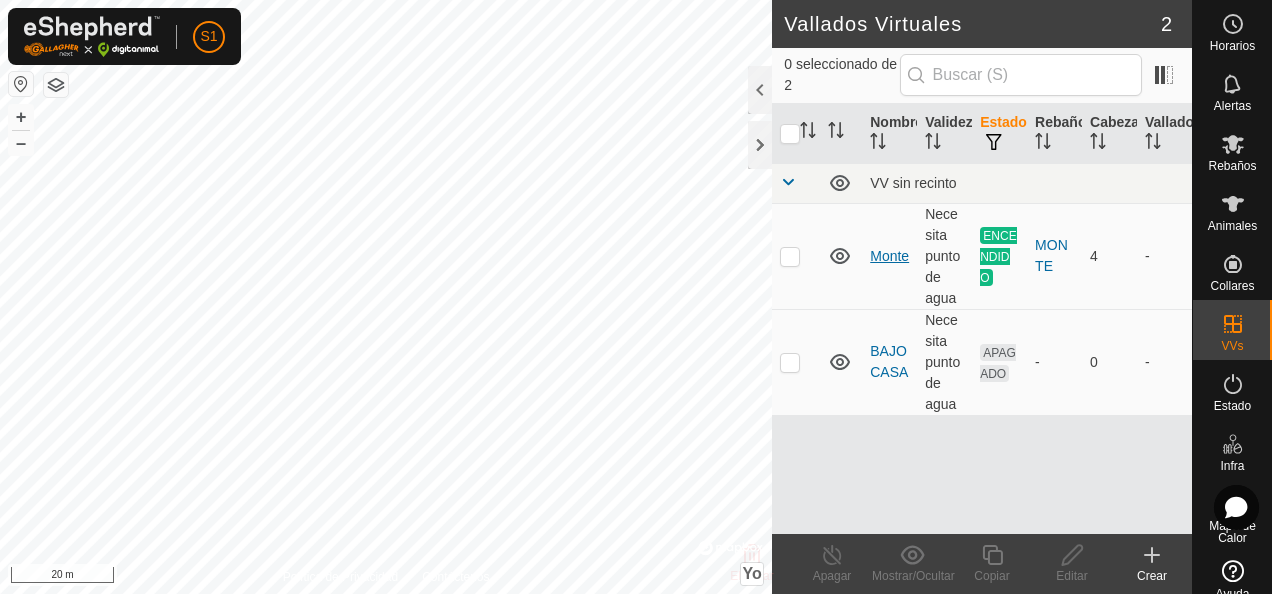 click on "Monte" at bounding box center [889, 256] 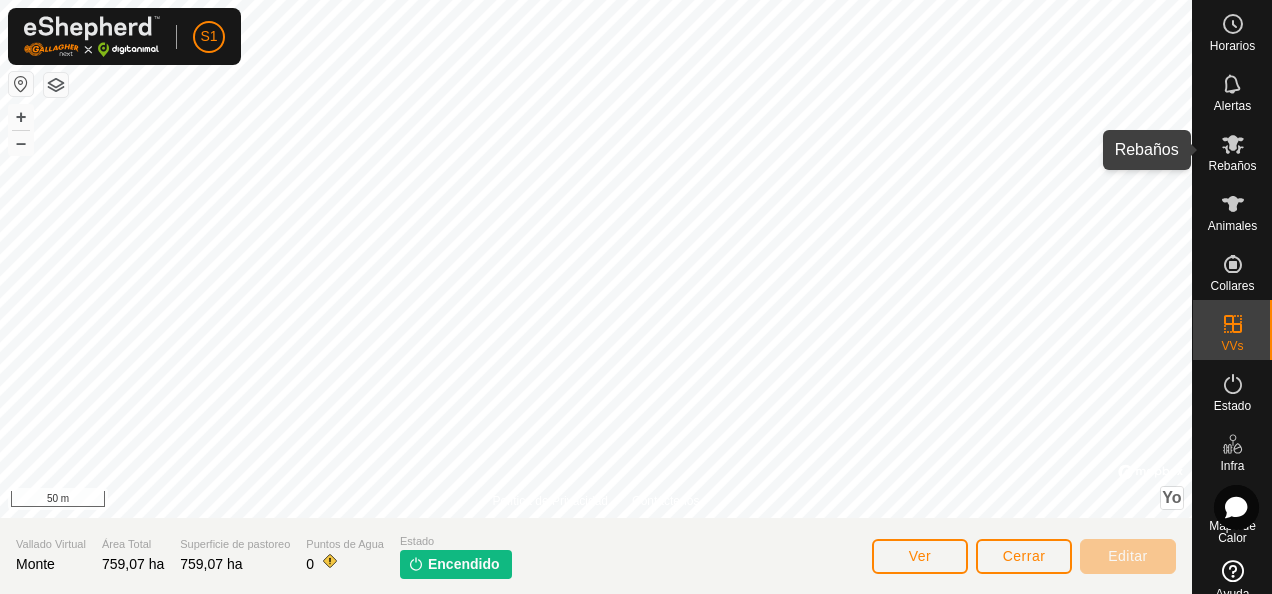 click at bounding box center (1233, 144) 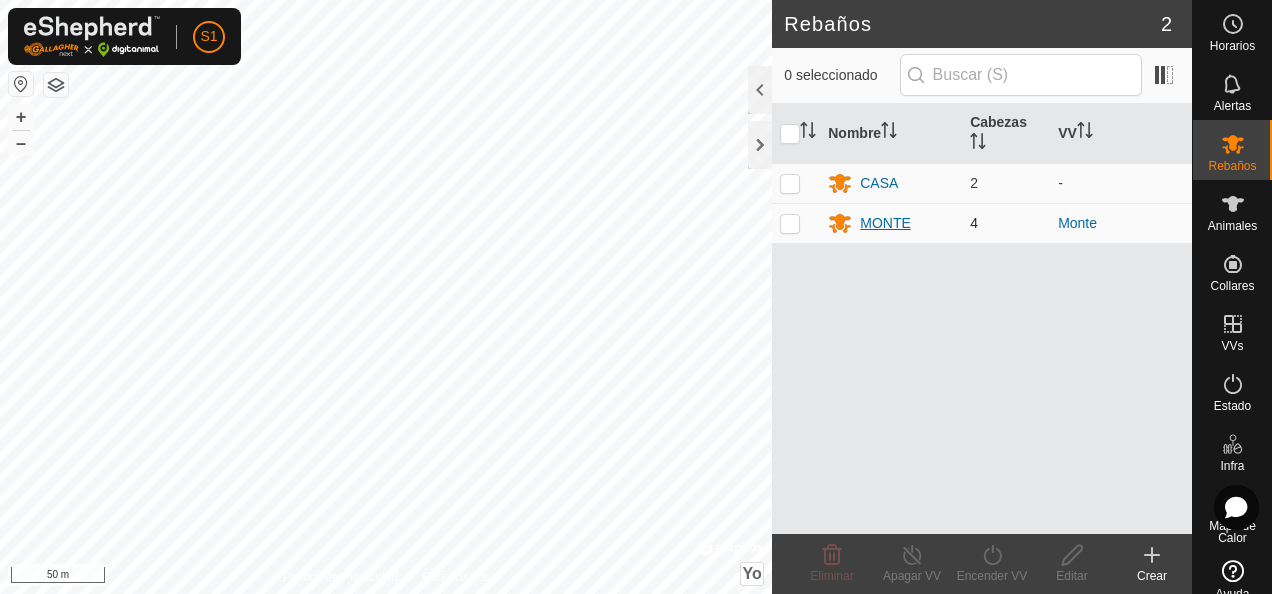 click on "MONTE" at bounding box center (885, 223) 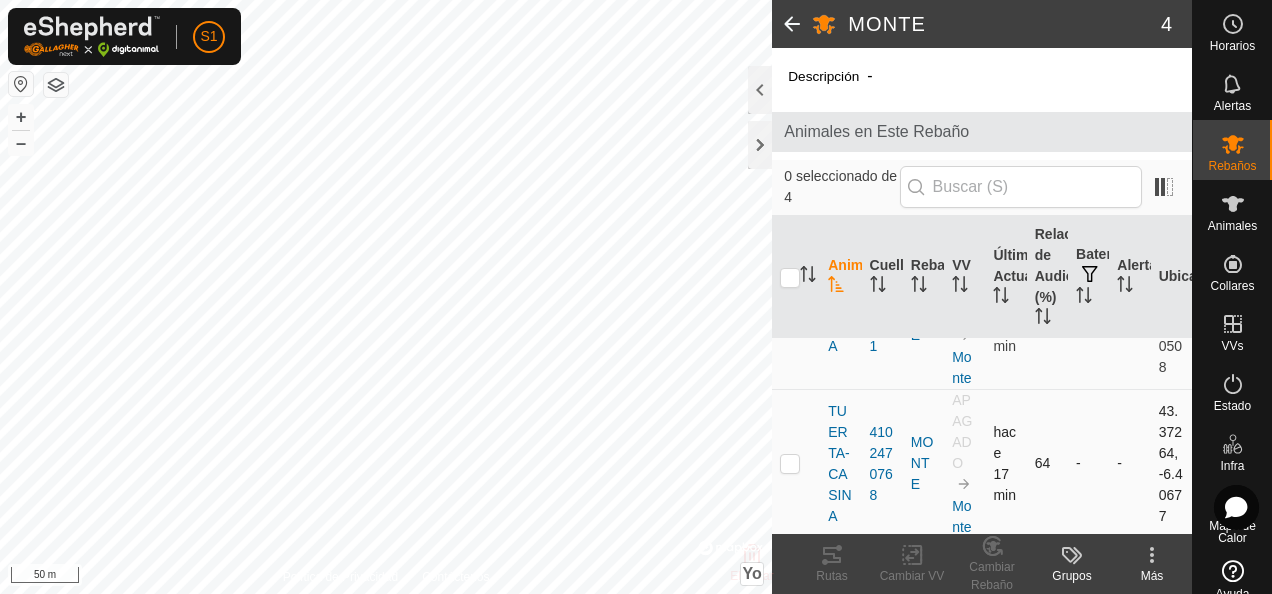 scroll, scrollTop: 296, scrollLeft: 0, axis: vertical 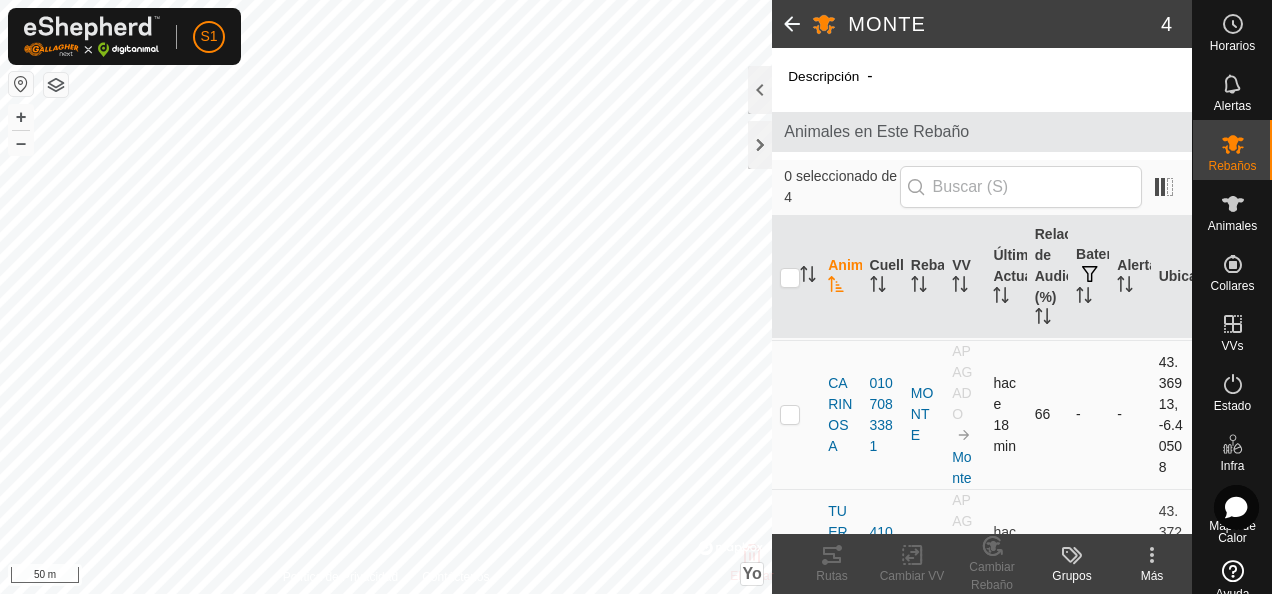 click at bounding box center [790, 414] 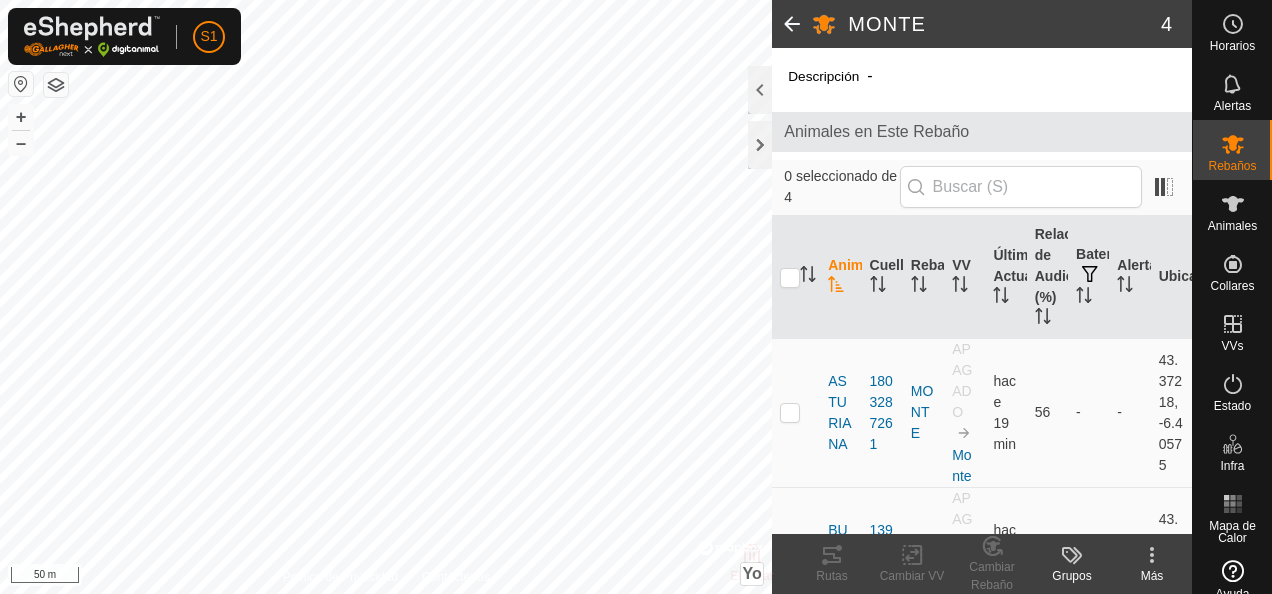 scroll, scrollTop: 0, scrollLeft: 0, axis: both 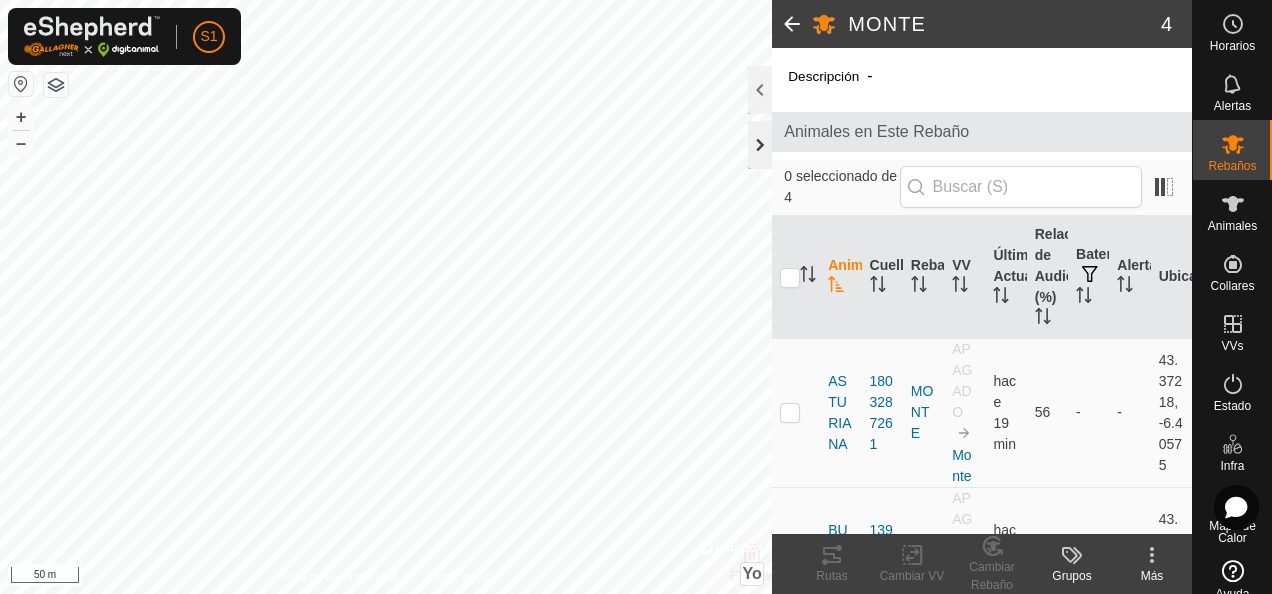 click 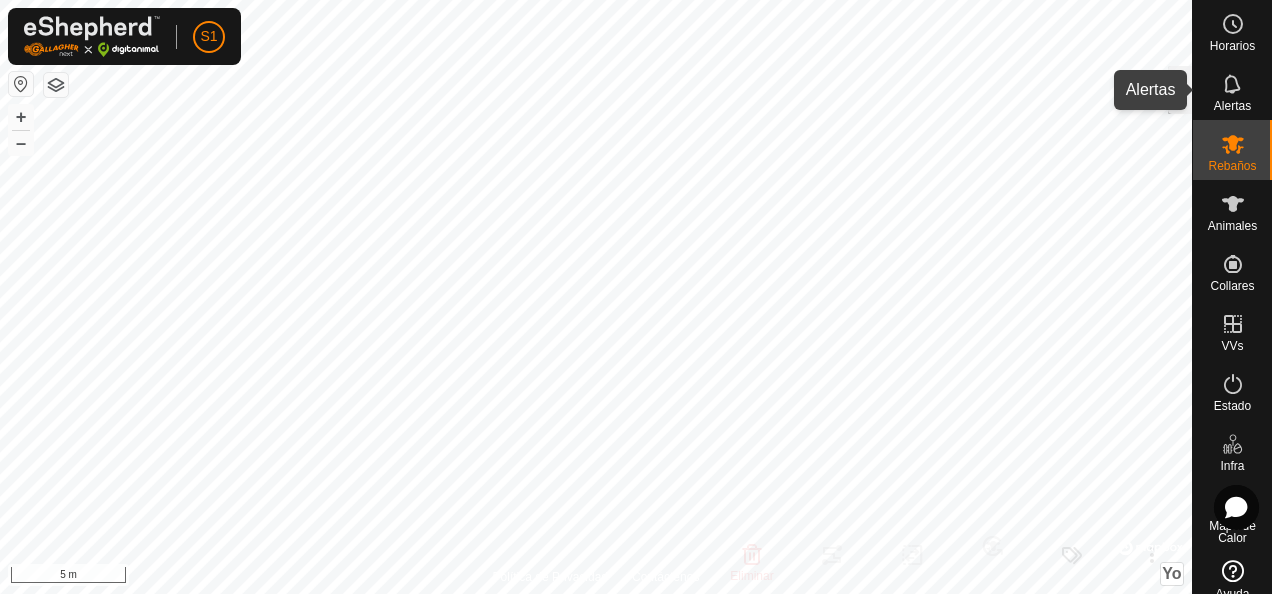 click 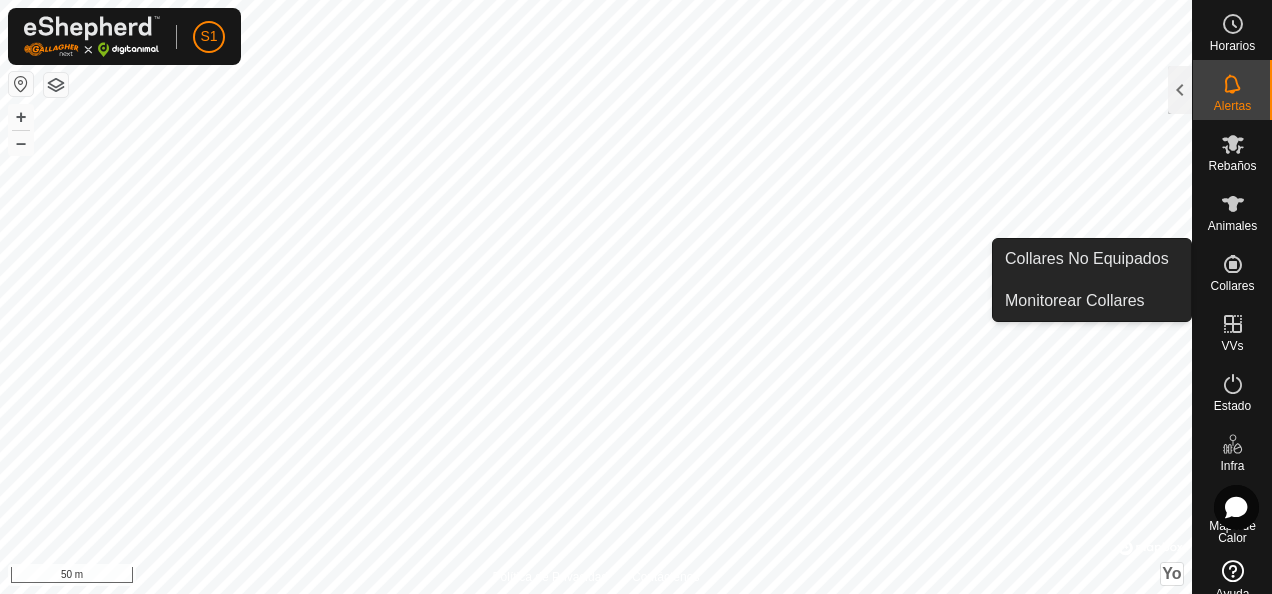 click 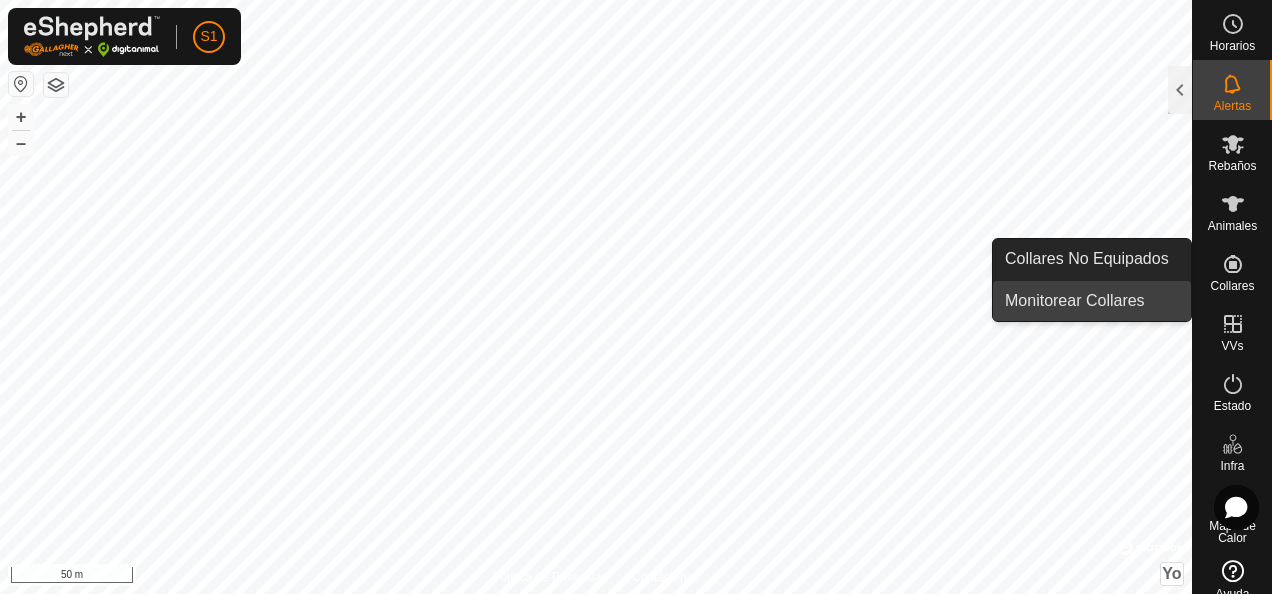 click on "Monitorear Collares" at bounding box center [1092, 301] 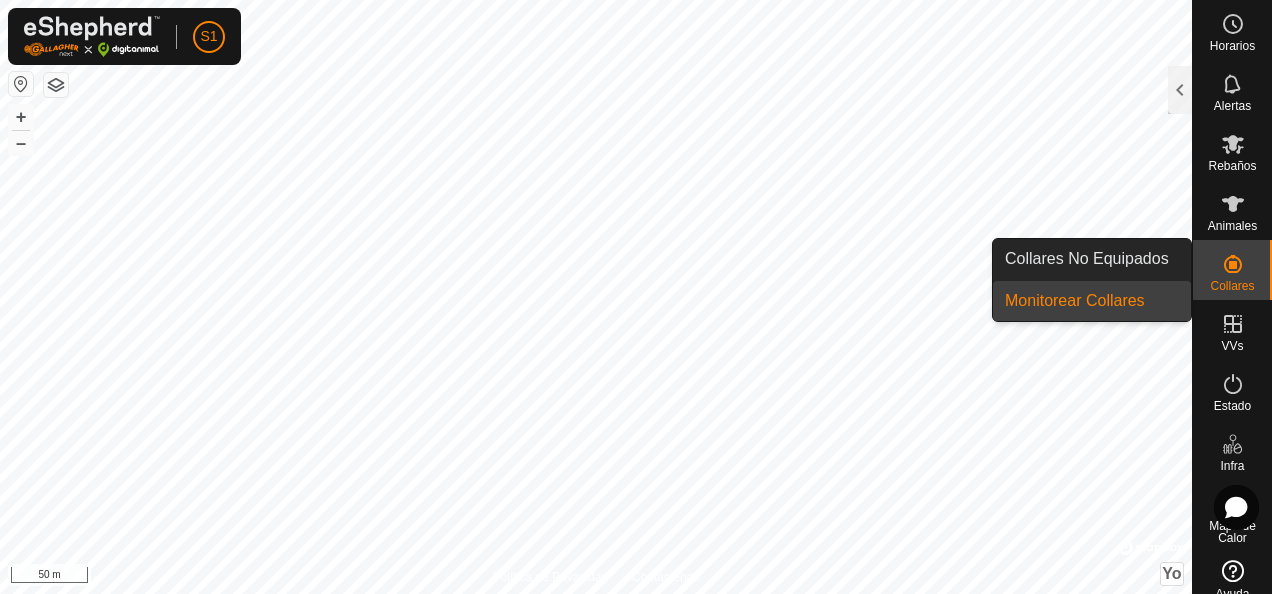 click 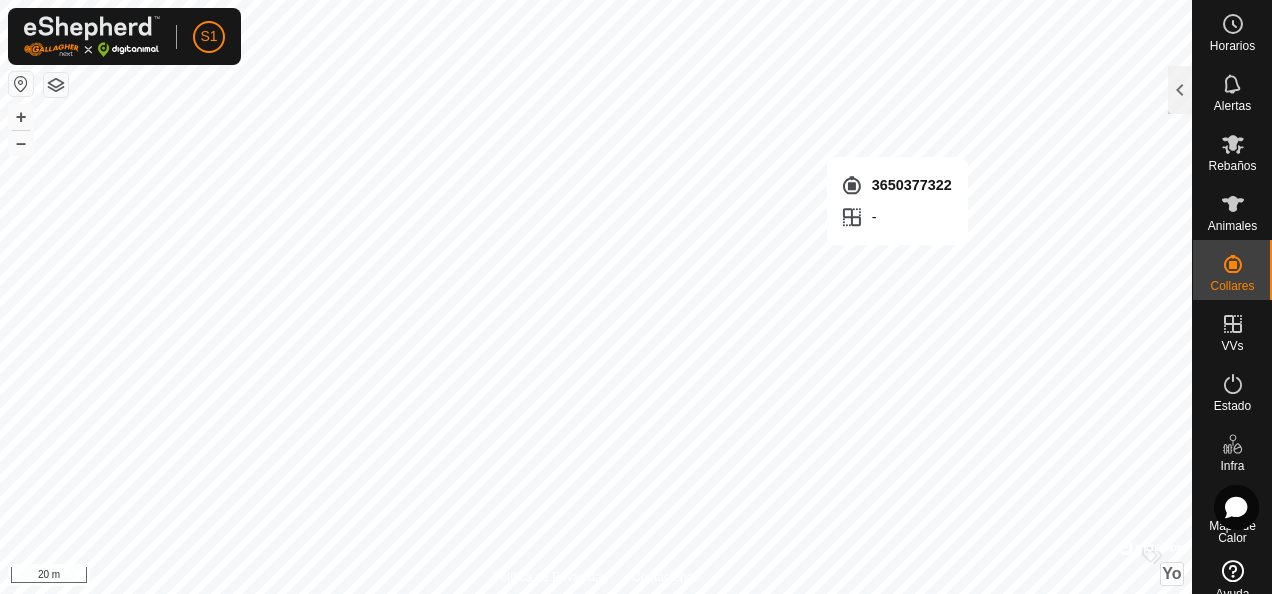 checkbox on "true" 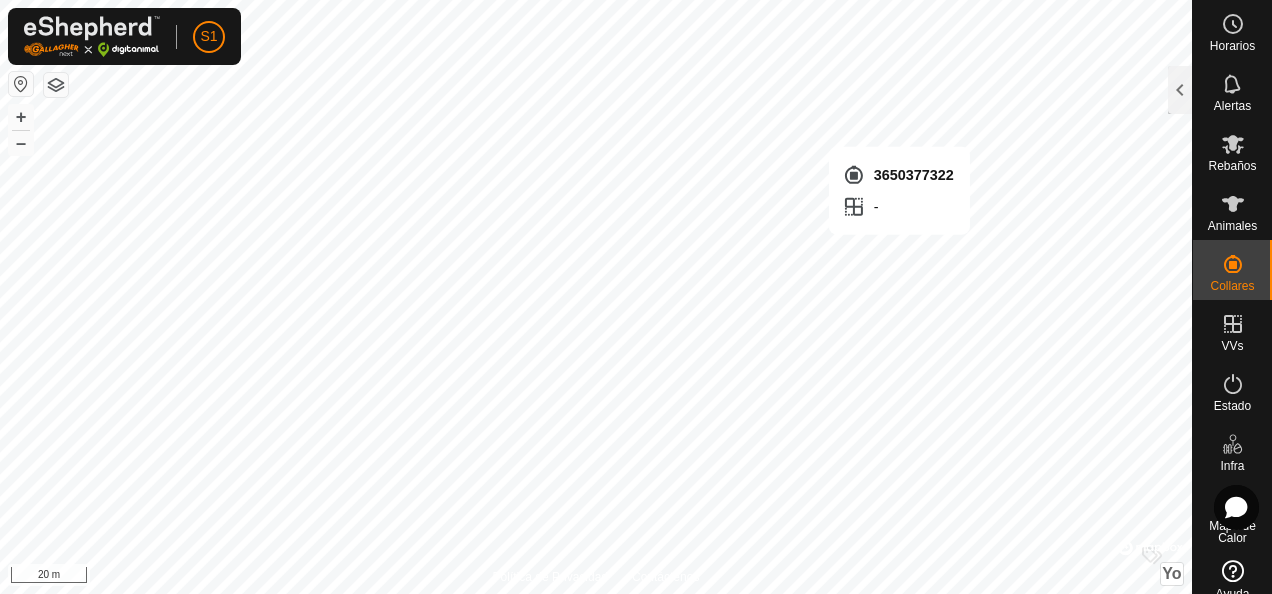 checkbox on "false" 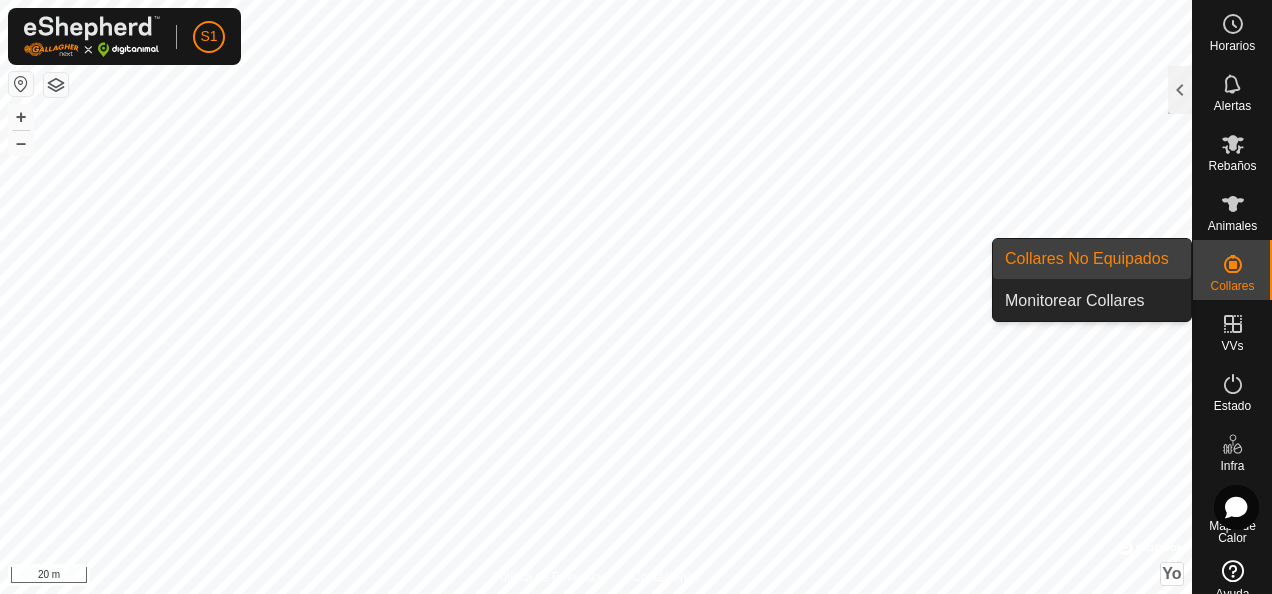 click on "Collares No Equipados" at bounding box center (1092, 259) 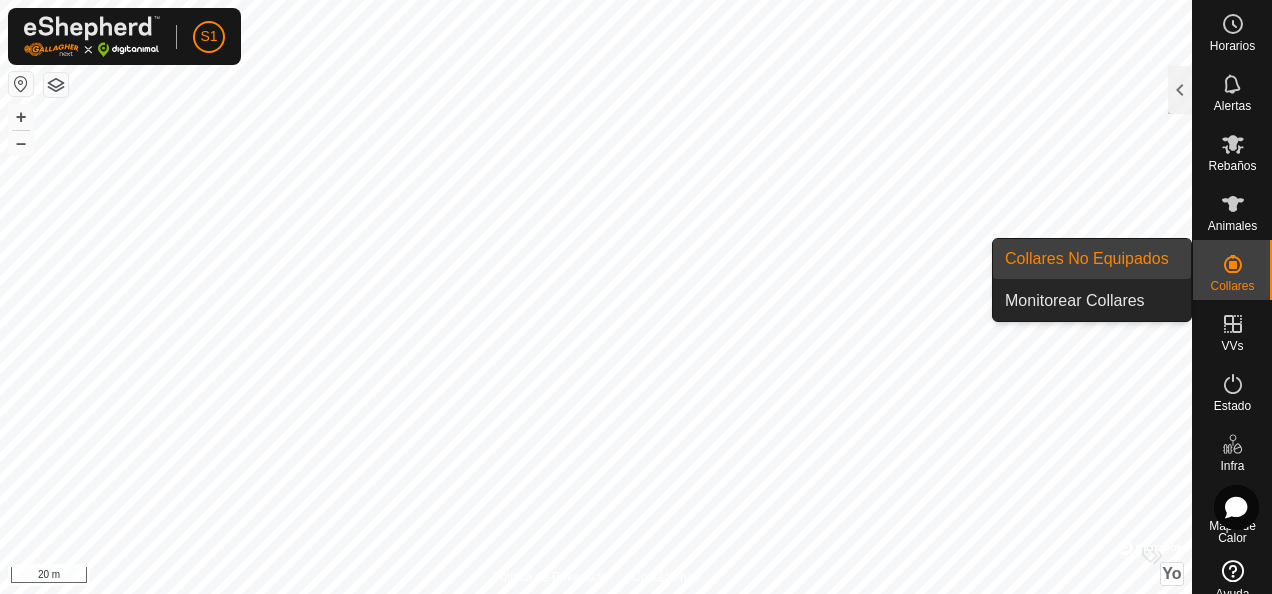 click on "Collares No Equipados" at bounding box center (1092, 259) 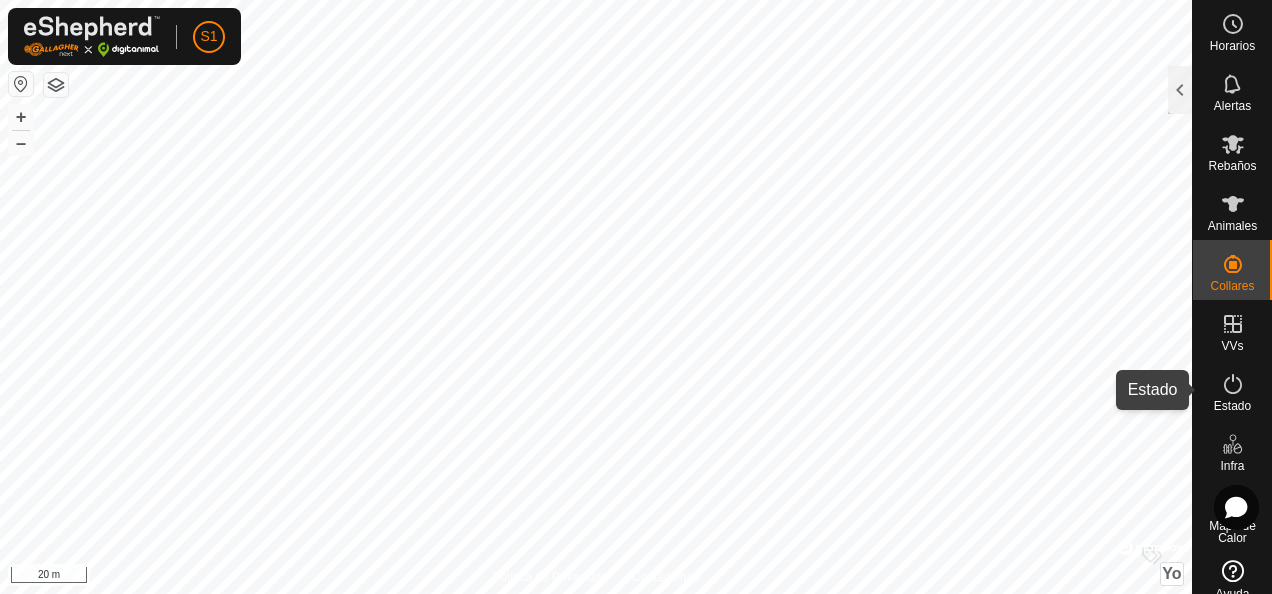 click at bounding box center (1233, 384) 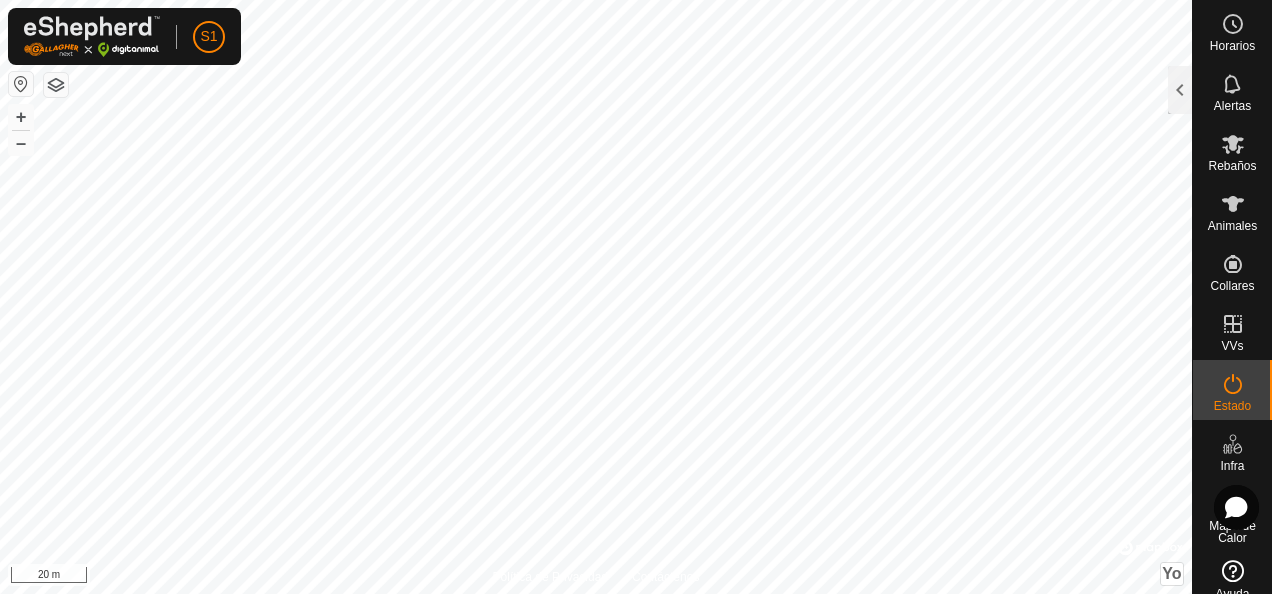 click 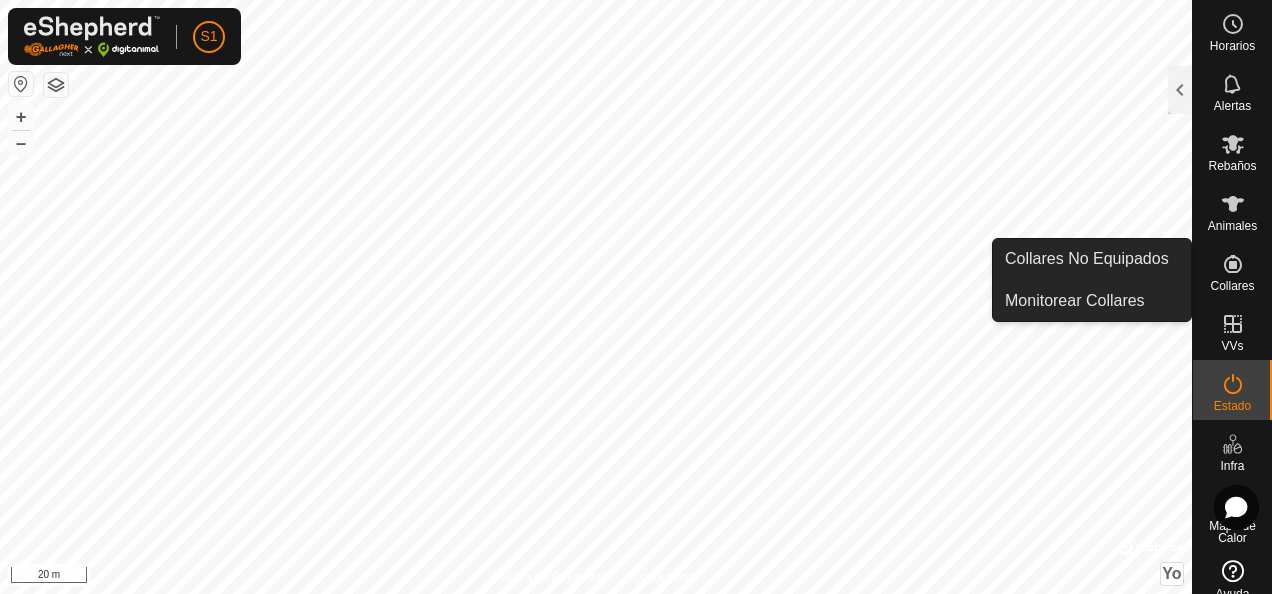 click 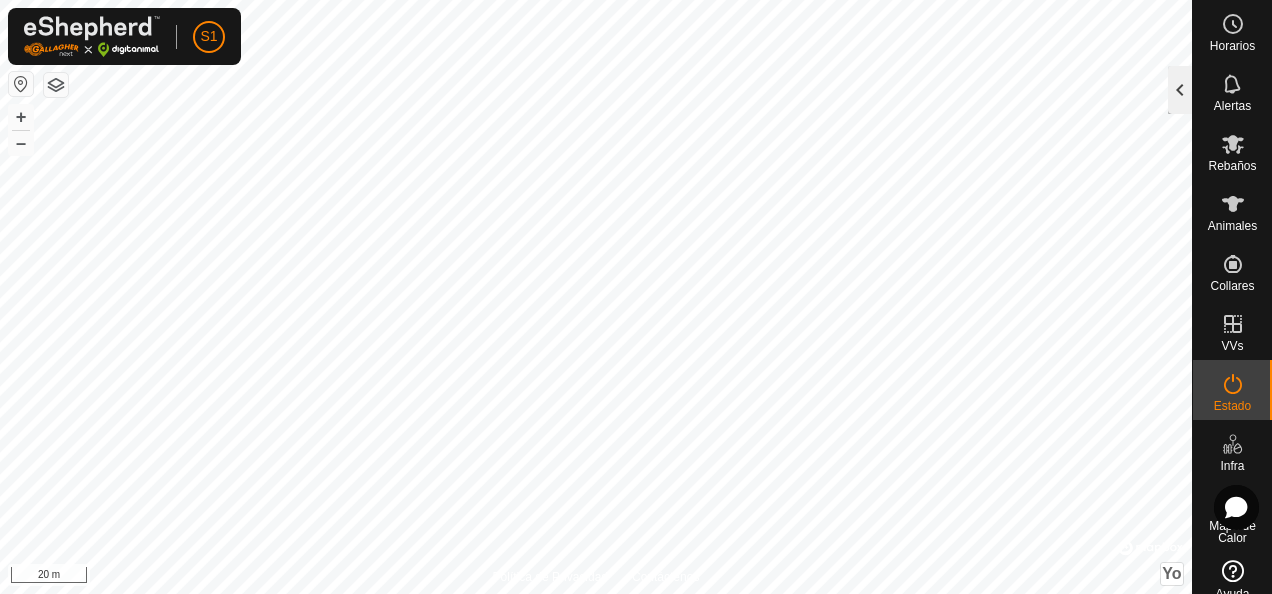 click 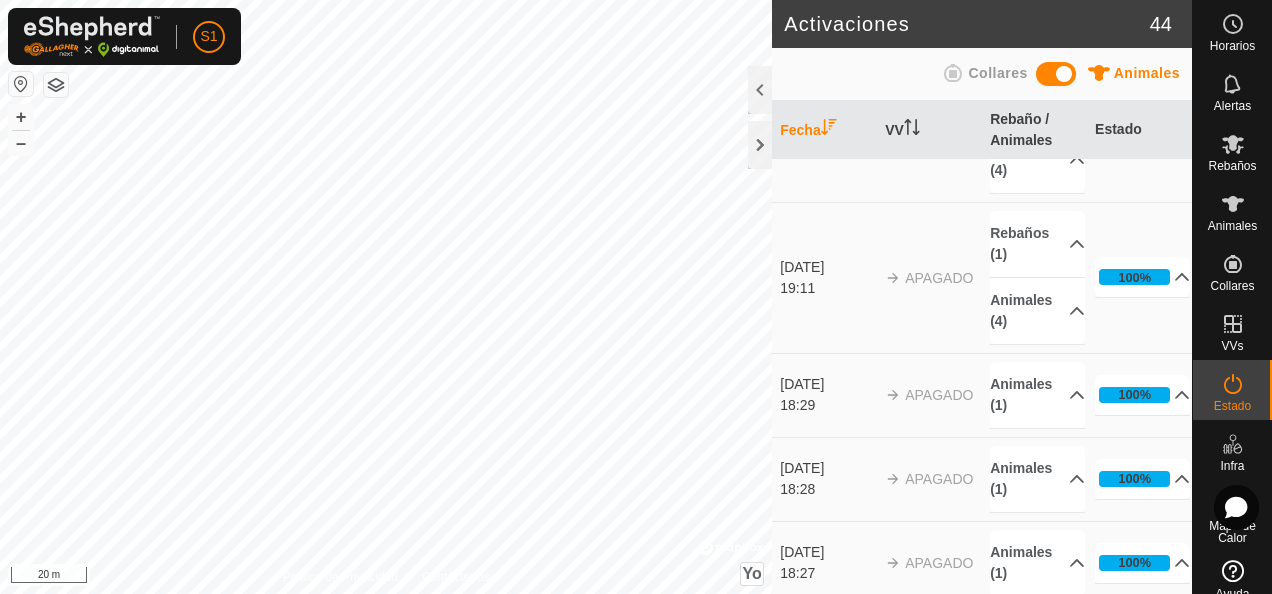 scroll, scrollTop: 0, scrollLeft: 0, axis: both 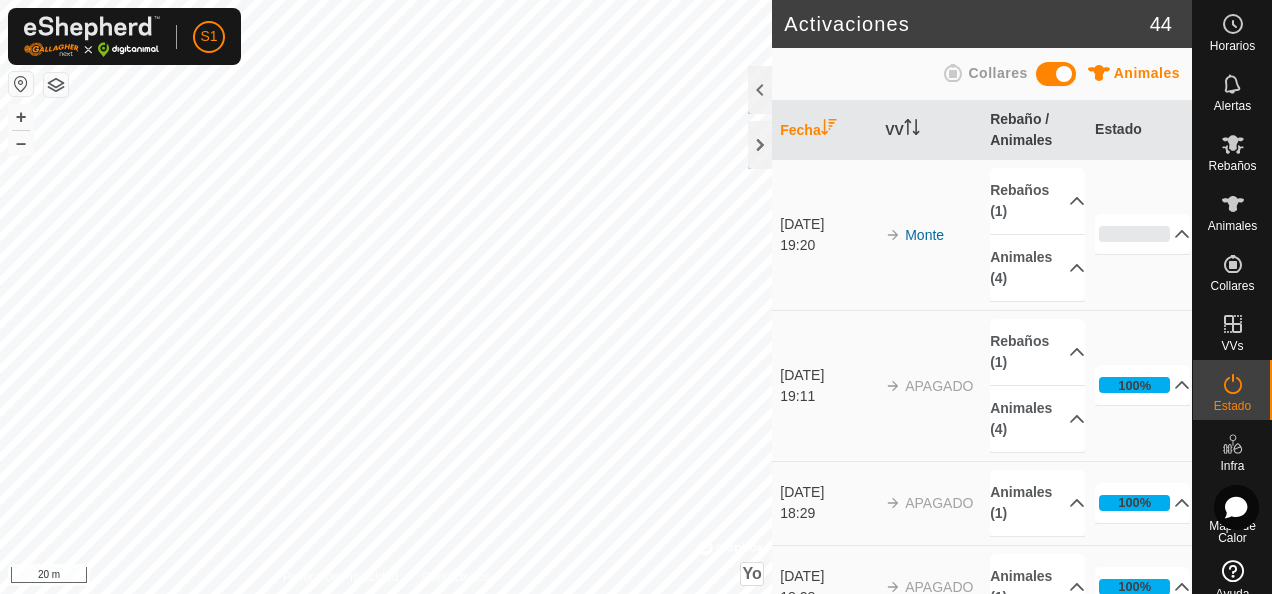 click on "Collares" at bounding box center (997, 73) 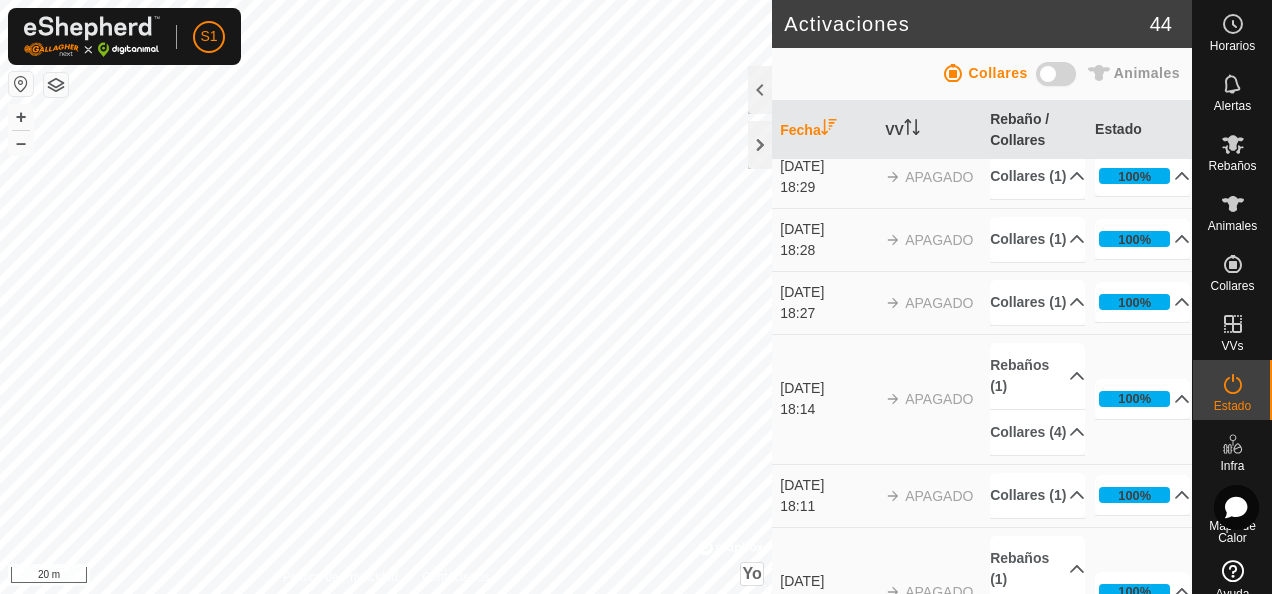 scroll, scrollTop: 0, scrollLeft: 0, axis: both 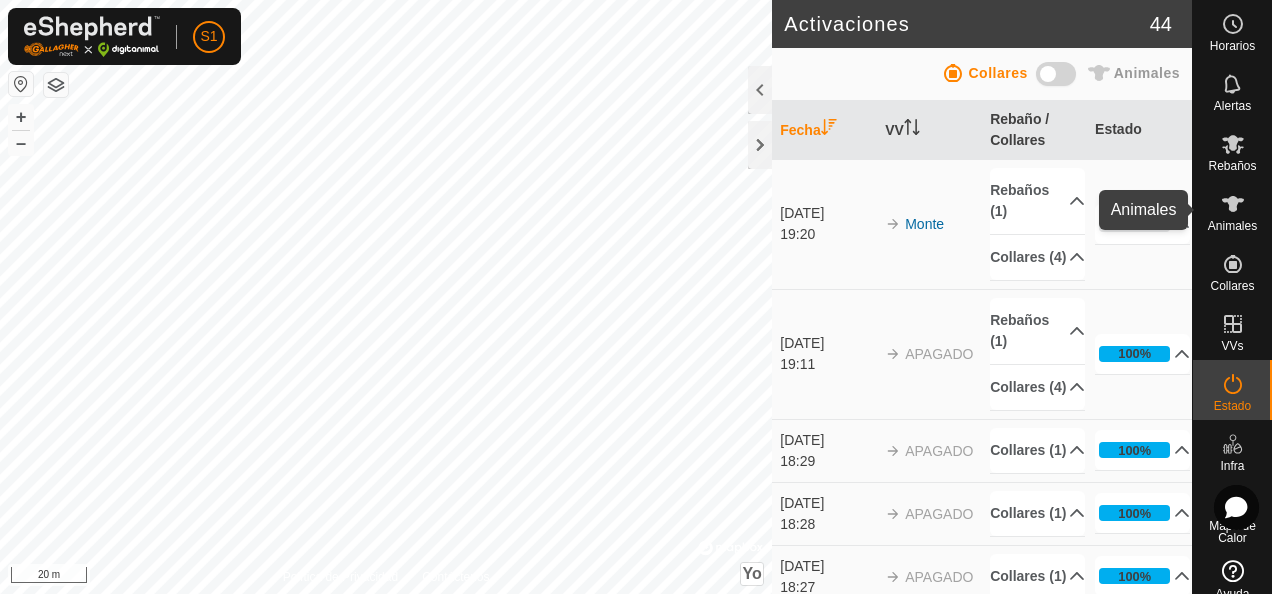 click 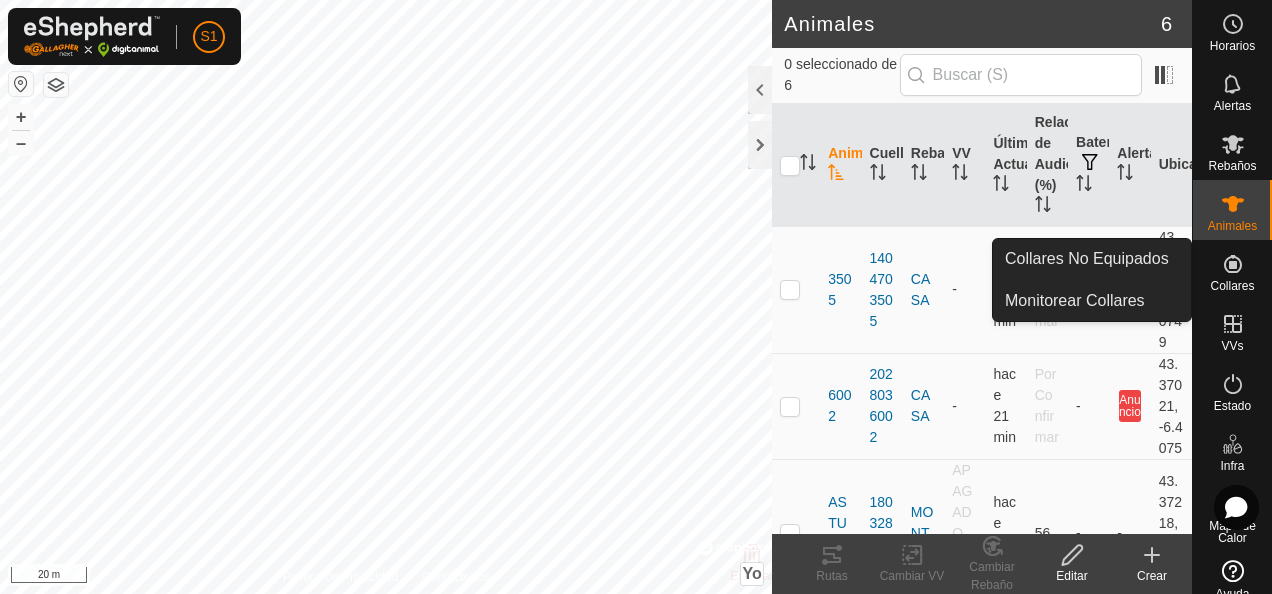click 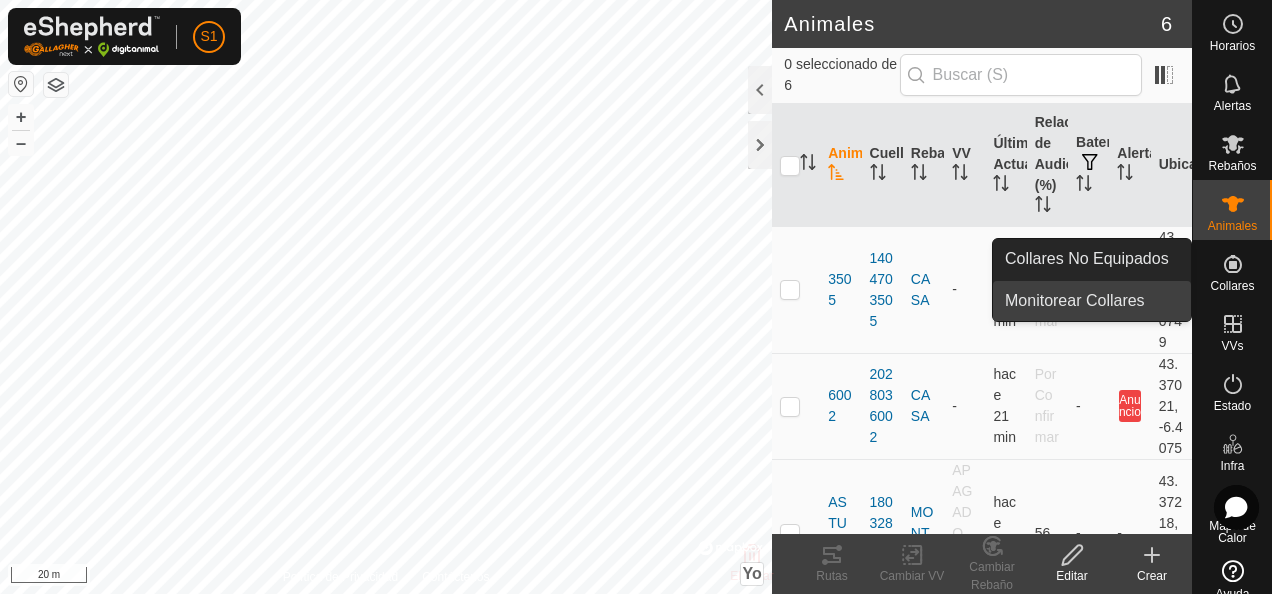 click on "Monitorear Collares" at bounding box center (1092, 301) 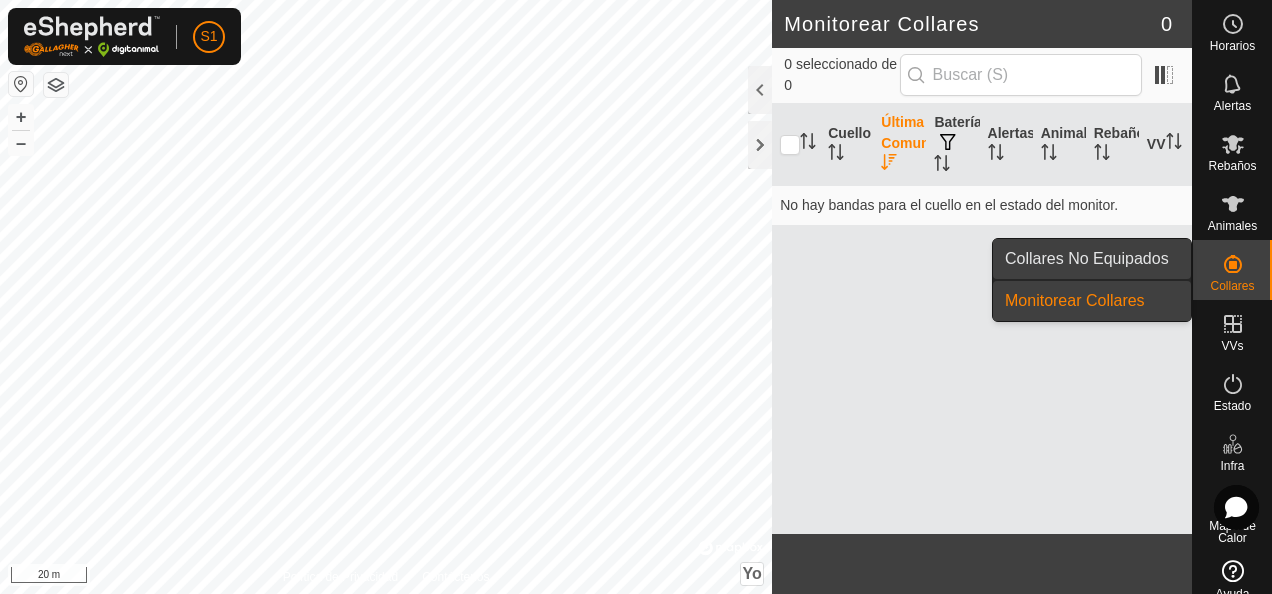 click on "Collares No Equipados" at bounding box center [1092, 259] 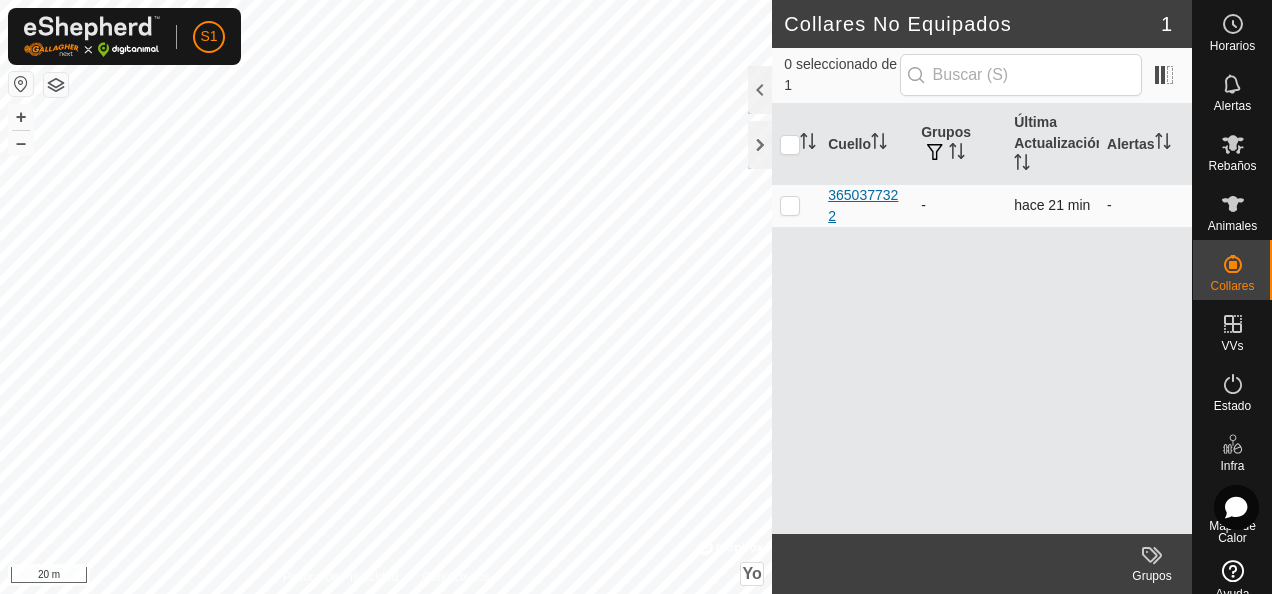 click on "3650377322" at bounding box center (866, 206) 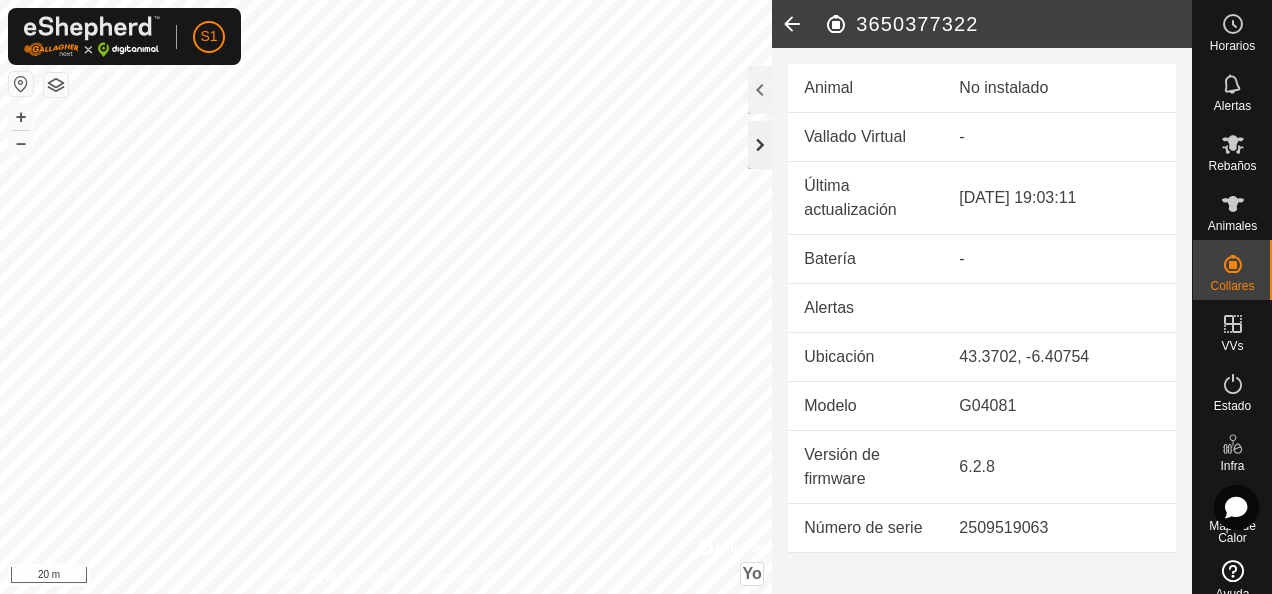 click 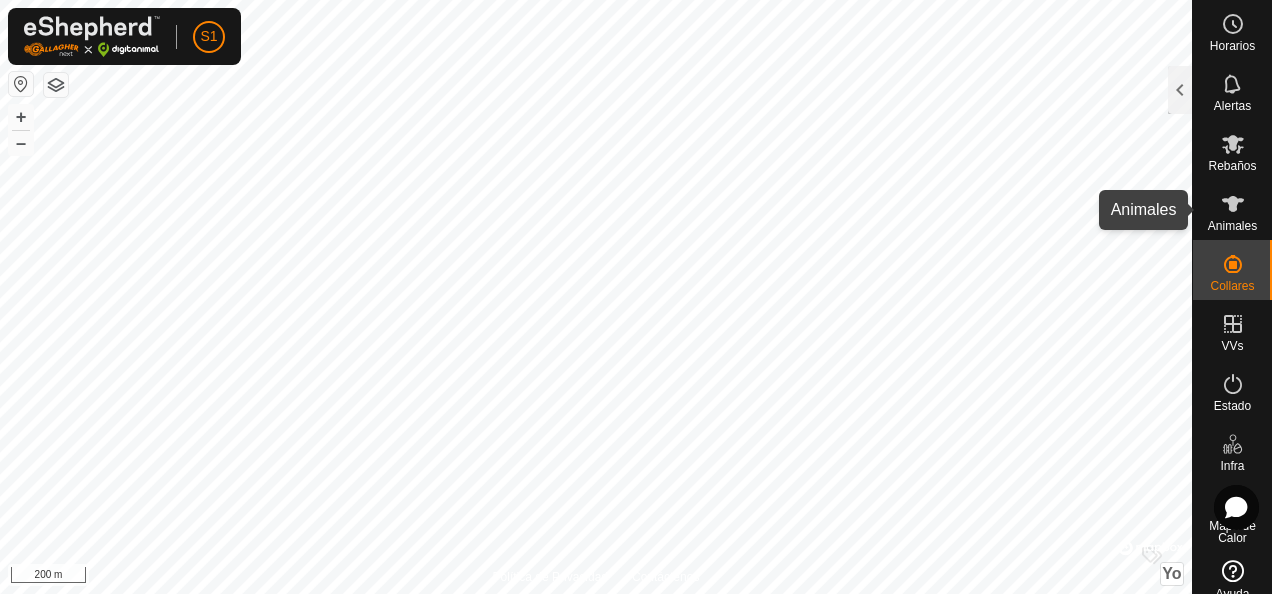 click at bounding box center (1233, 204) 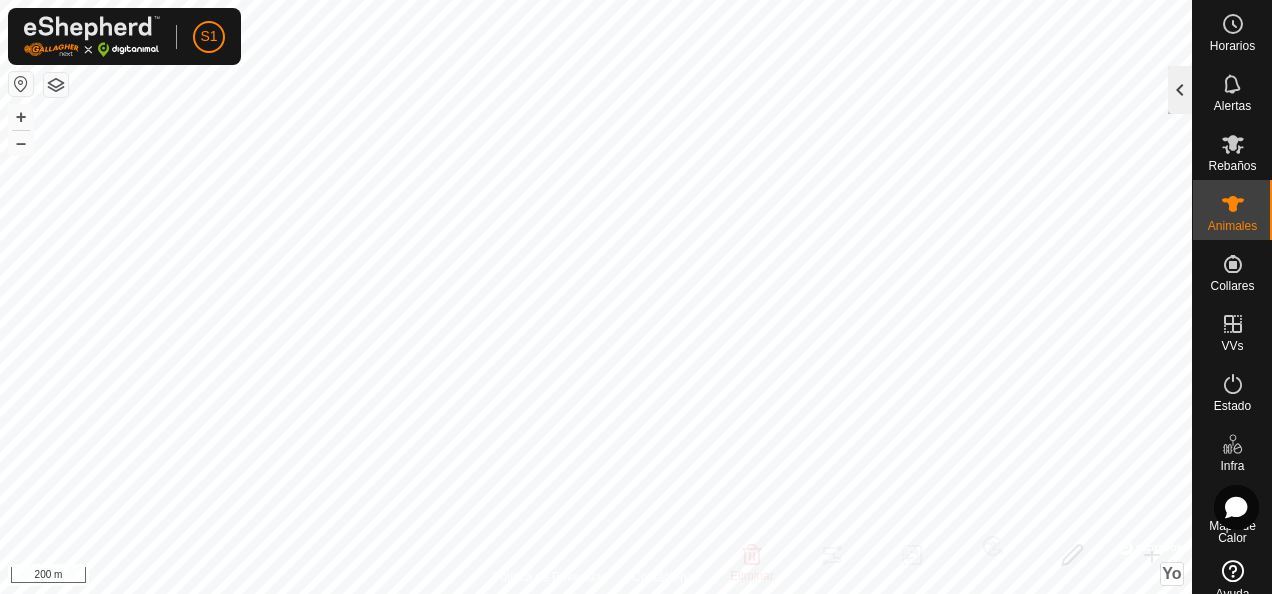 click 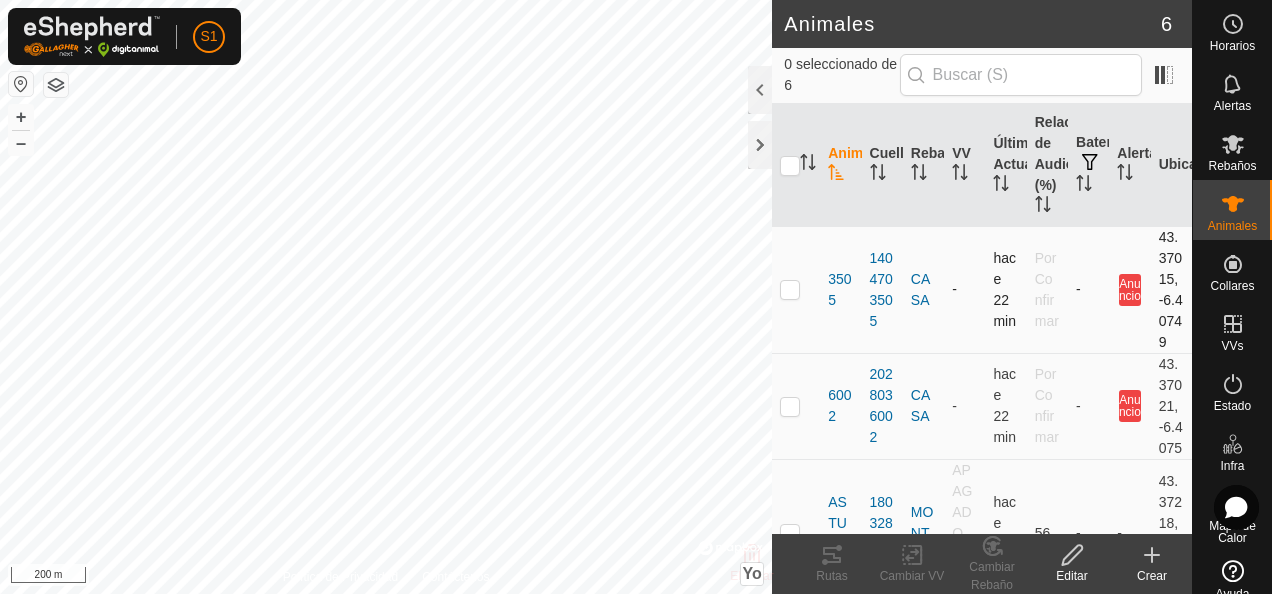 click at bounding box center (790, 289) 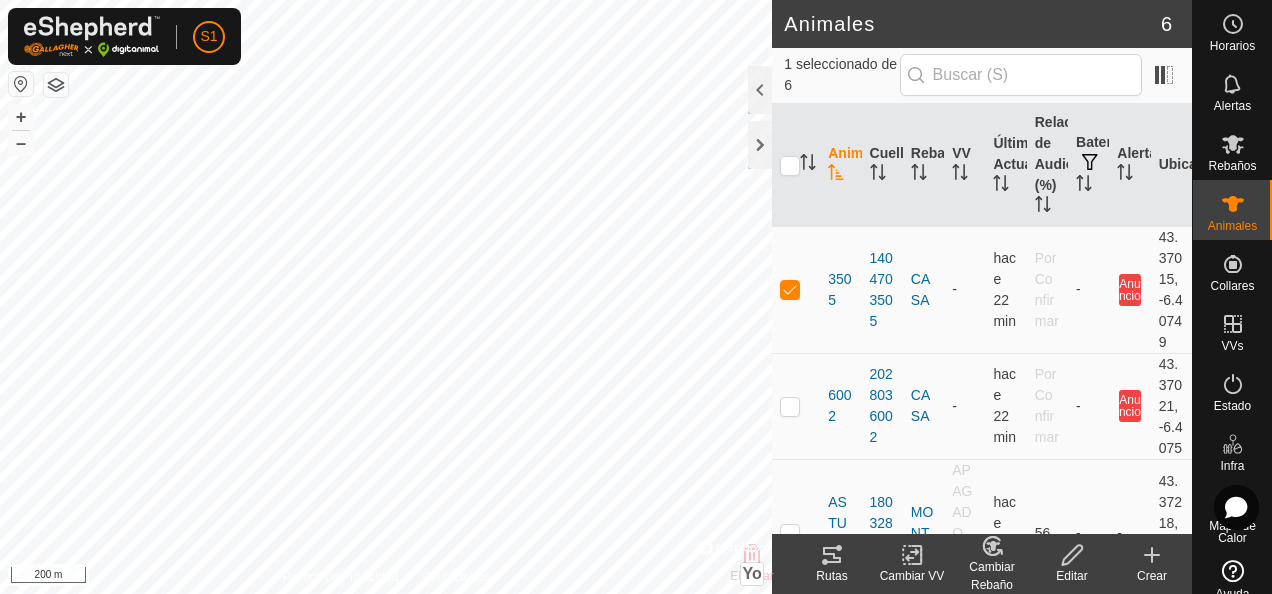 click 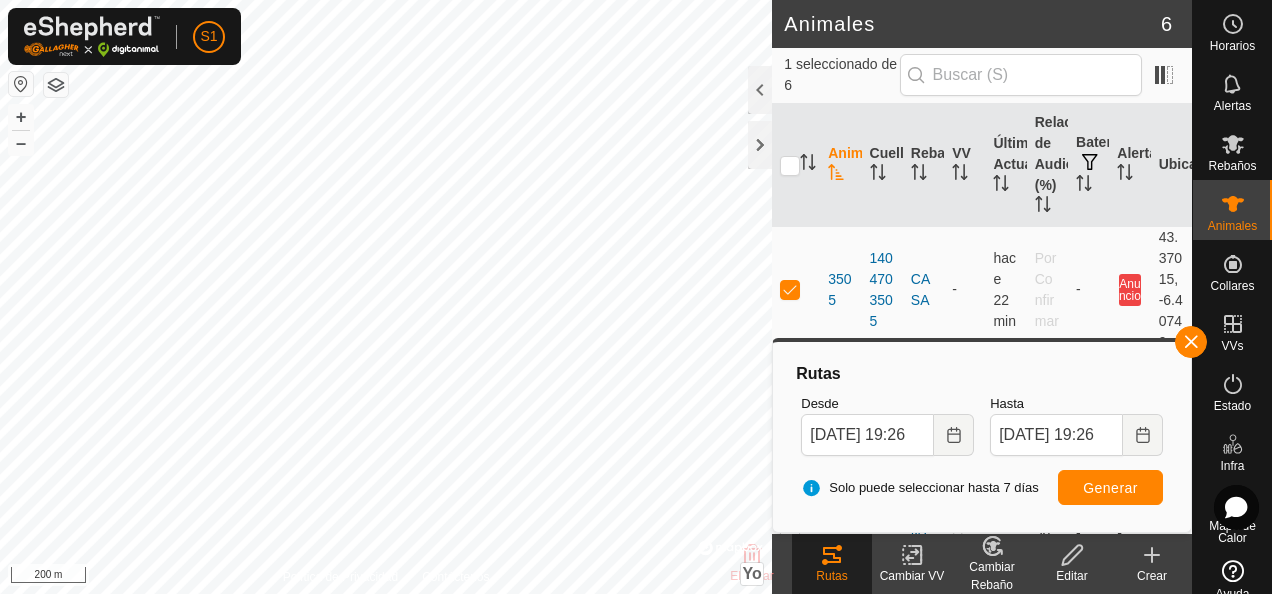 click 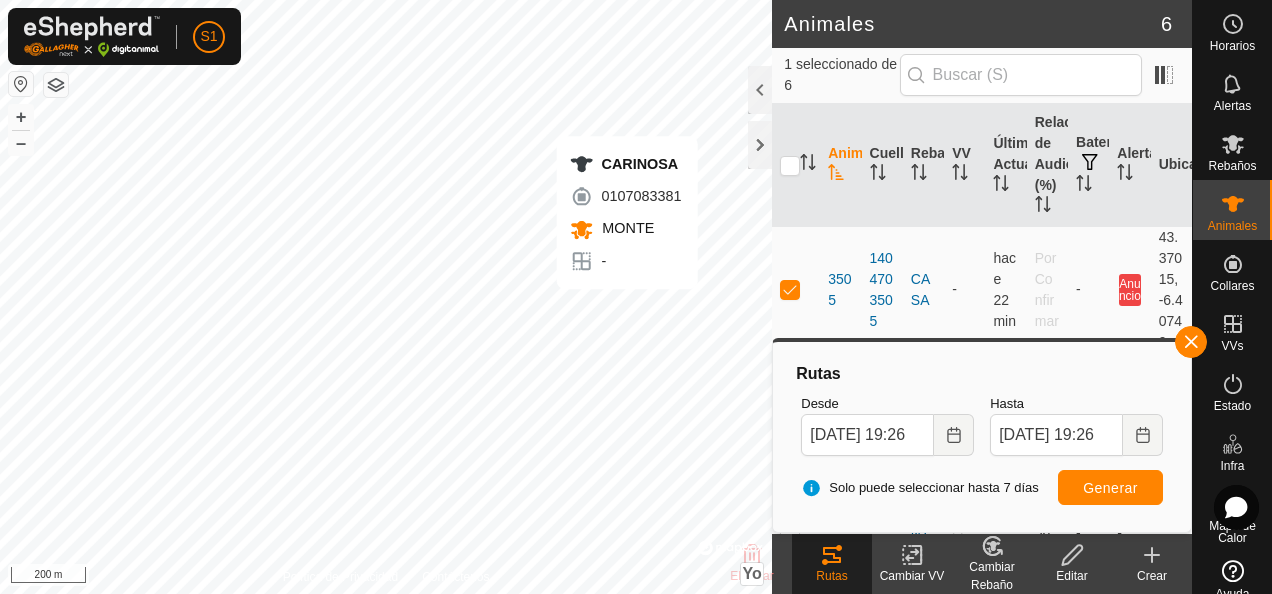 checkbox on "false" 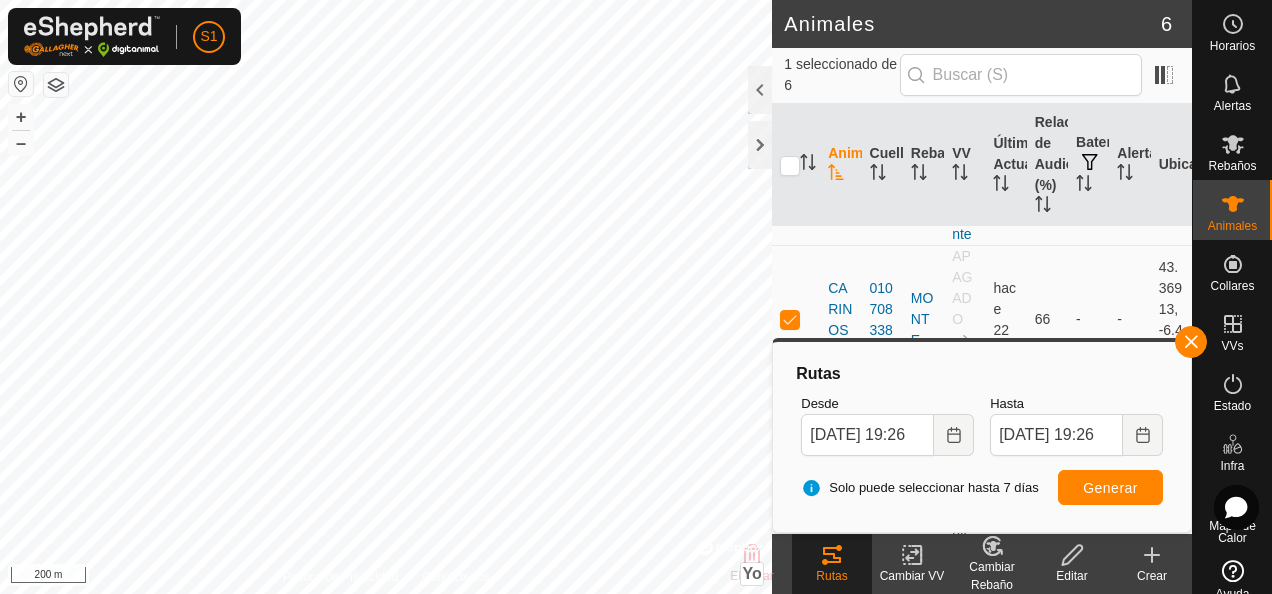 scroll, scrollTop: 516, scrollLeft: 0, axis: vertical 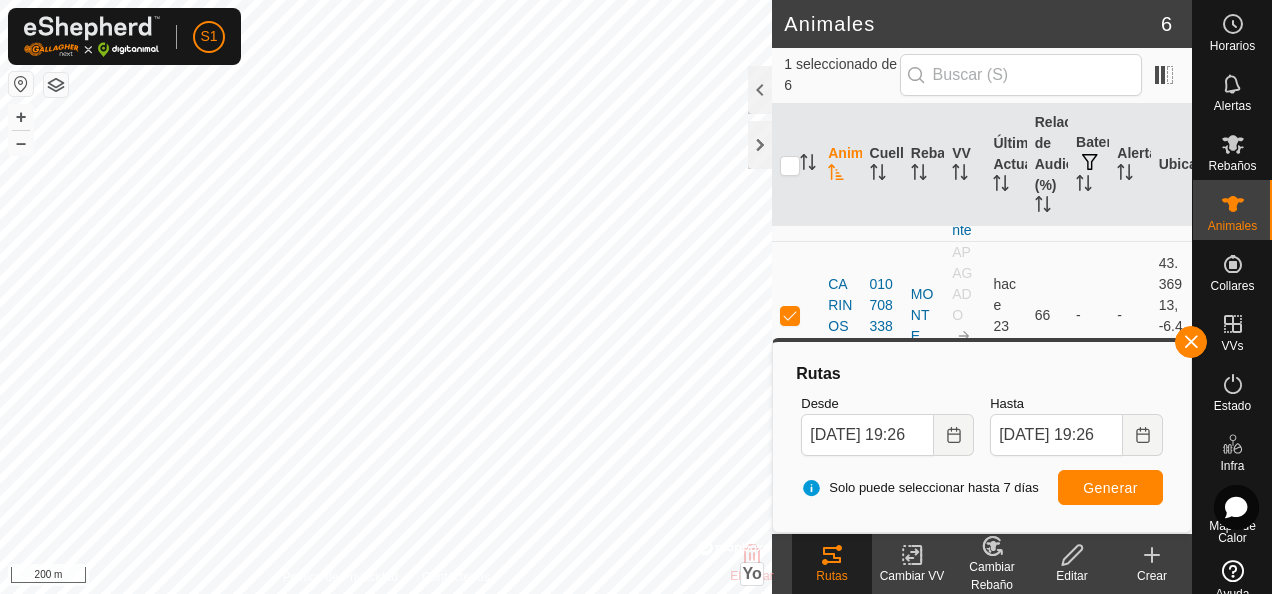 click 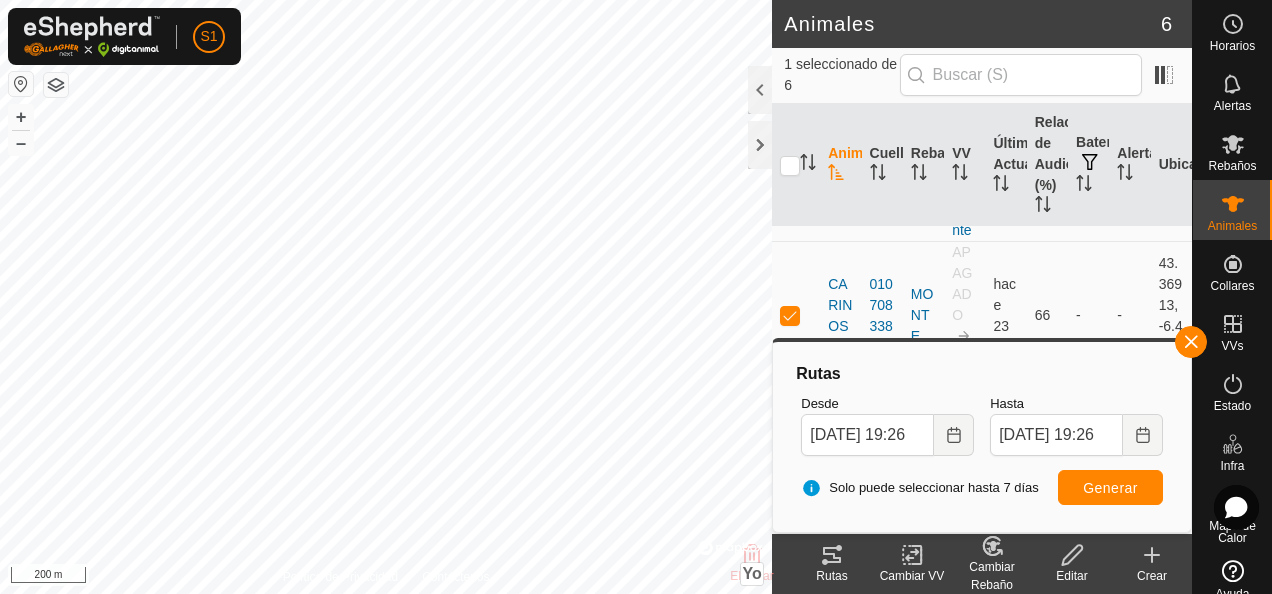 click 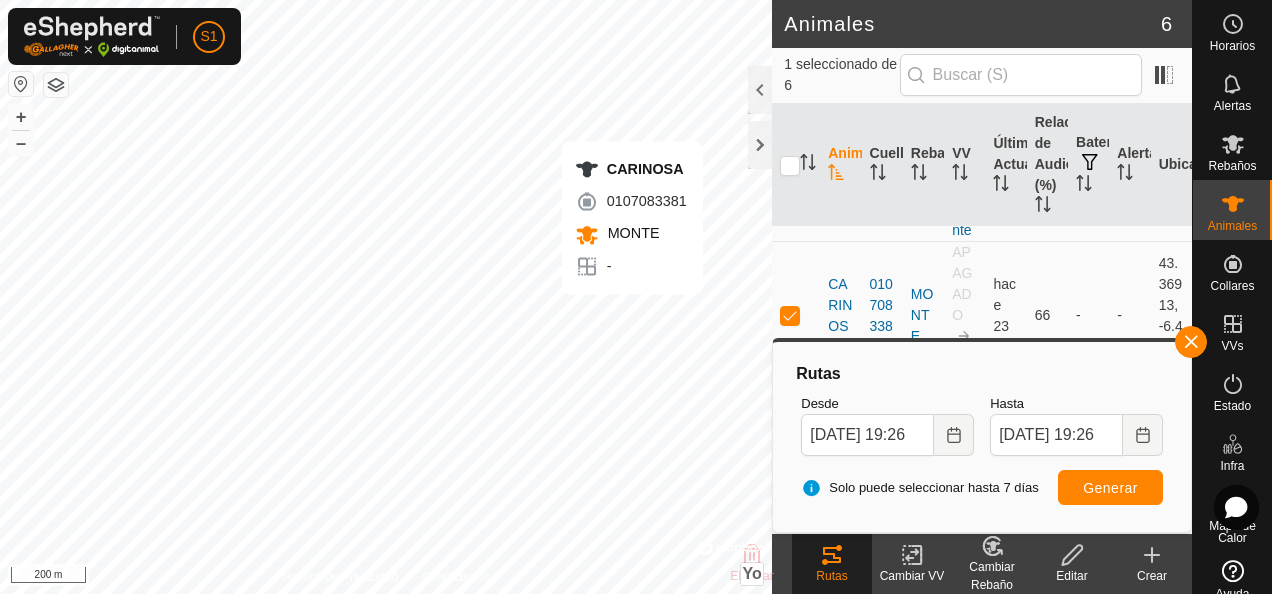 checkbox on "false" 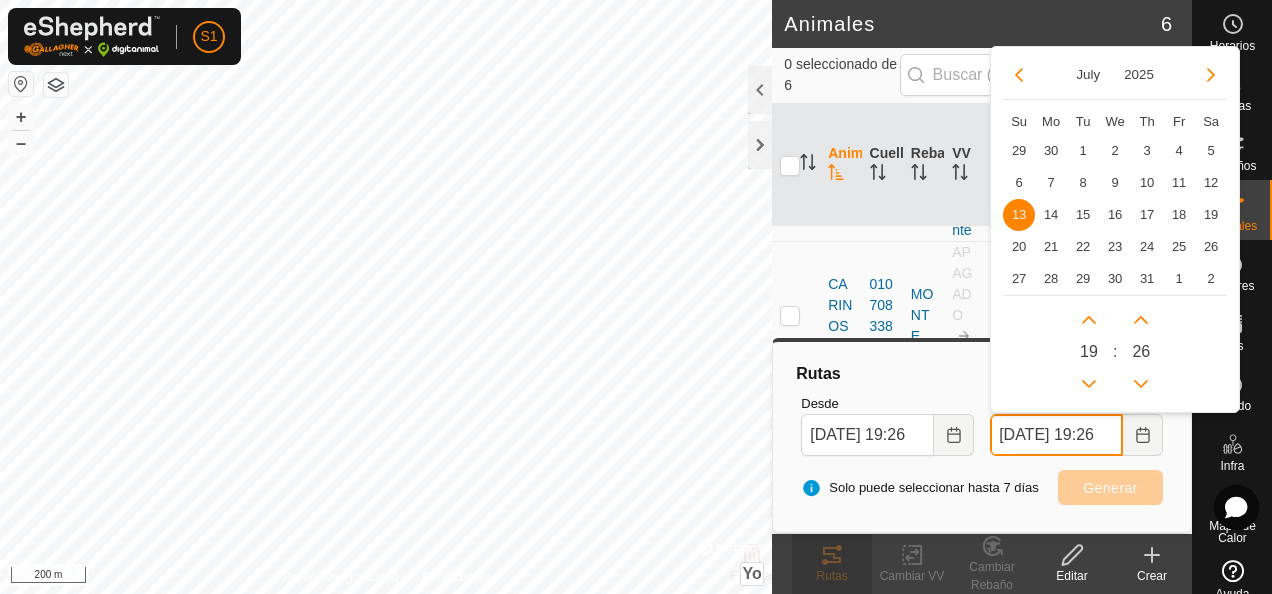 click on "13 Jul, 2025 19:26" at bounding box center [1056, 435] 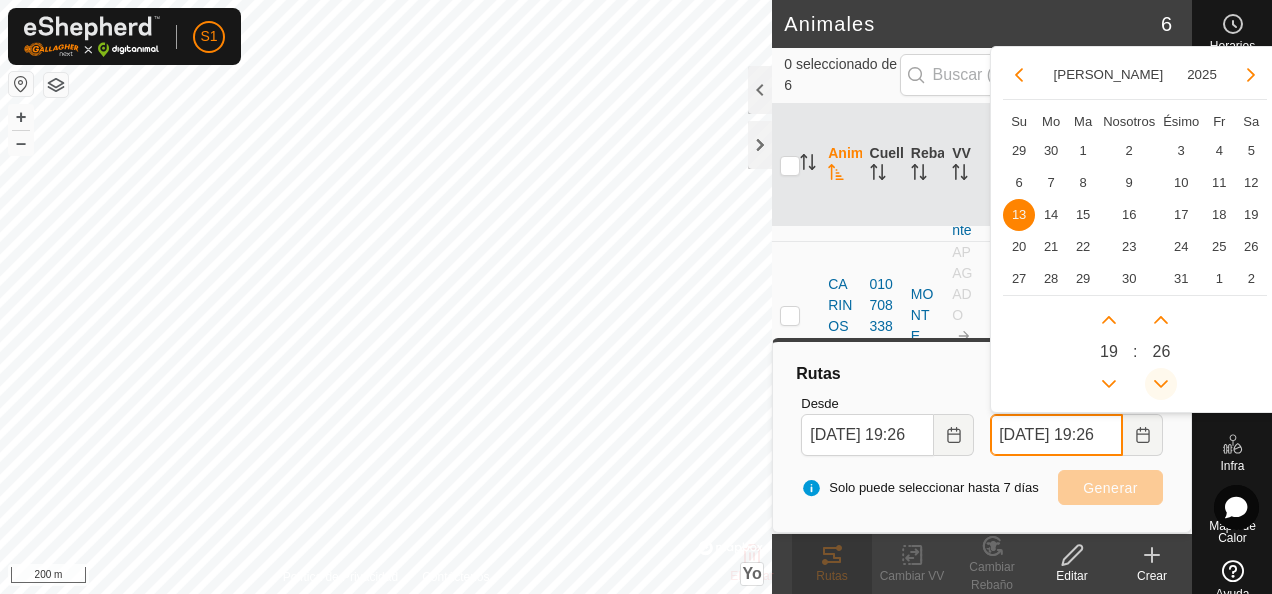click at bounding box center (1161, 384) 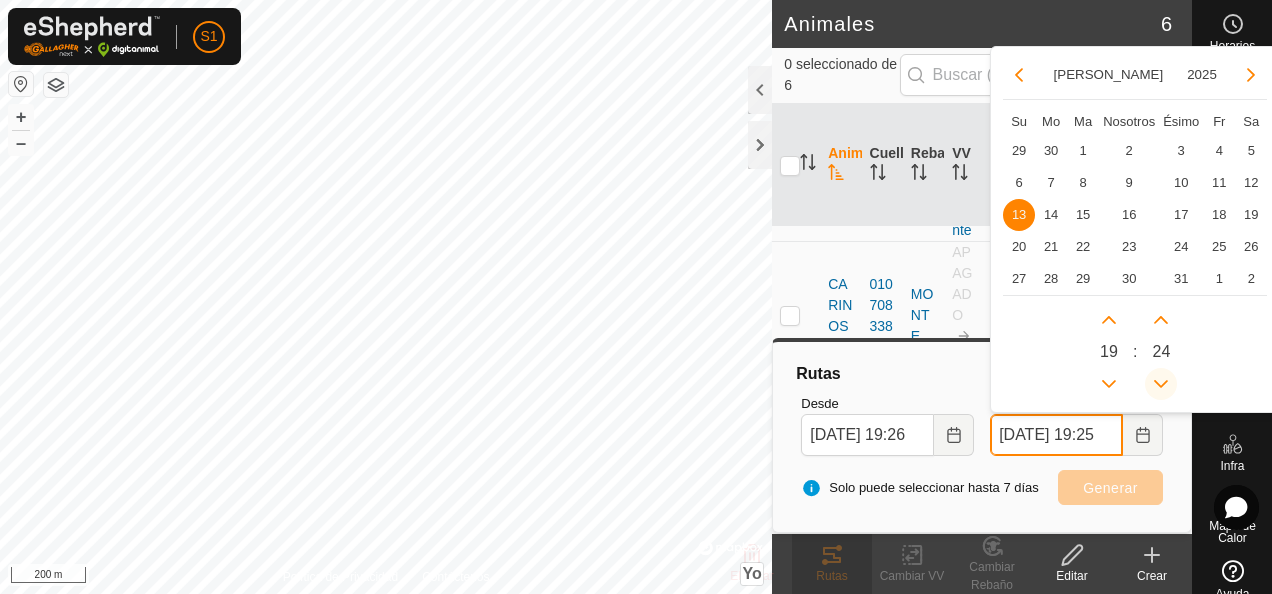 click at bounding box center (1161, 384) 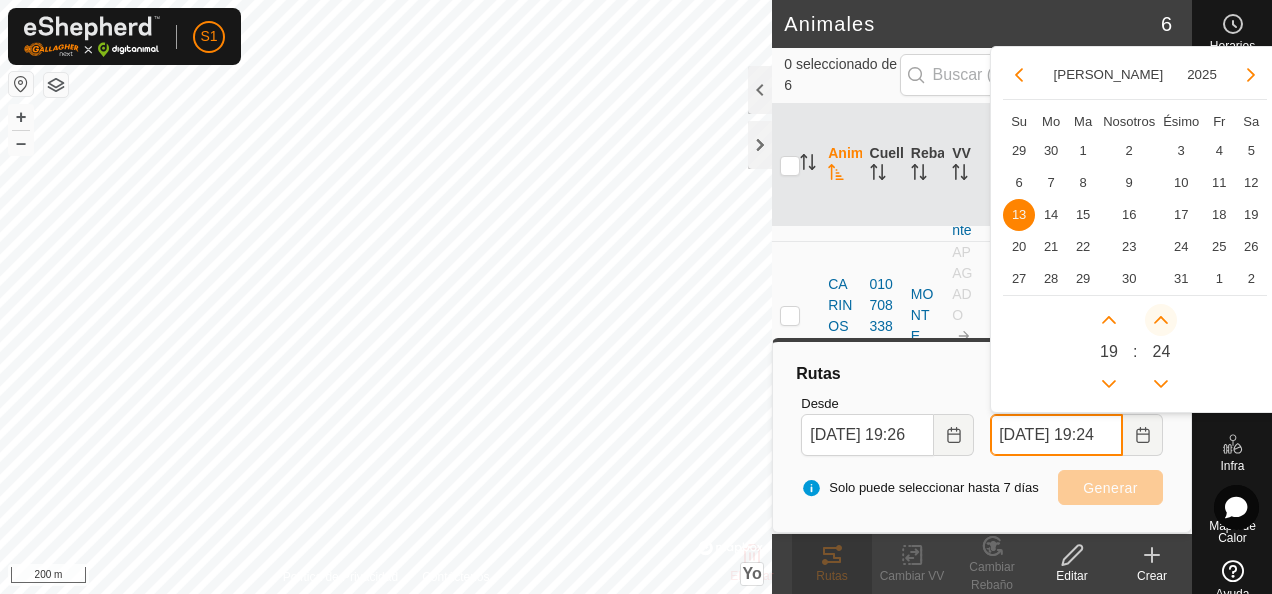 click at bounding box center (1161, 320) 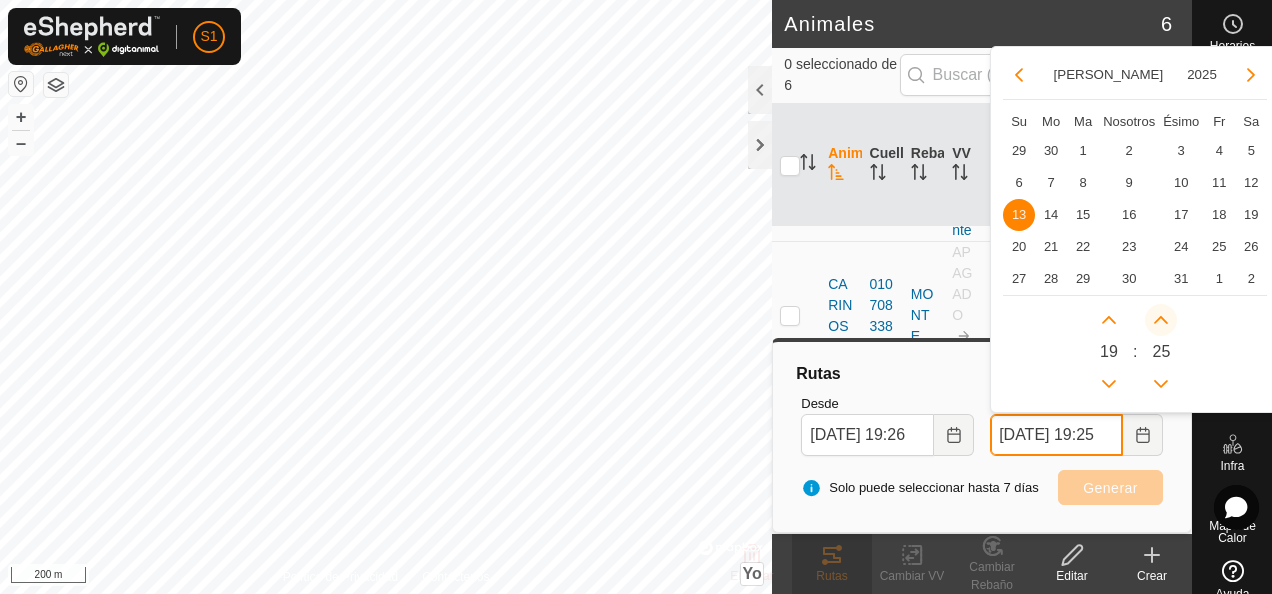 click at bounding box center (1159, 323) 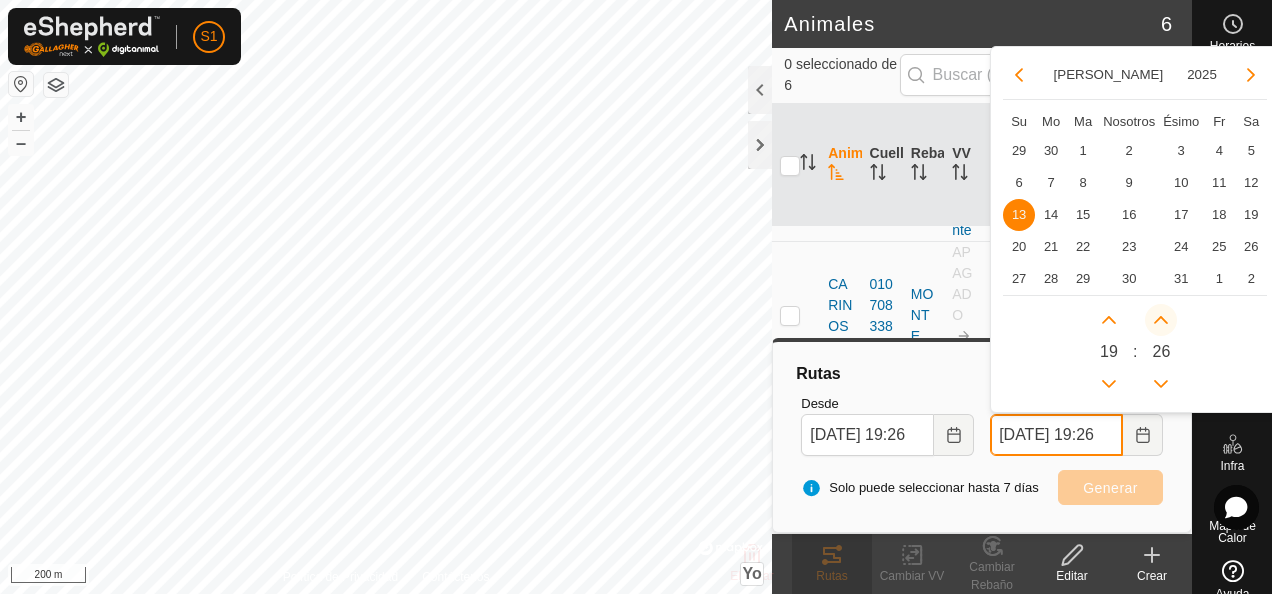 click at bounding box center [1161, 320] 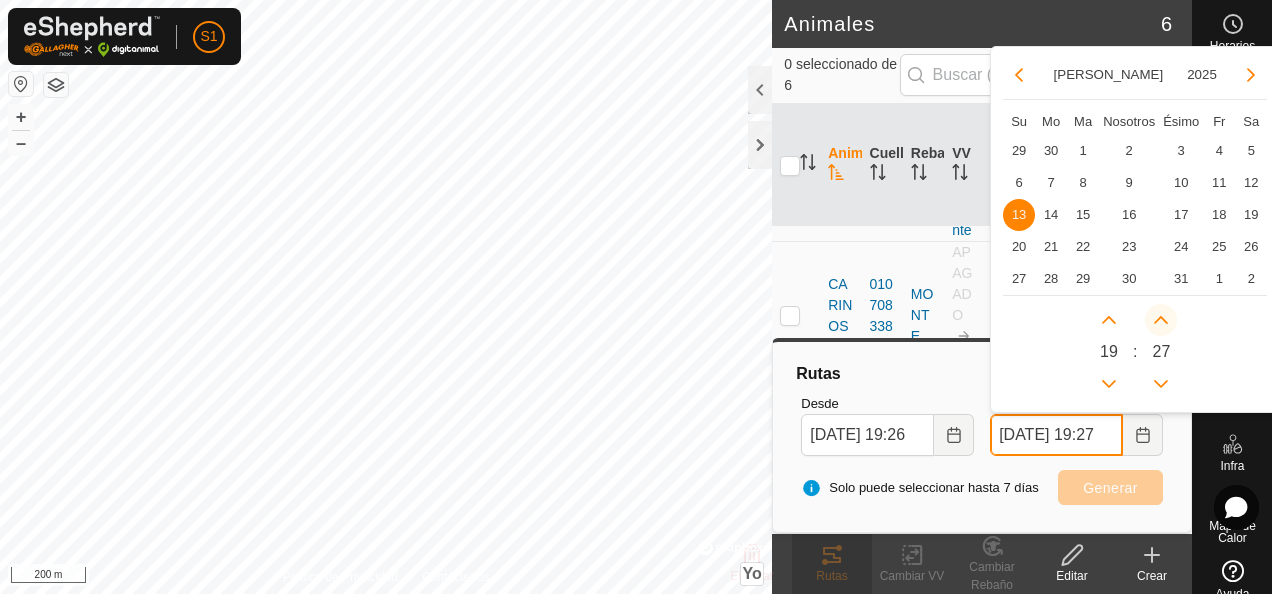 click 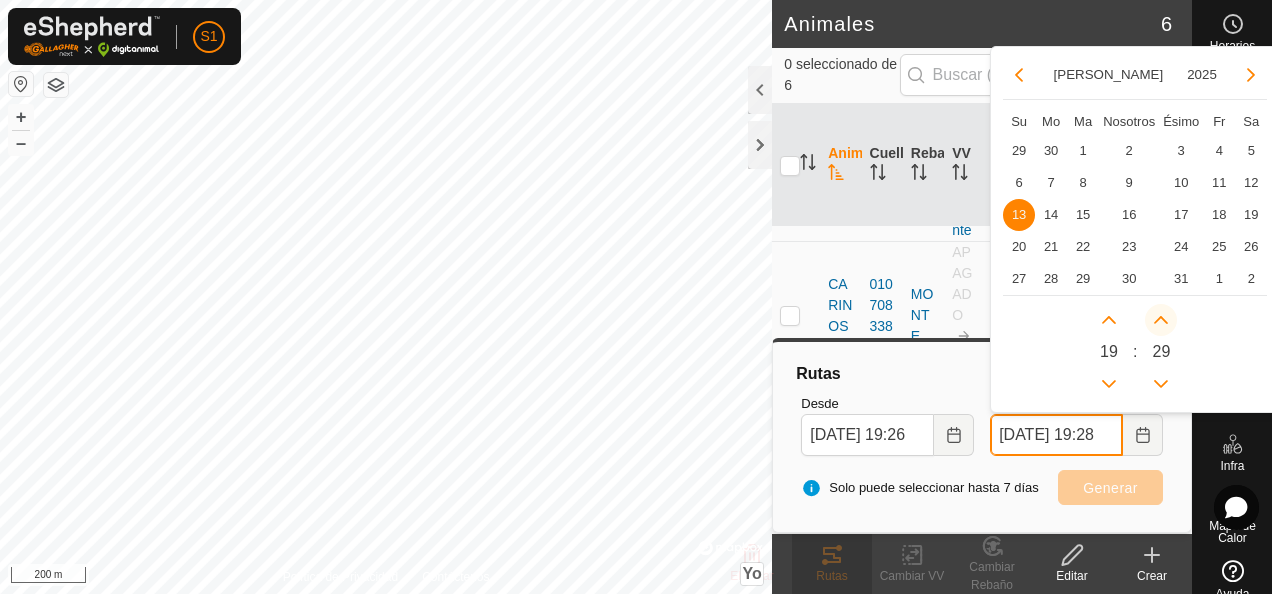 click 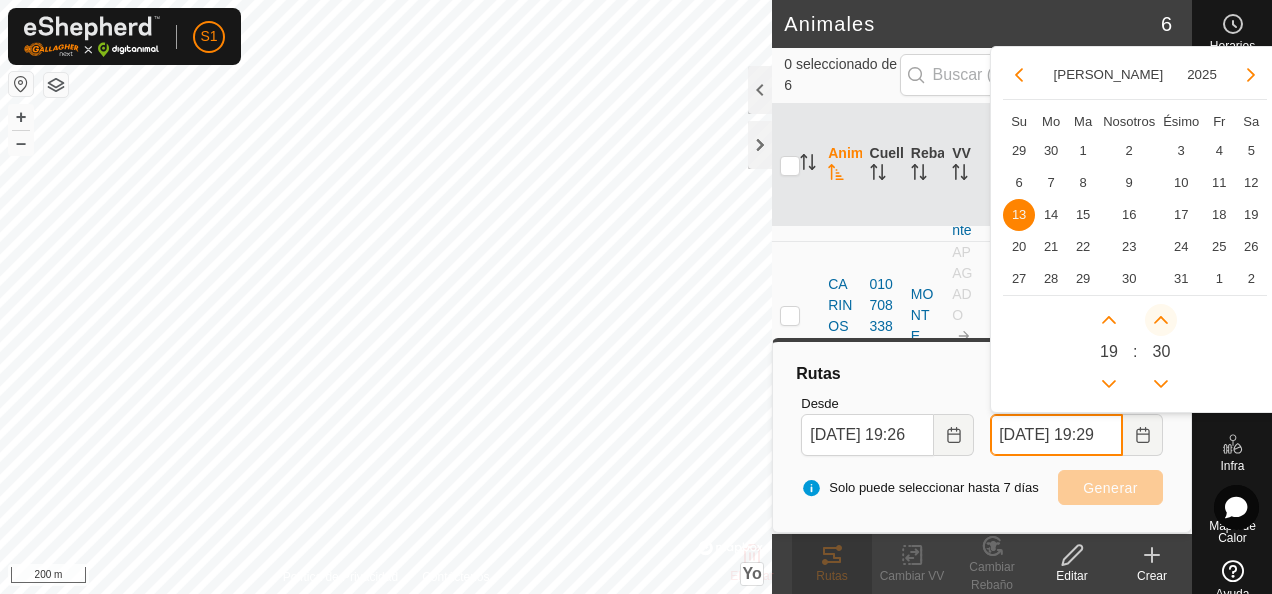 click at bounding box center (1161, 320) 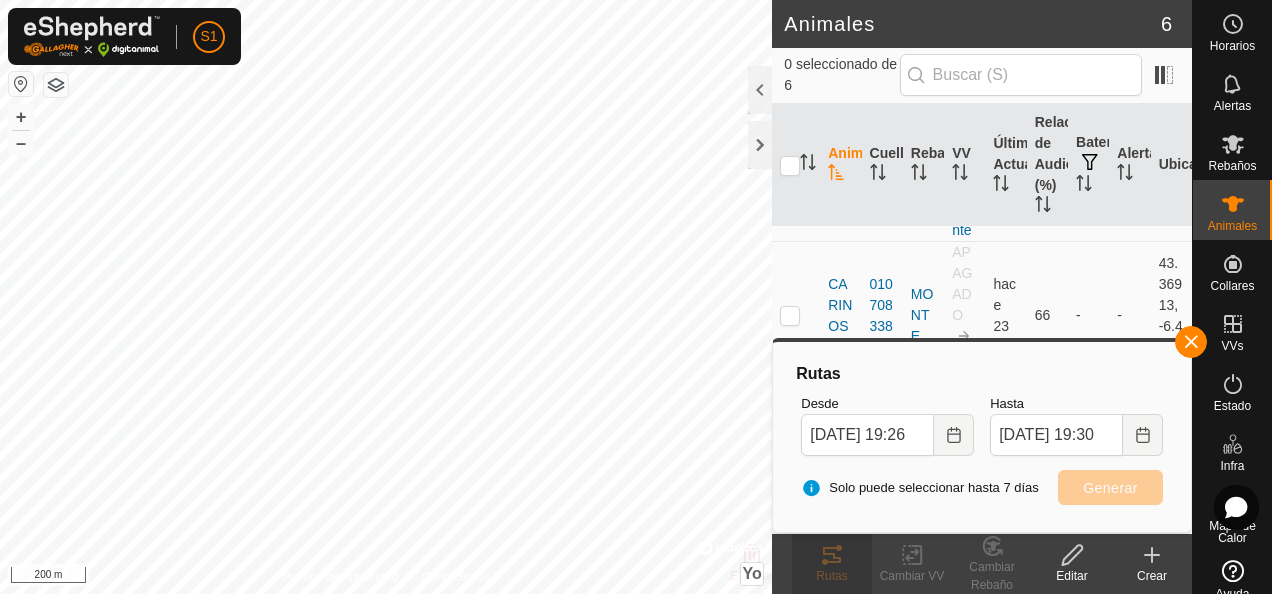 click on "Solo puede seleccionar hasta 7 días Generar" at bounding box center (982, 488) 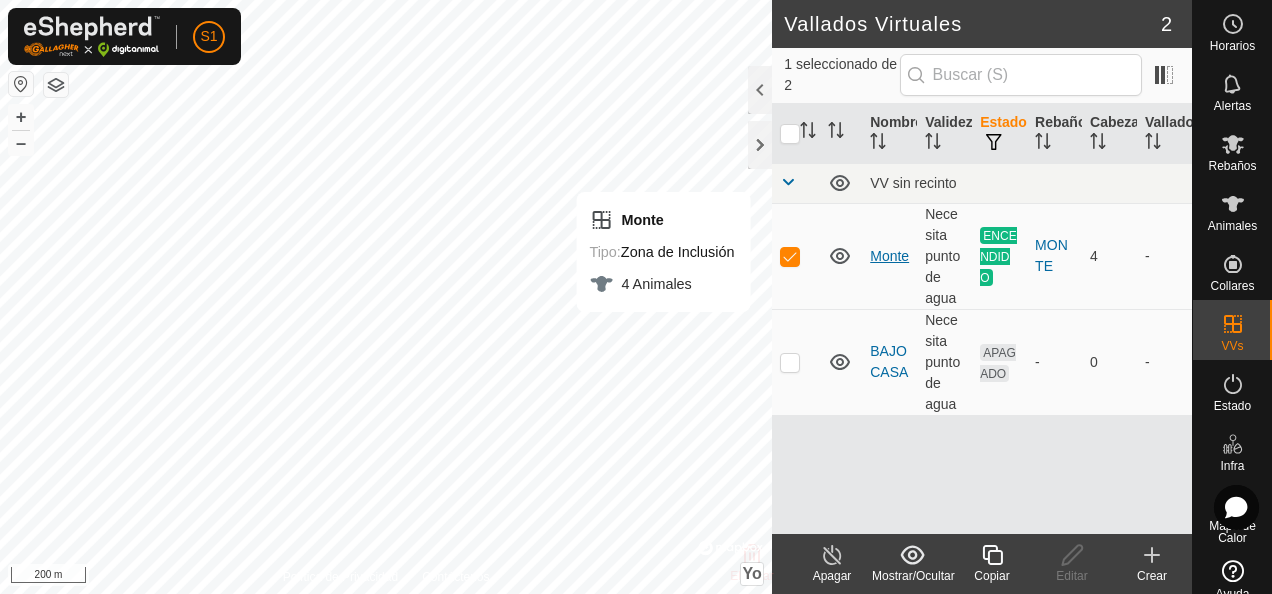 click on "Monte" at bounding box center [889, 256] 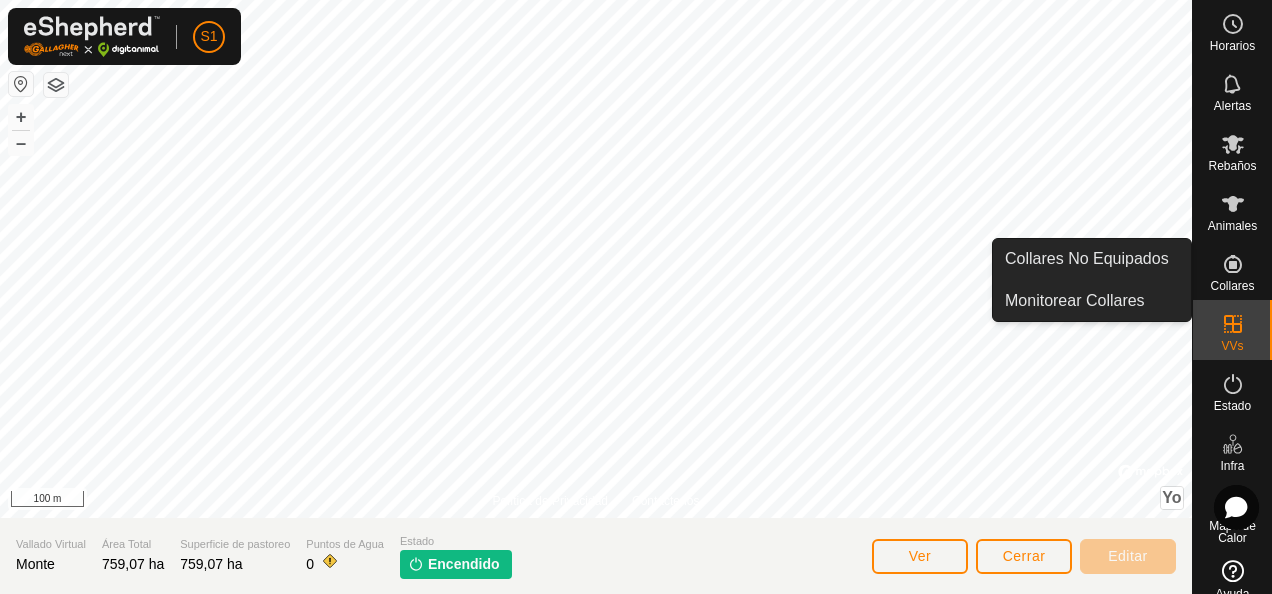 click 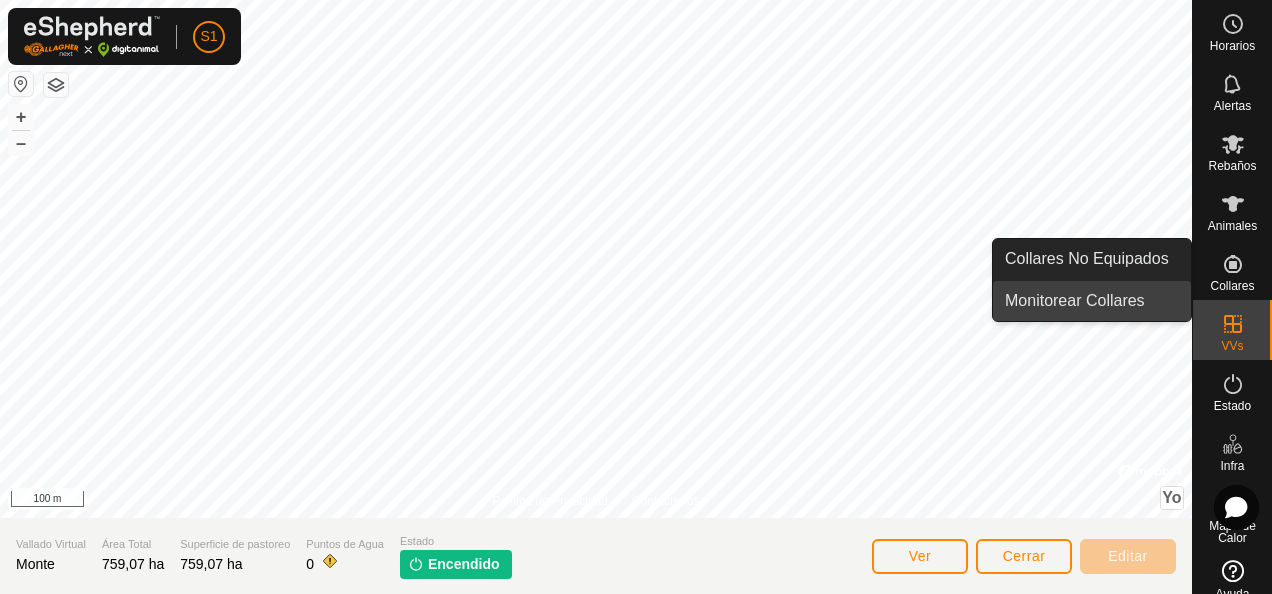 click on "Monitorear Collares" at bounding box center [1092, 301] 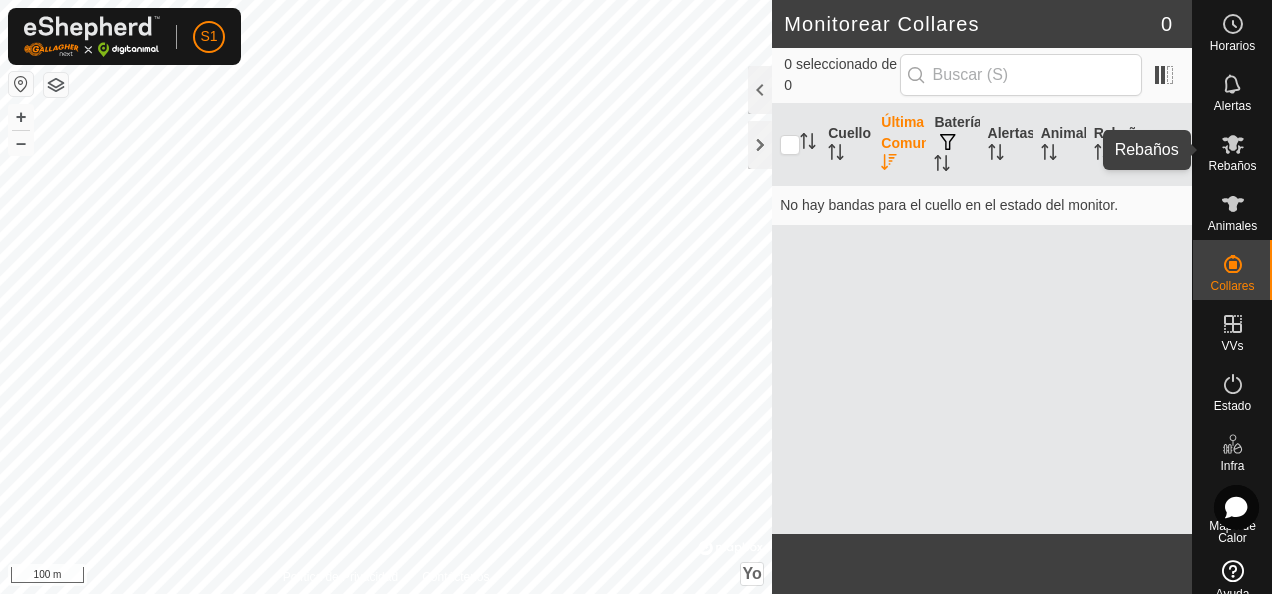 click at bounding box center [1233, 144] 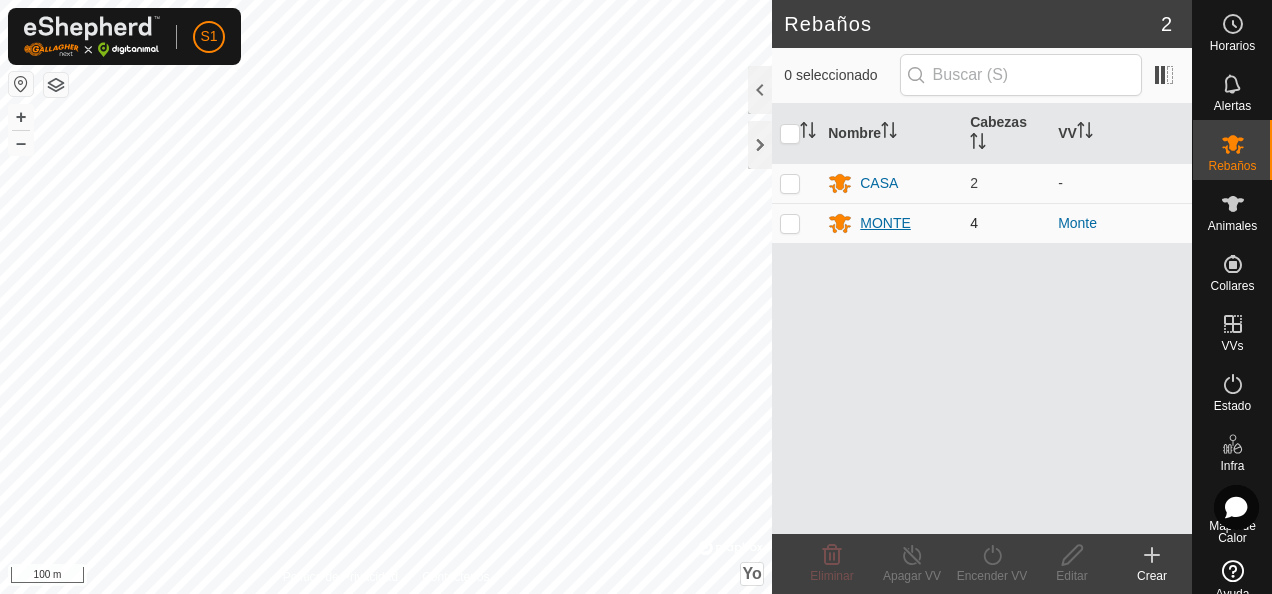 click on "MONTE" at bounding box center [885, 223] 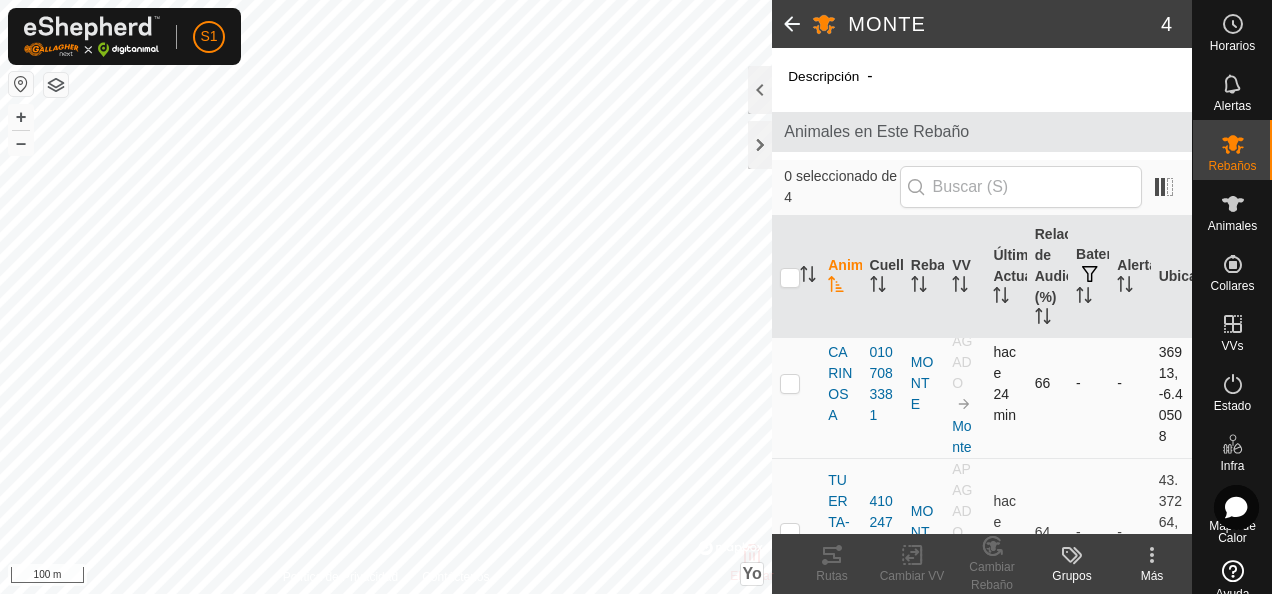 scroll, scrollTop: 296, scrollLeft: 0, axis: vertical 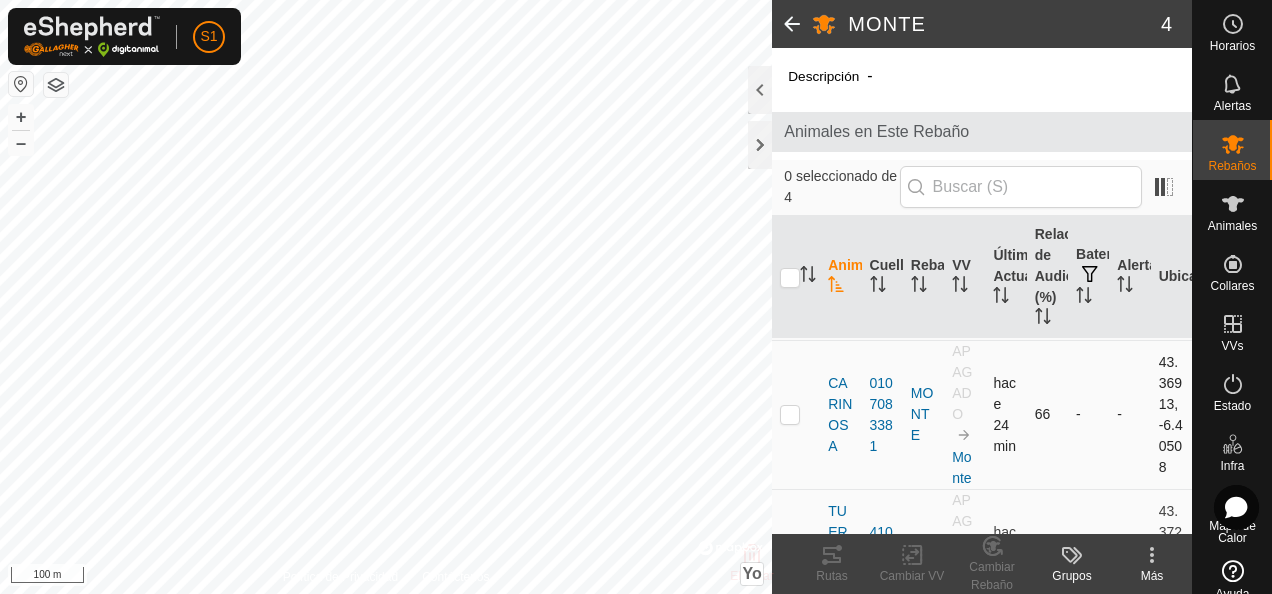 click at bounding box center [790, 414] 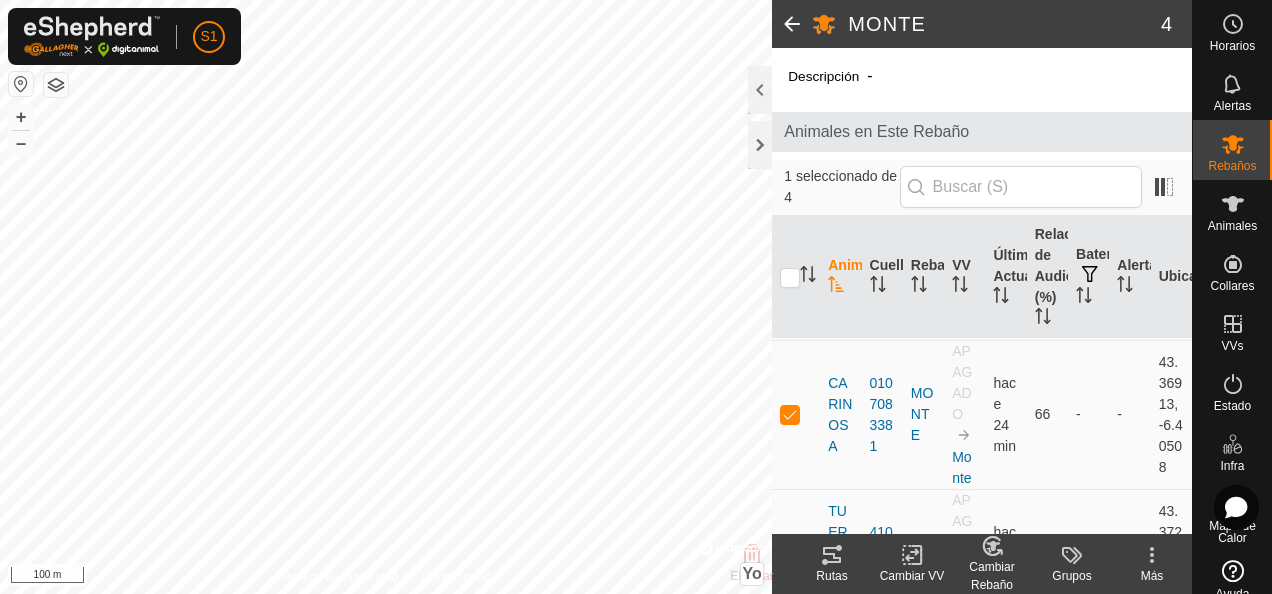 click 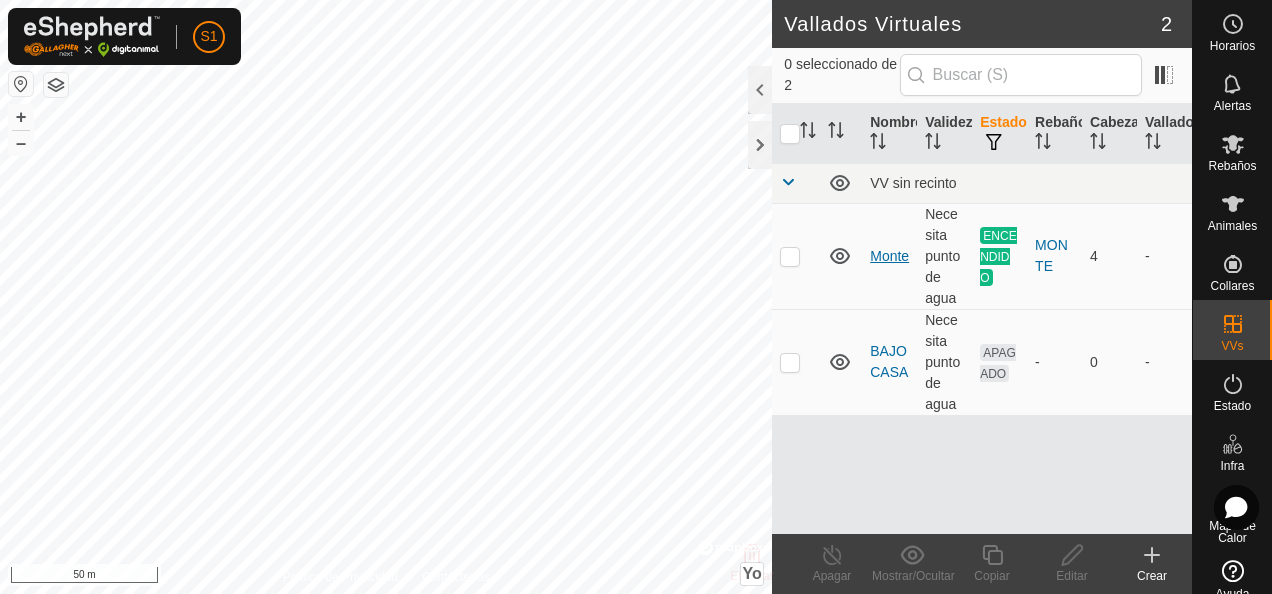 click on "Monte" at bounding box center (889, 256) 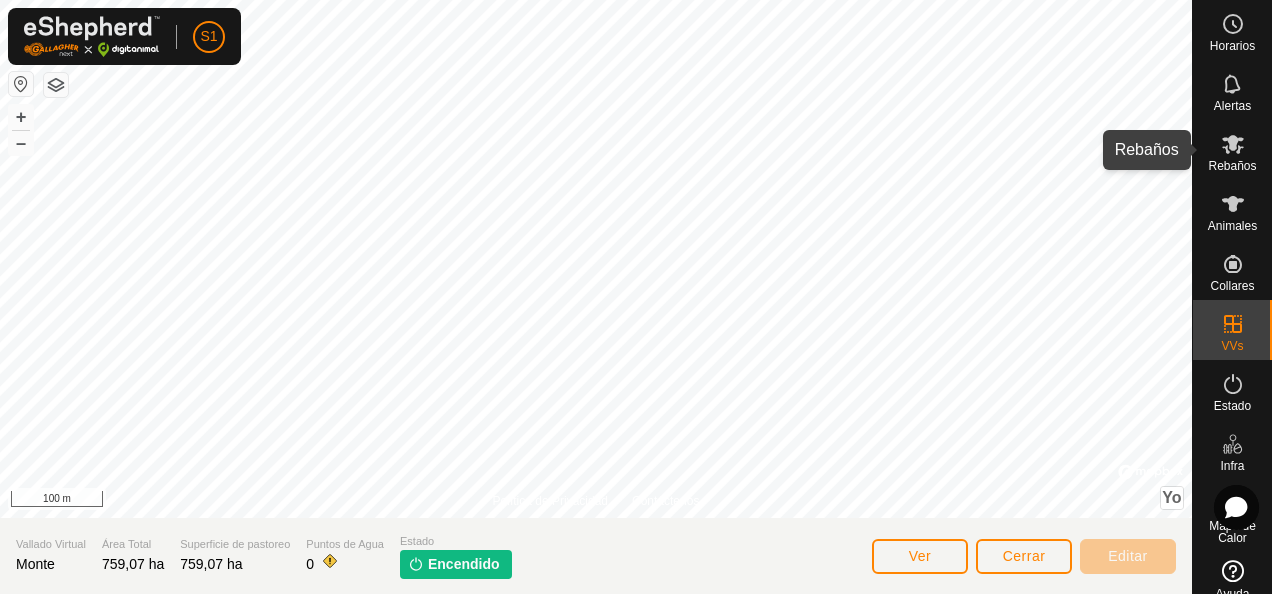 click 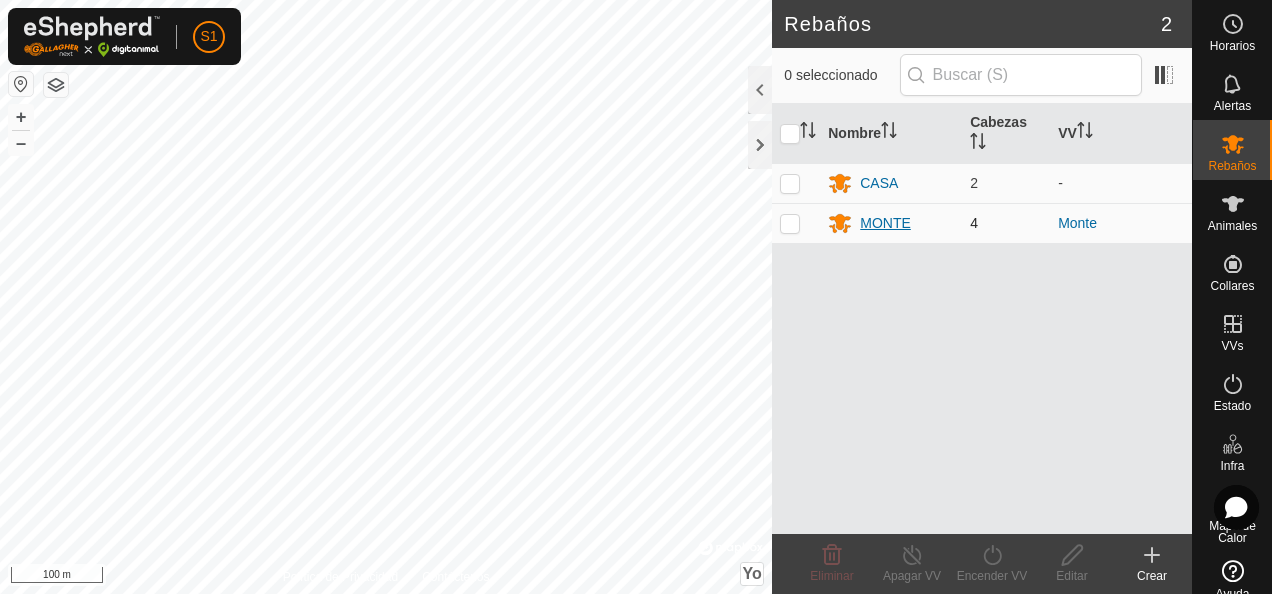 click on "MONTE" at bounding box center [885, 223] 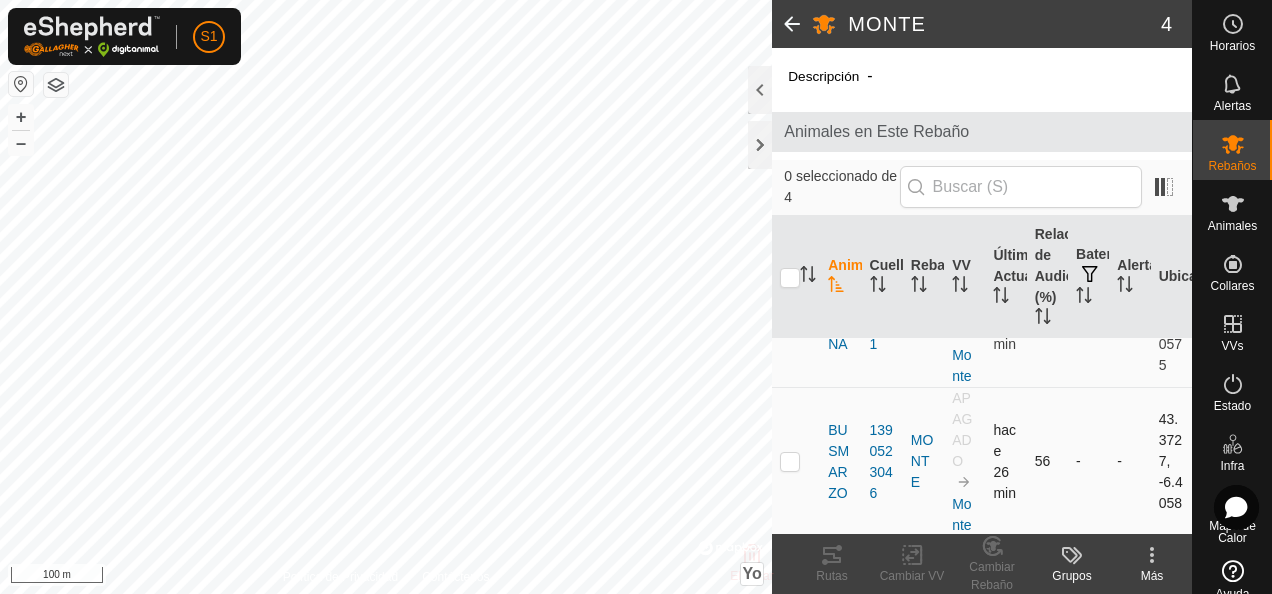 scroll, scrollTop: 200, scrollLeft: 0, axis: vertical 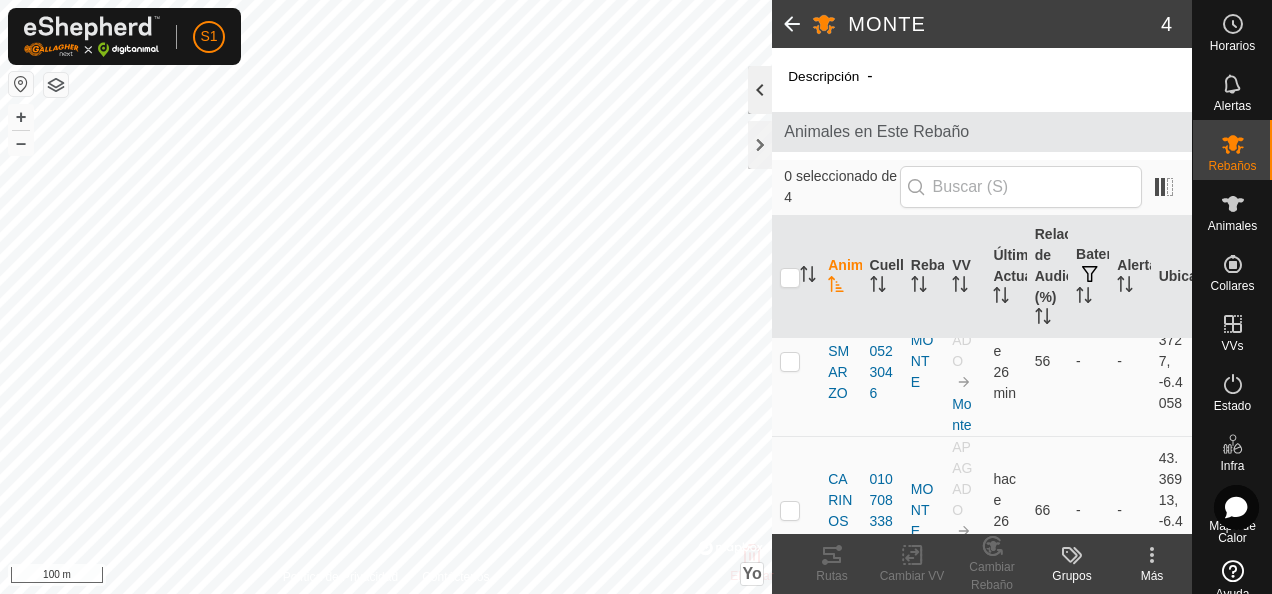 click 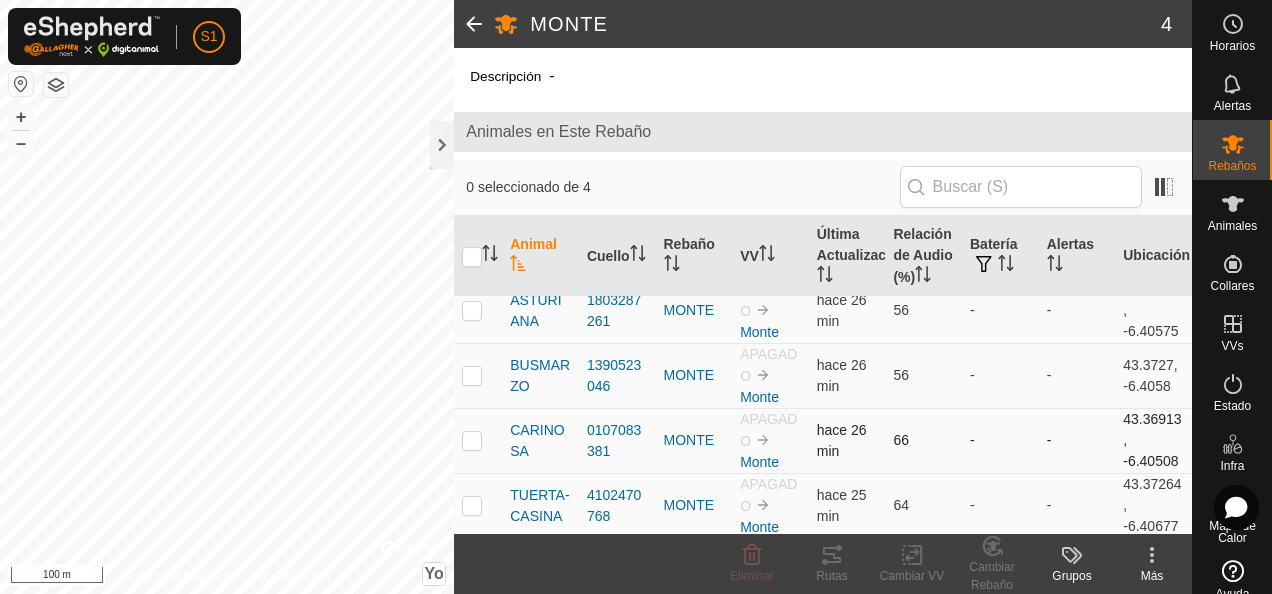 click at bounding box center [472, 440] 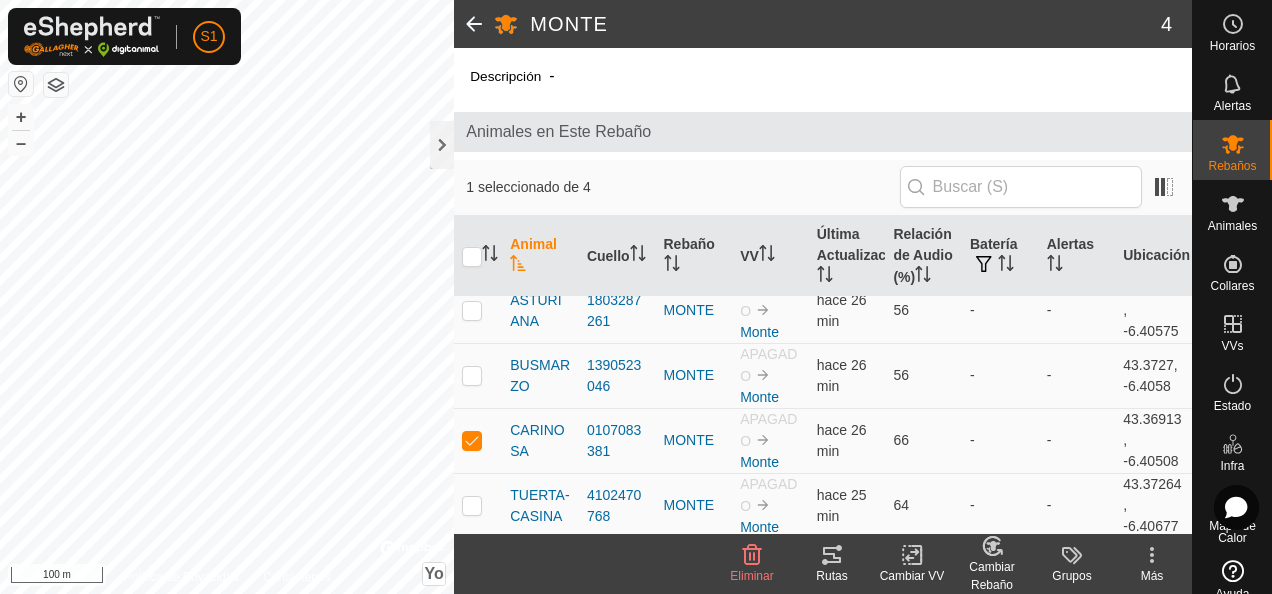click 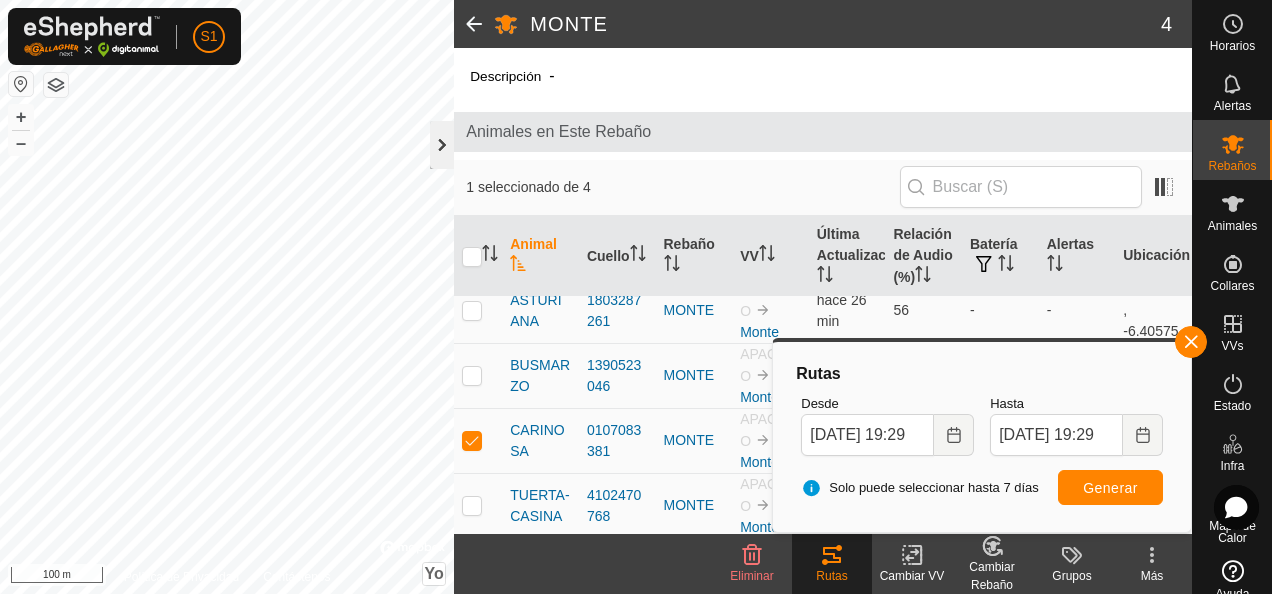 click 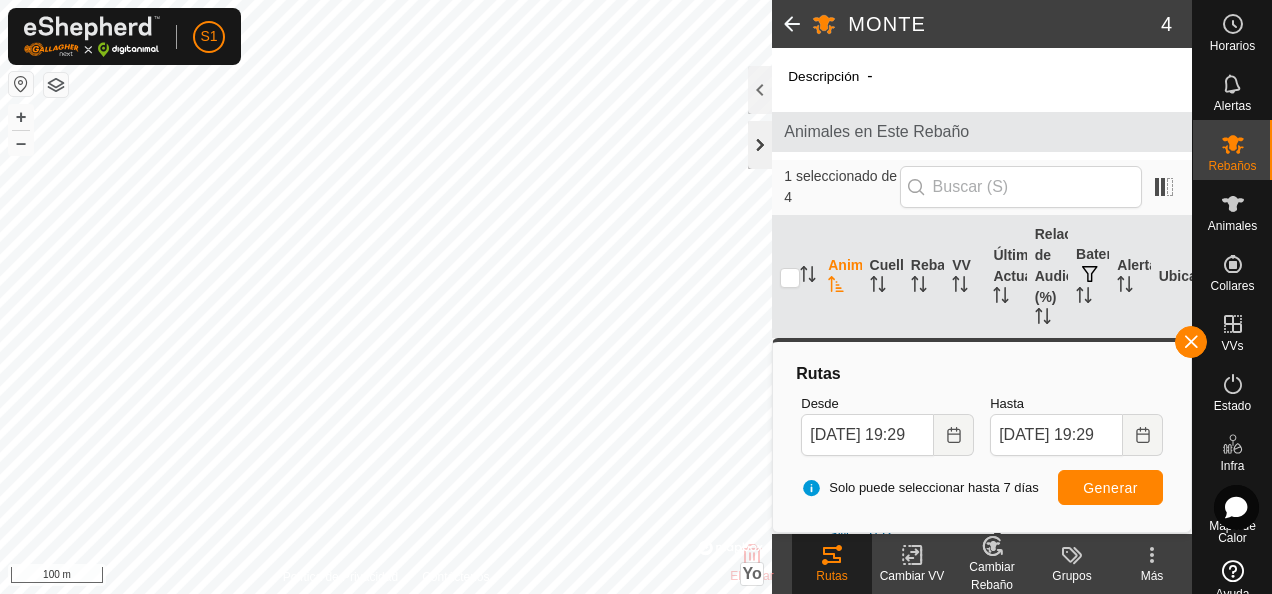click 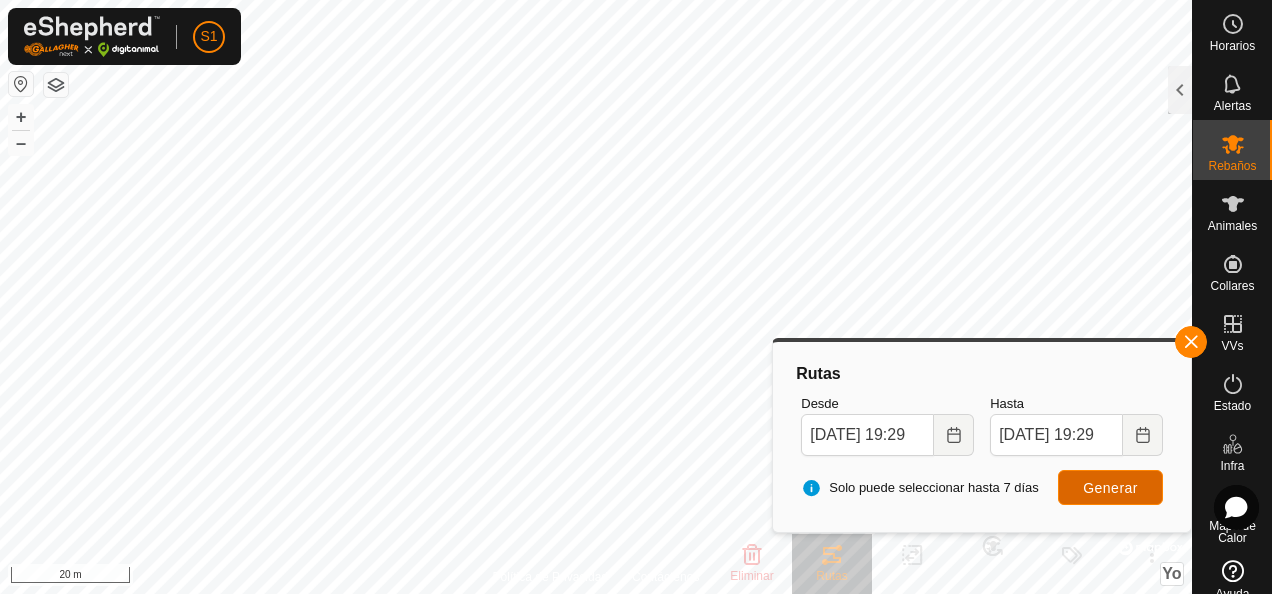 click on "Generar" at bounding box center [1110, 487] 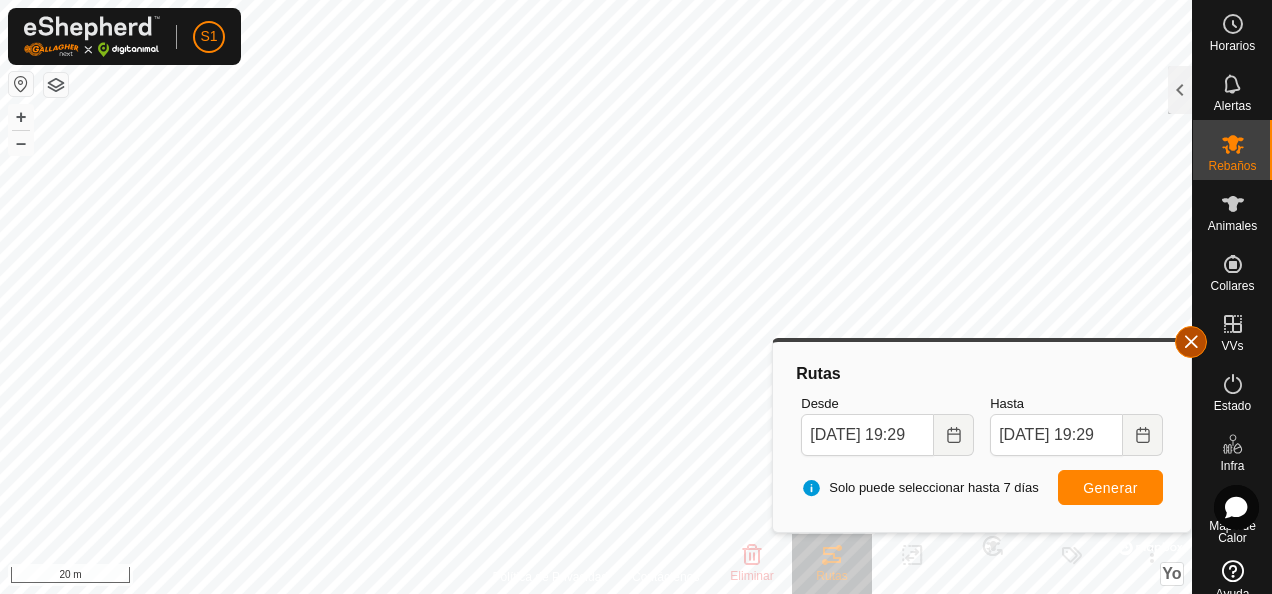 click at bounding box center (1191, 342) 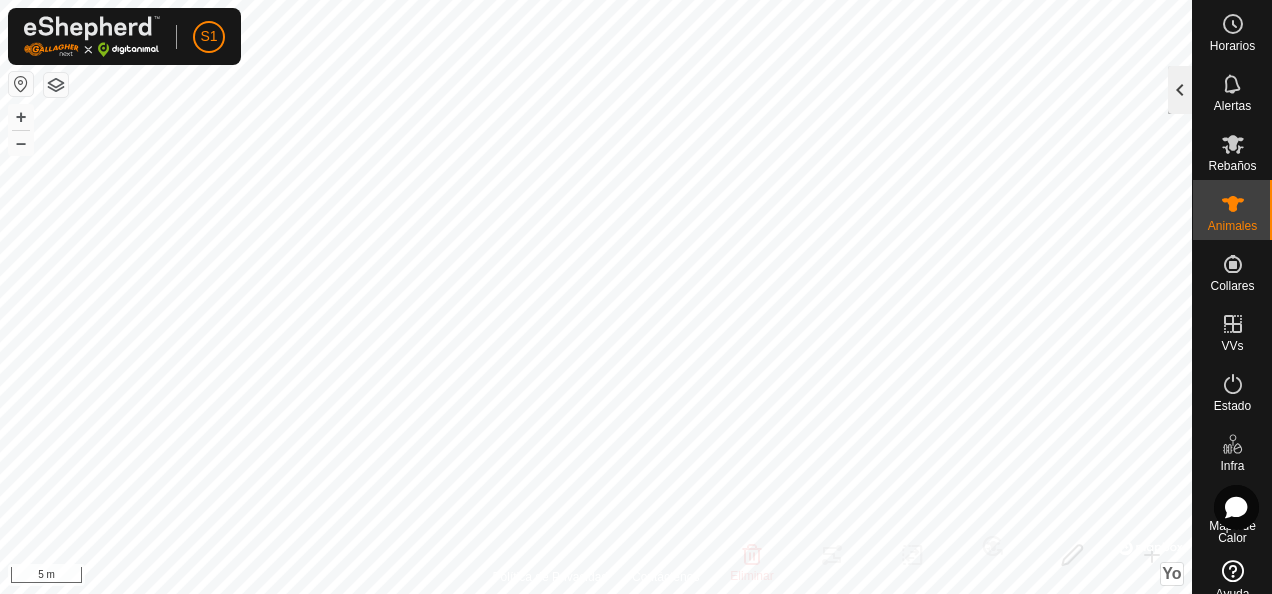 click 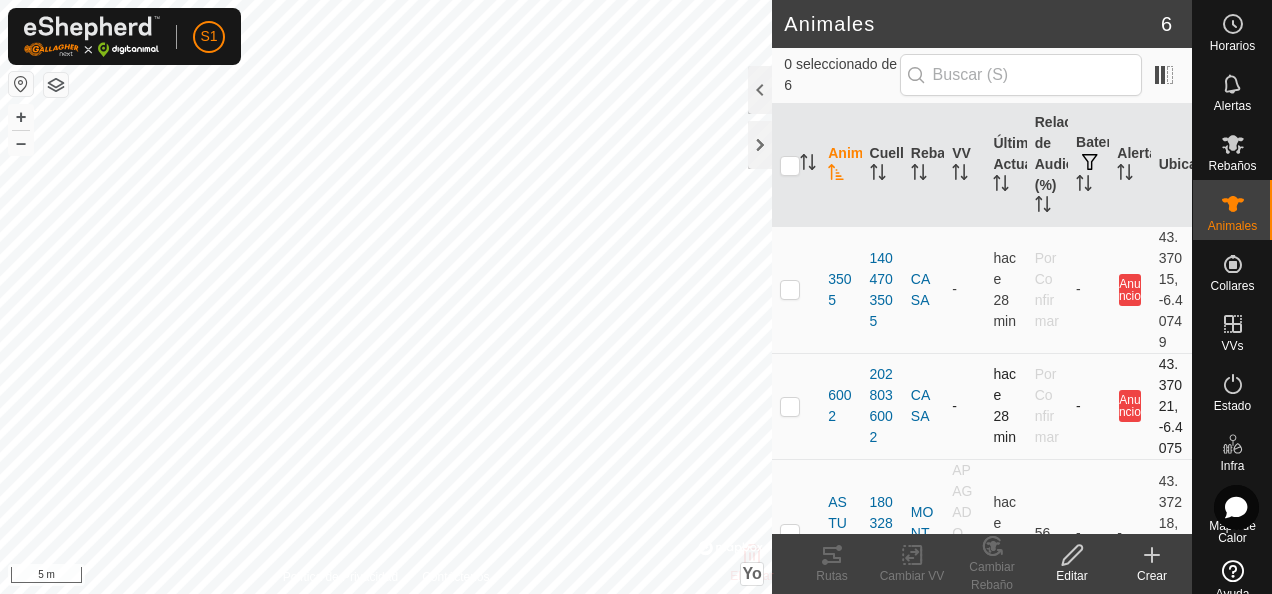 click at bounding box center (790, 406) 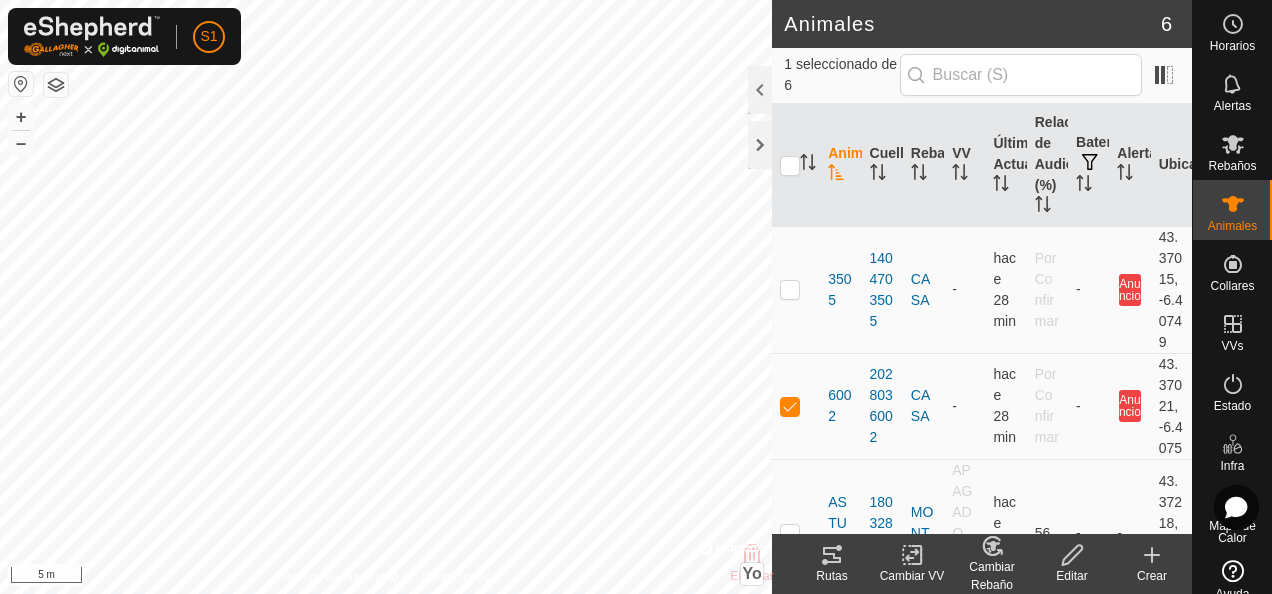 click 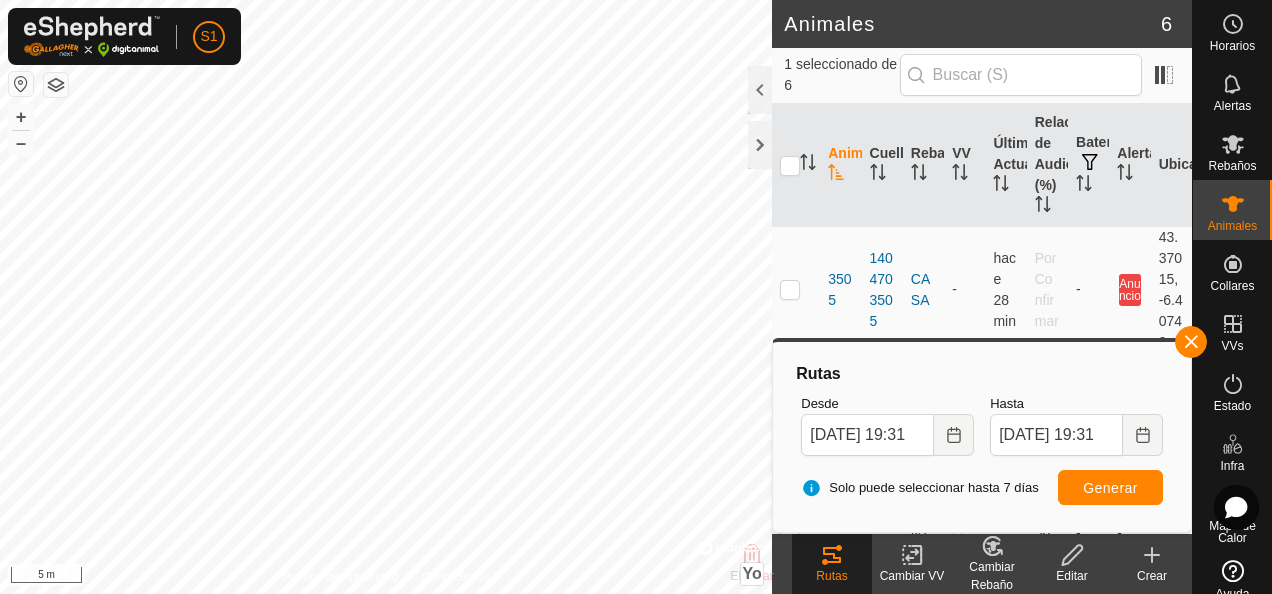 click 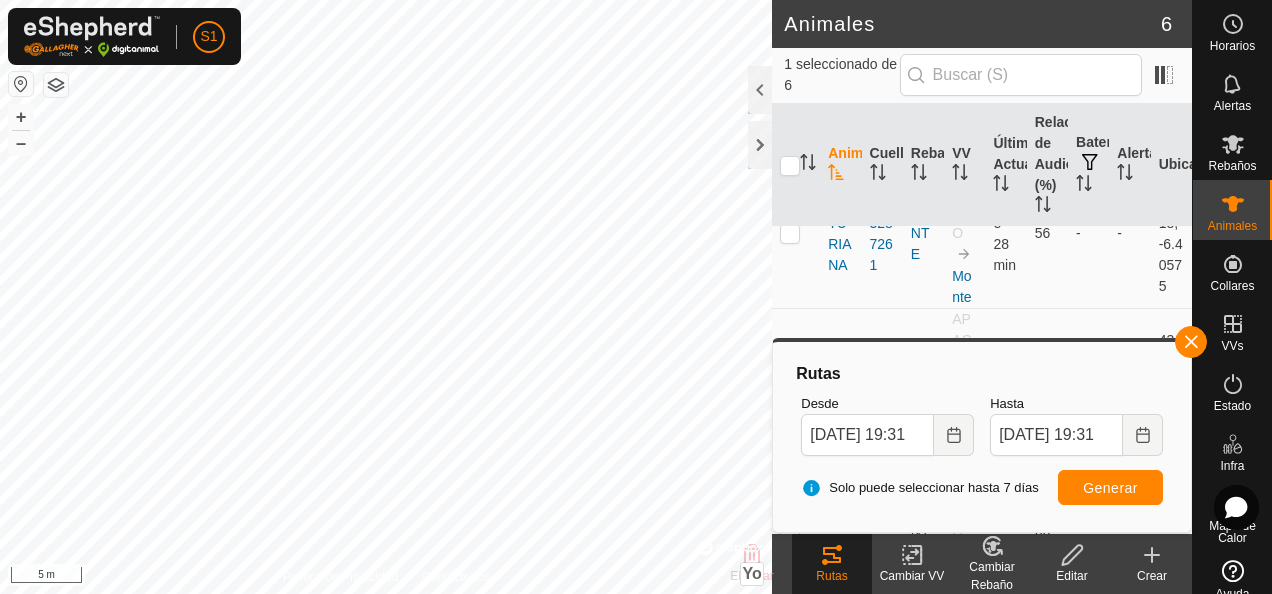 scroll, scrollTop: 200, scrollLeft: 0, axis: vertical 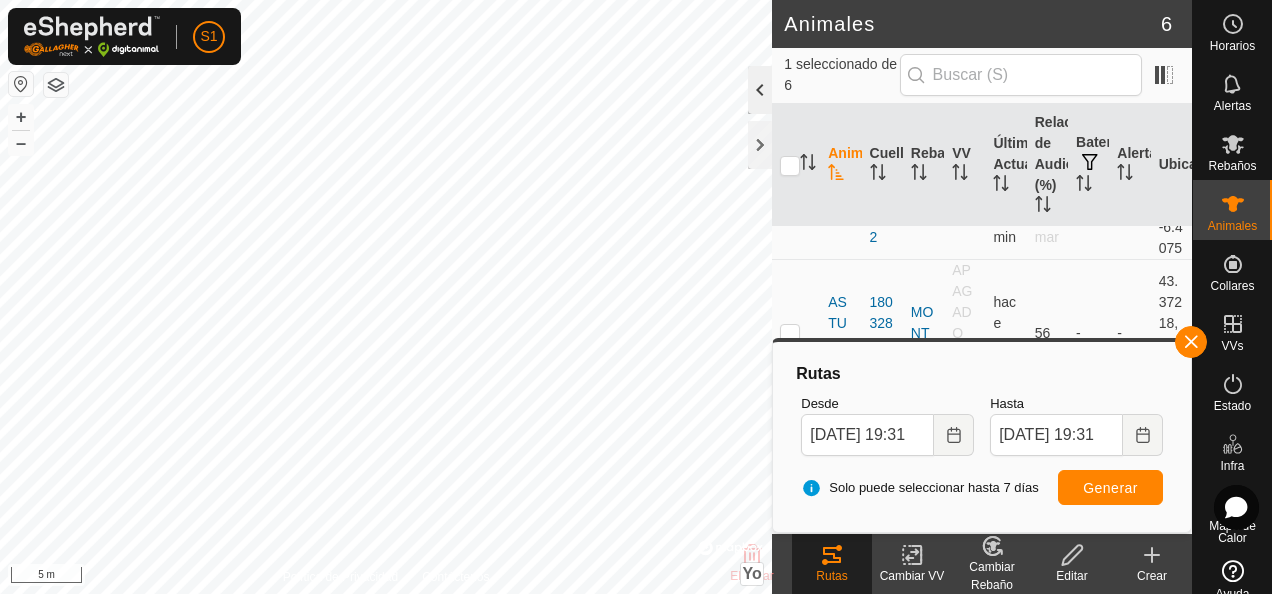 click 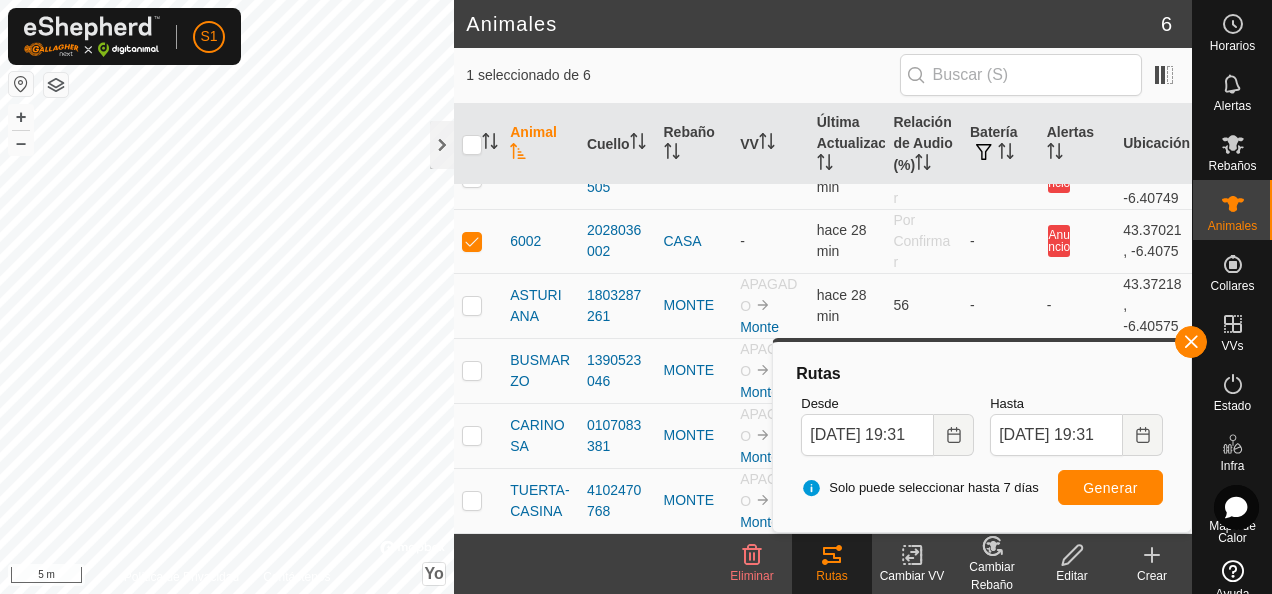 scroll, scrollTop: 34, scrollLeft: 0, axis: vertical 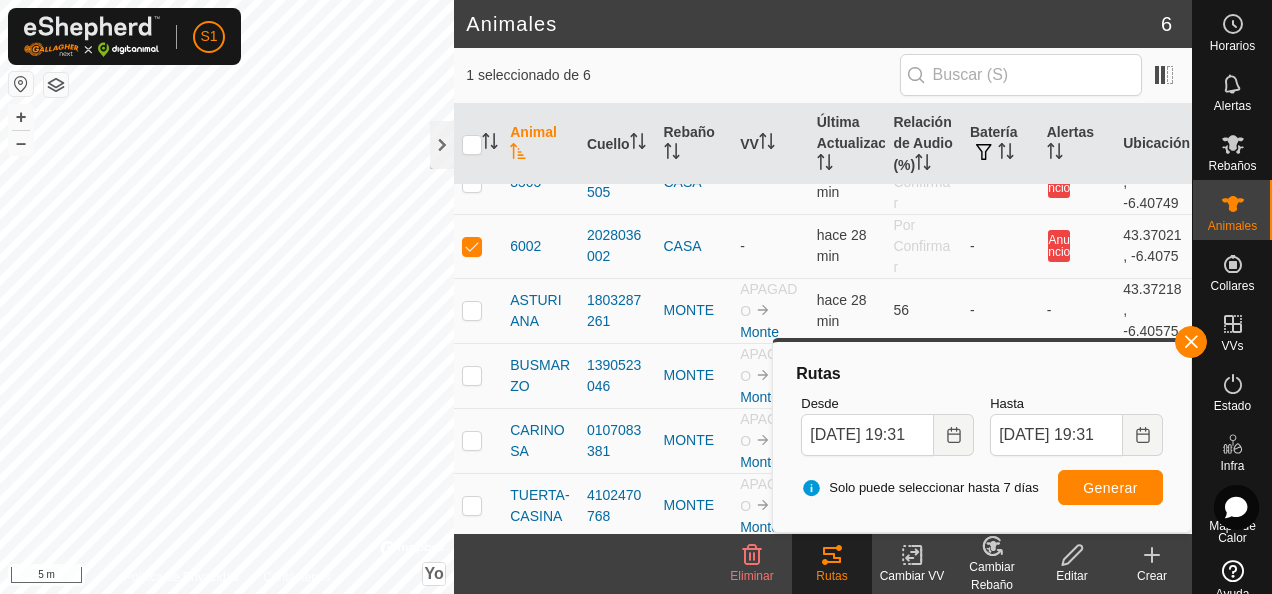 click at bounding box center (472, 440) 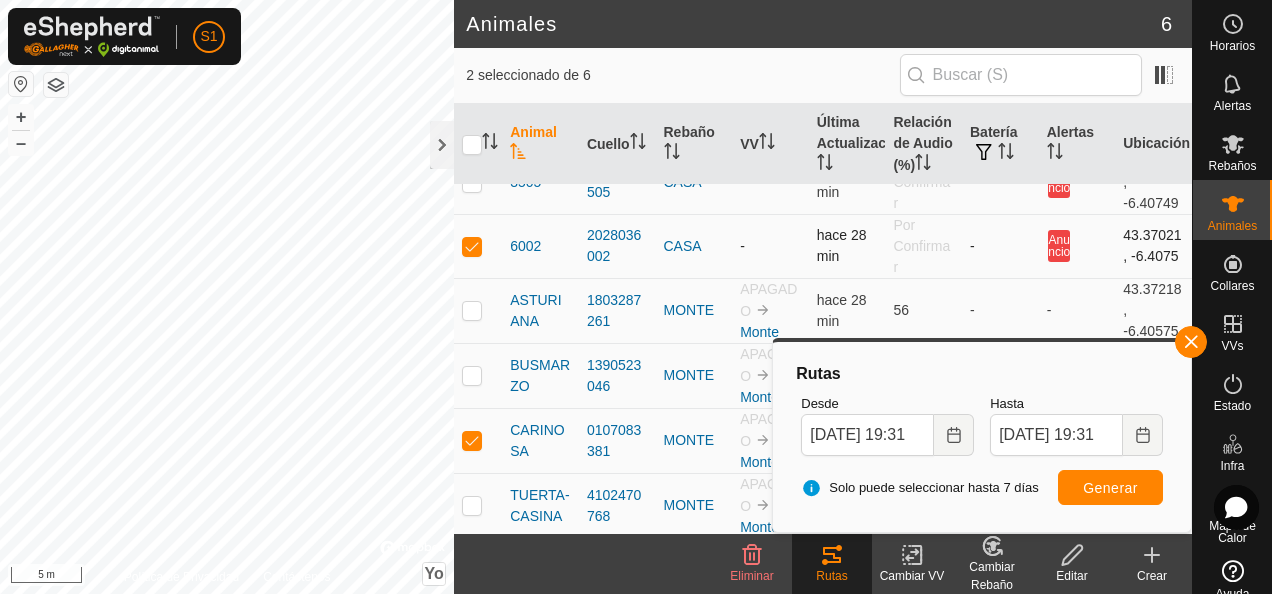 click at bounding box center (472, 246) 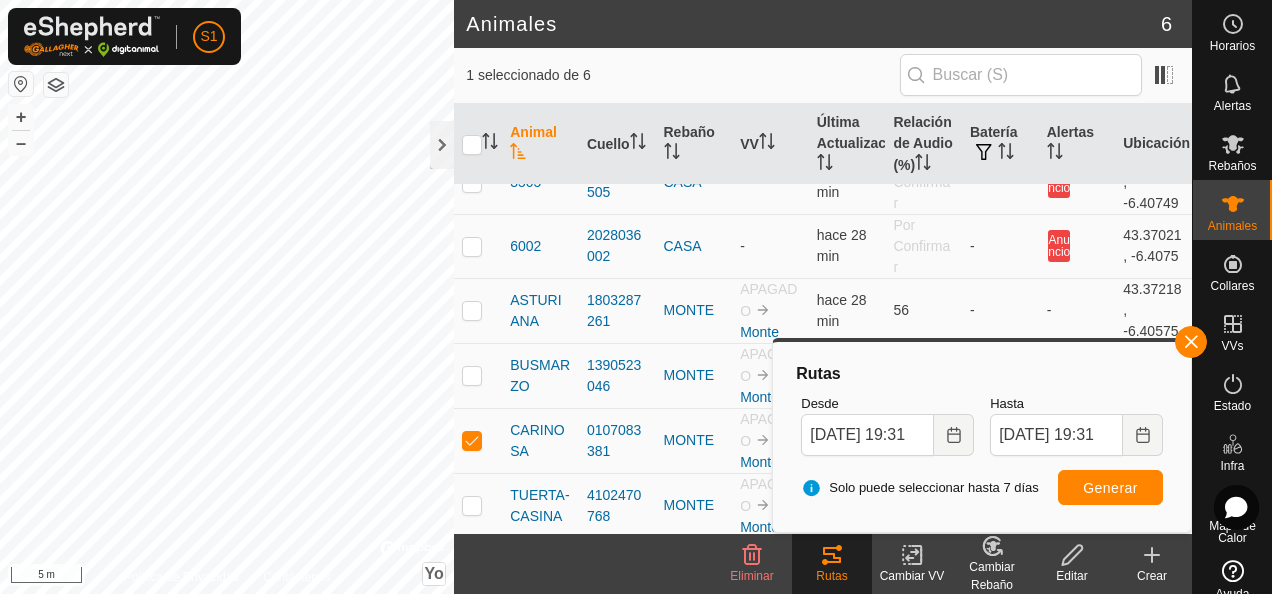 click on "Rutas" 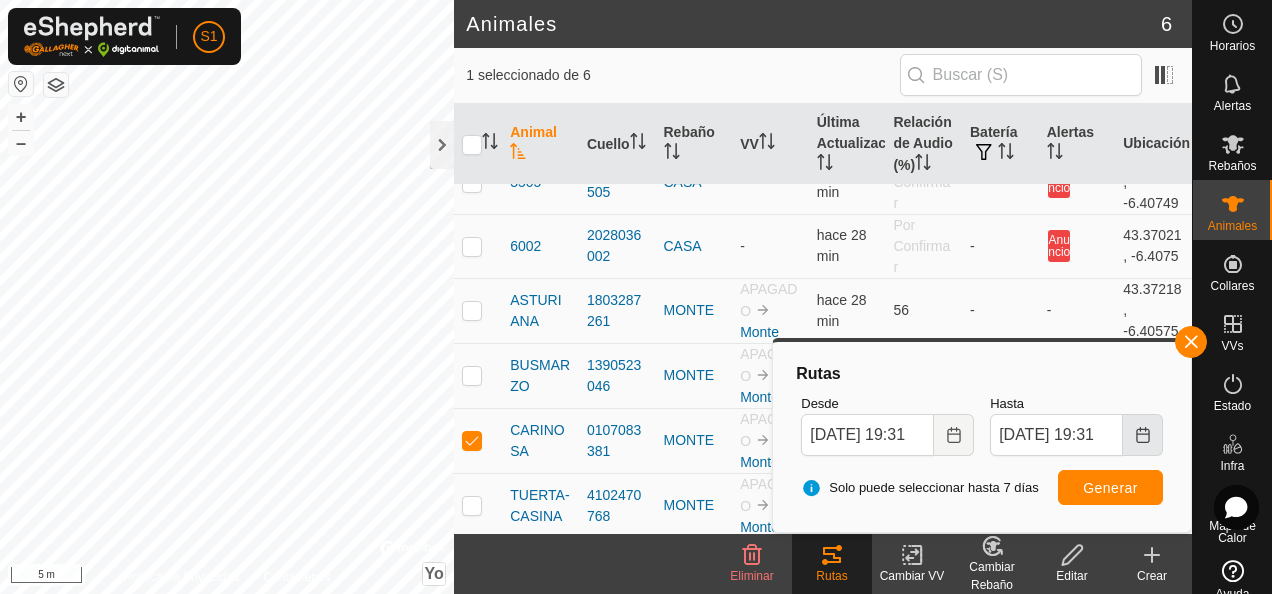 click 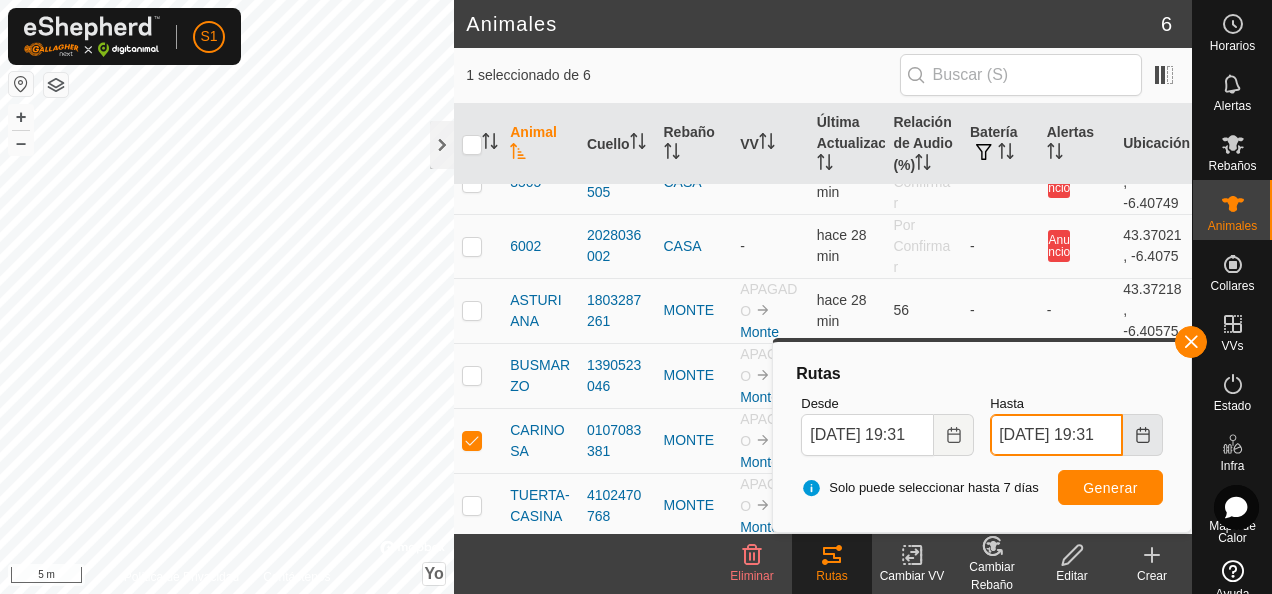 scroll, scrollTop: 0, scrollLeft: 14, axis: horizontal 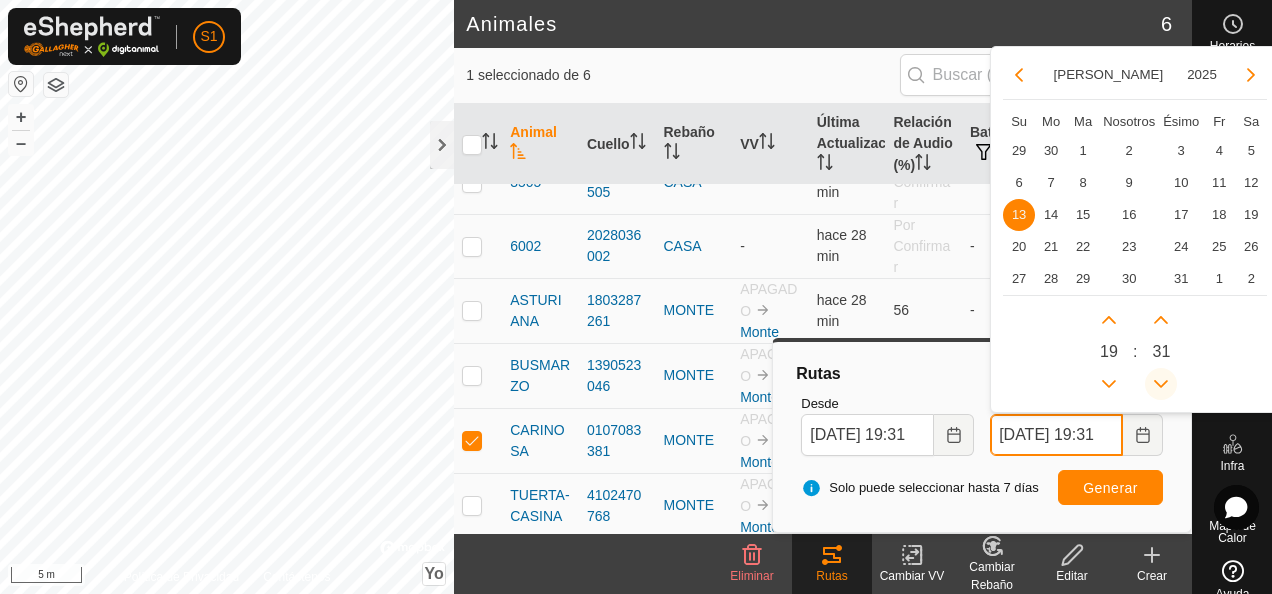 click at bounding box center [1161, 384] 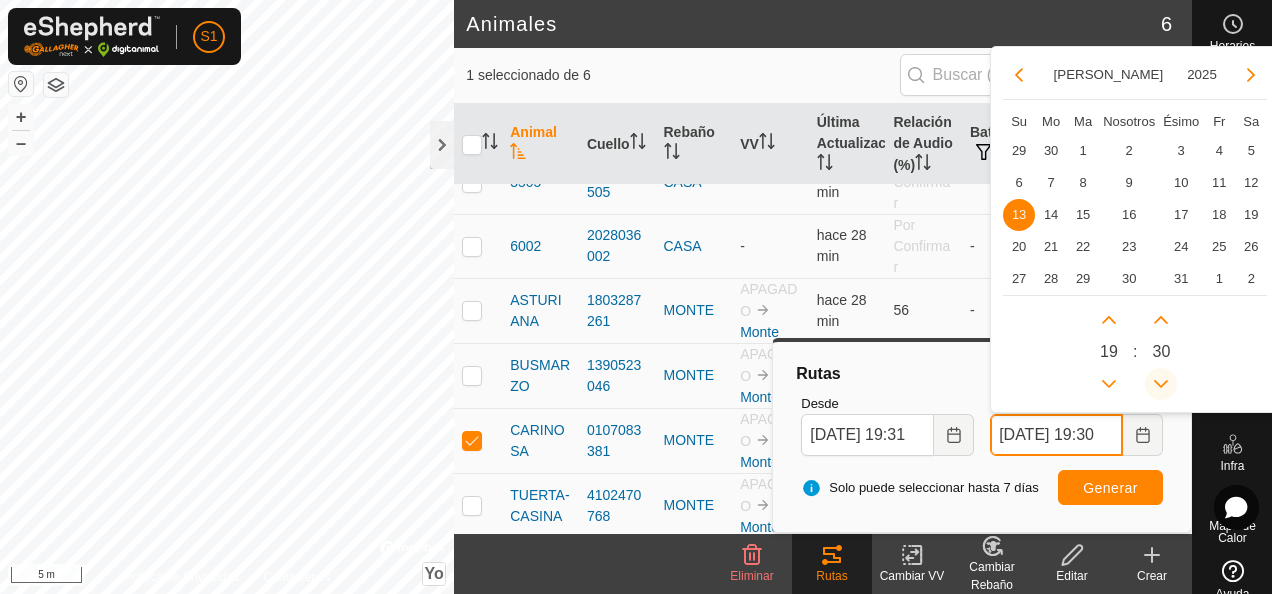 click at bounding box center [1158, 380] 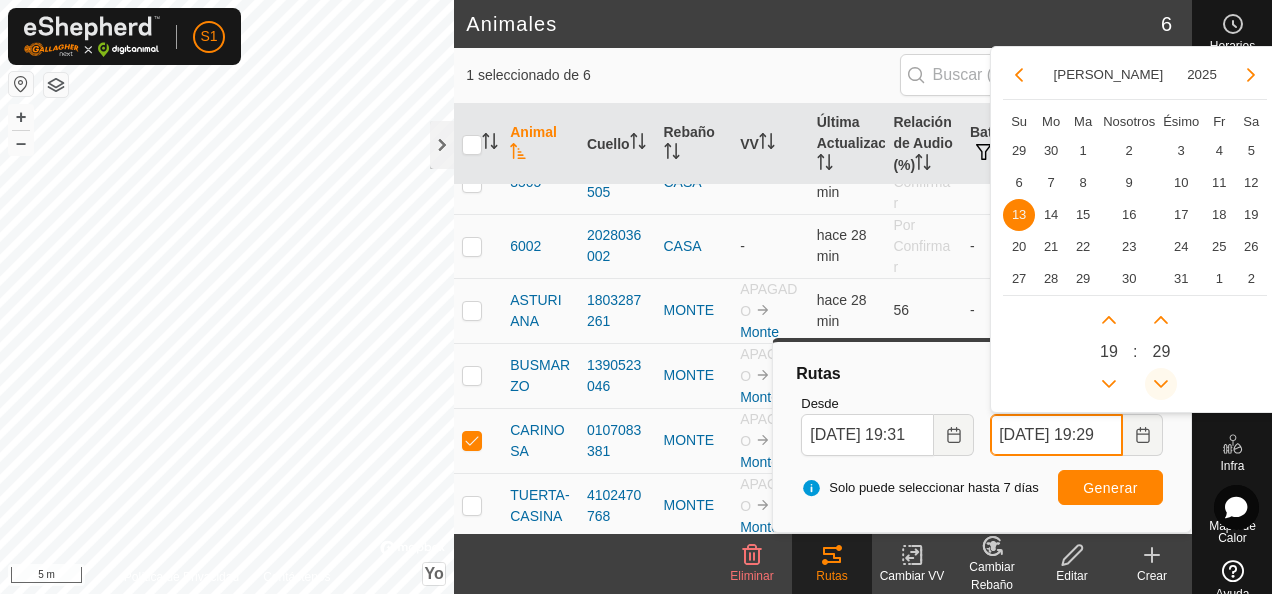 click at bounding box center [1161, 384] 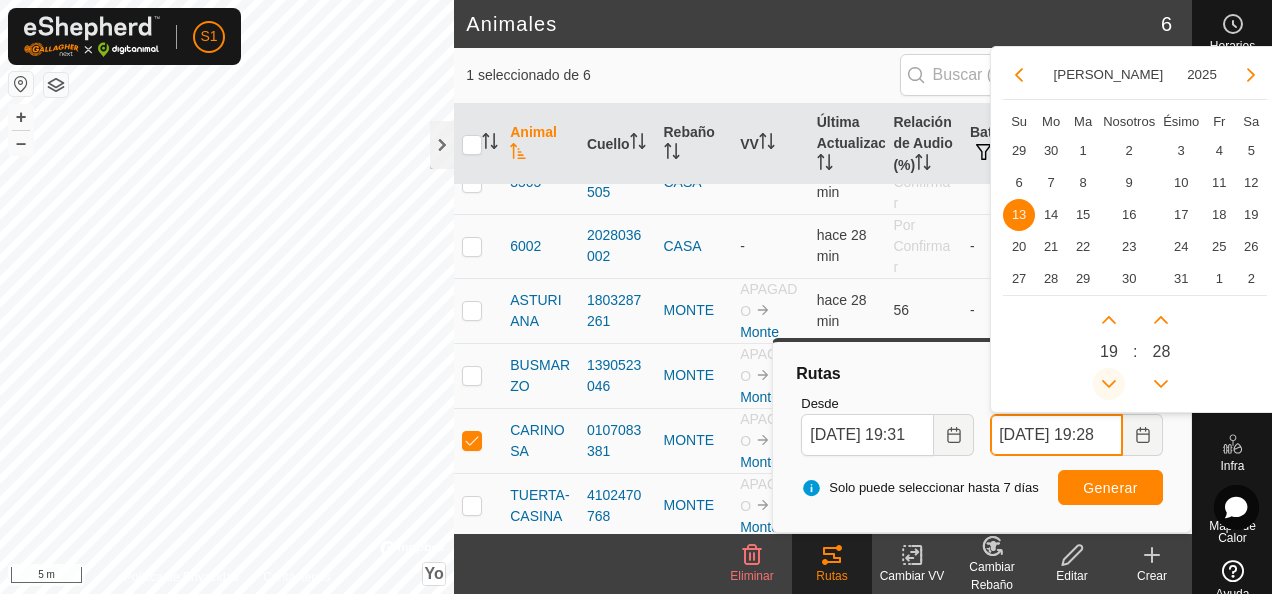click at bounding box center (1109, 384) 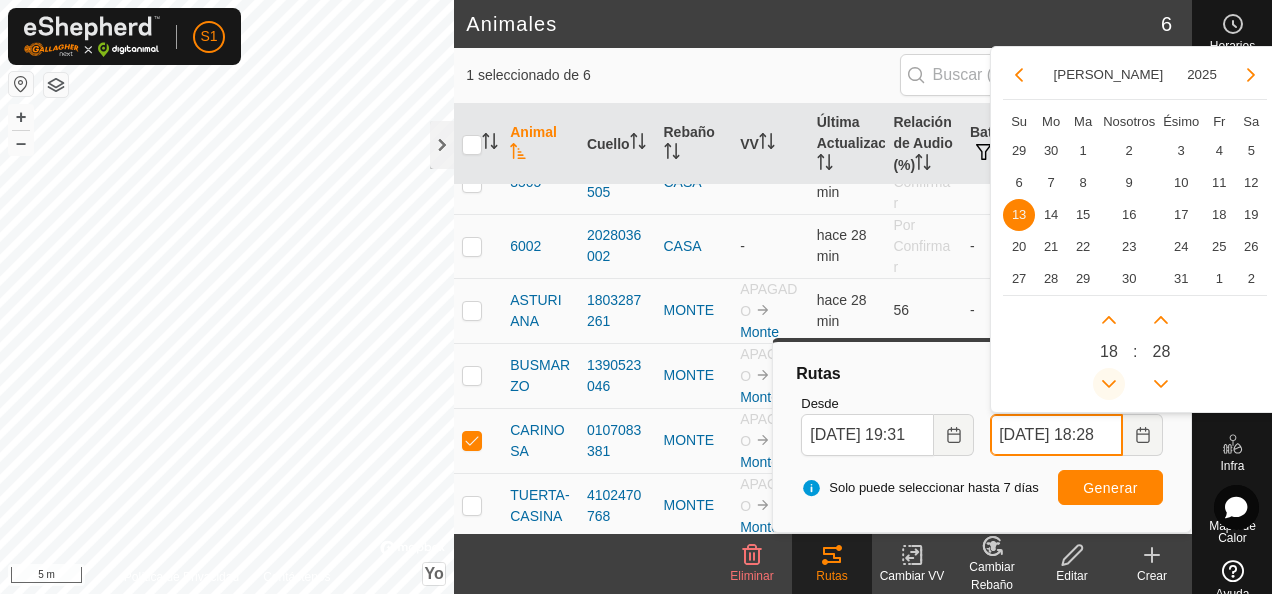click at bounding box center [1111, 384] 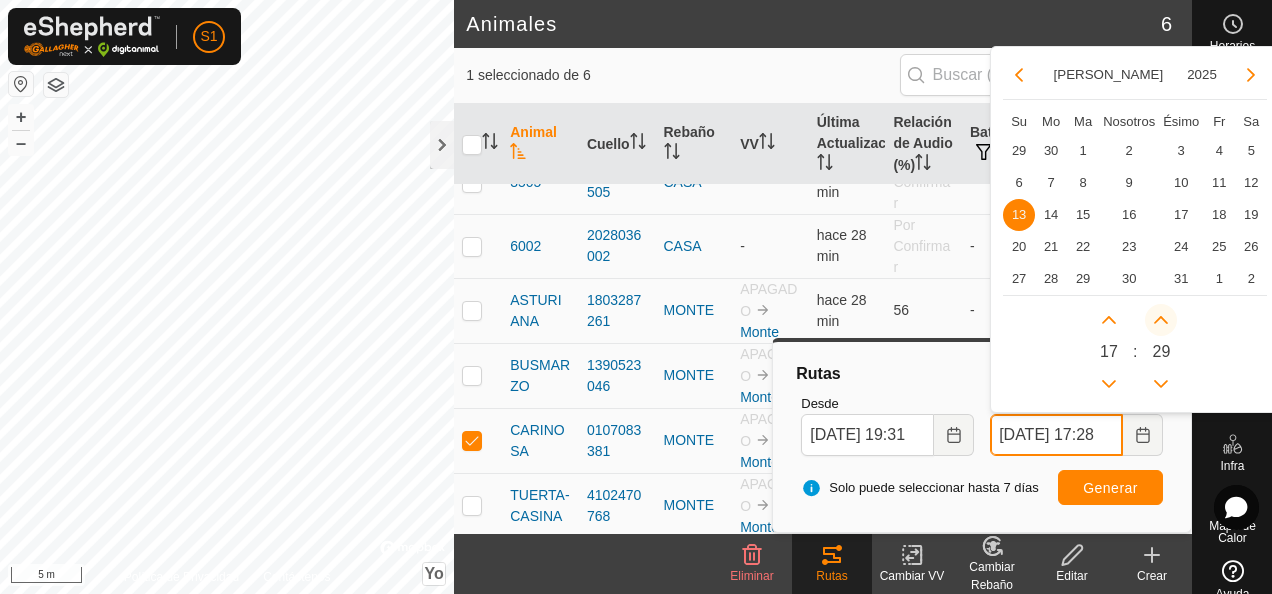 click at bounding box center [1161, 320] 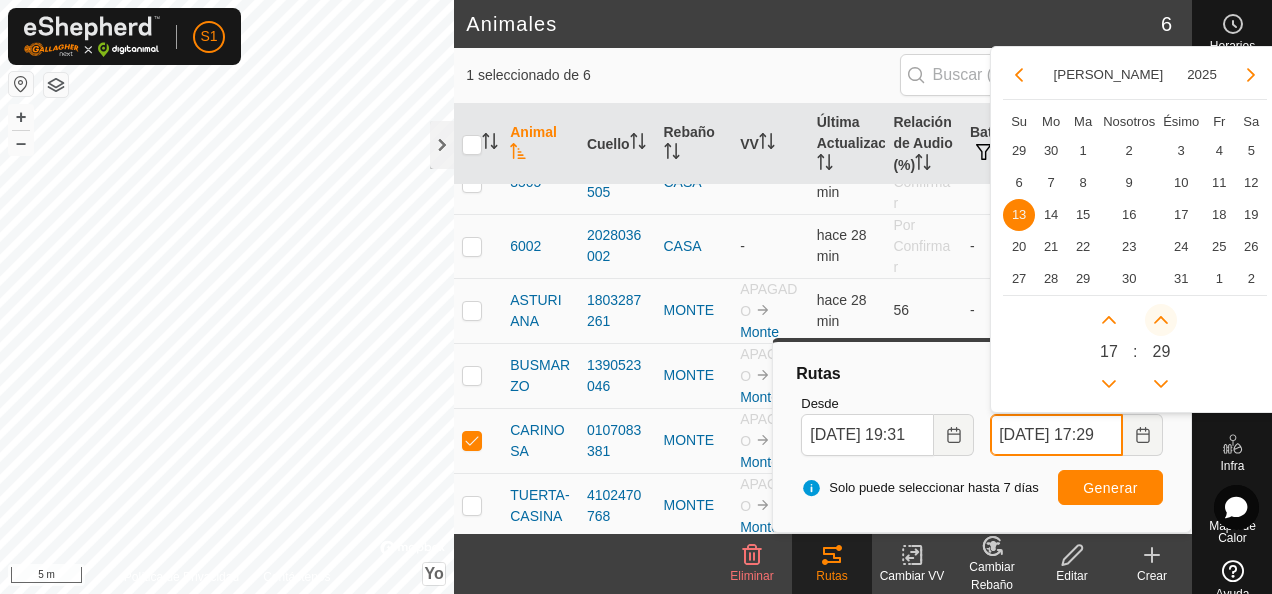 click at bounding box center (1161, 320) 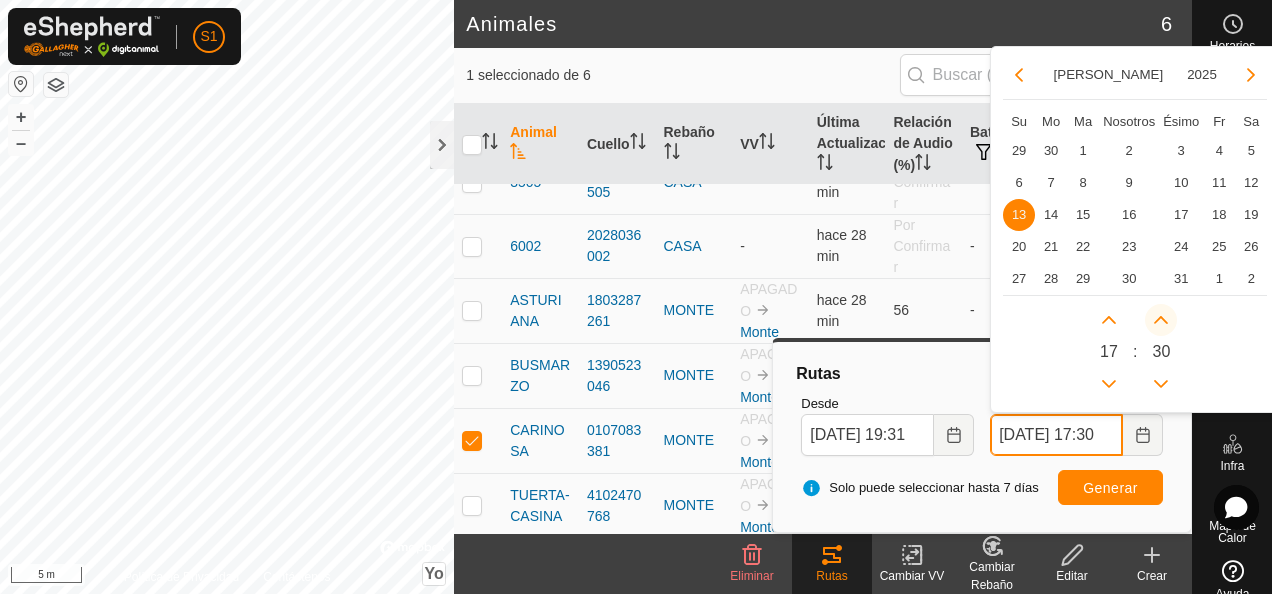 click at bounding box center [1161, 320] 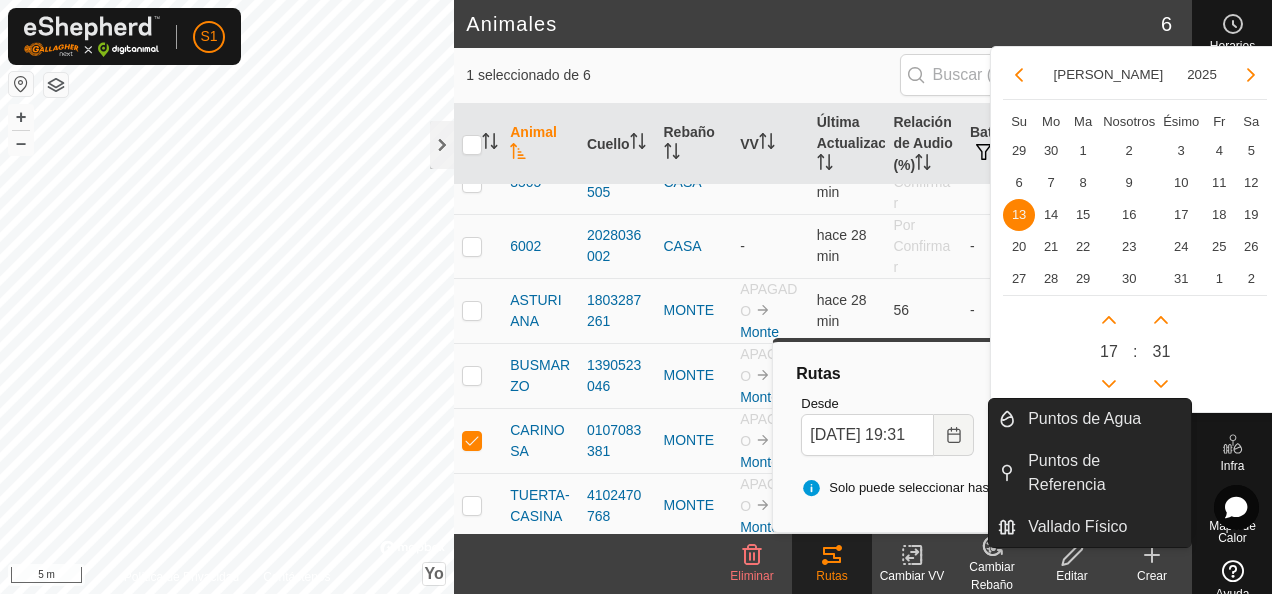 scroll, scrollTop: 0, scrollLeft: 0, axis: both 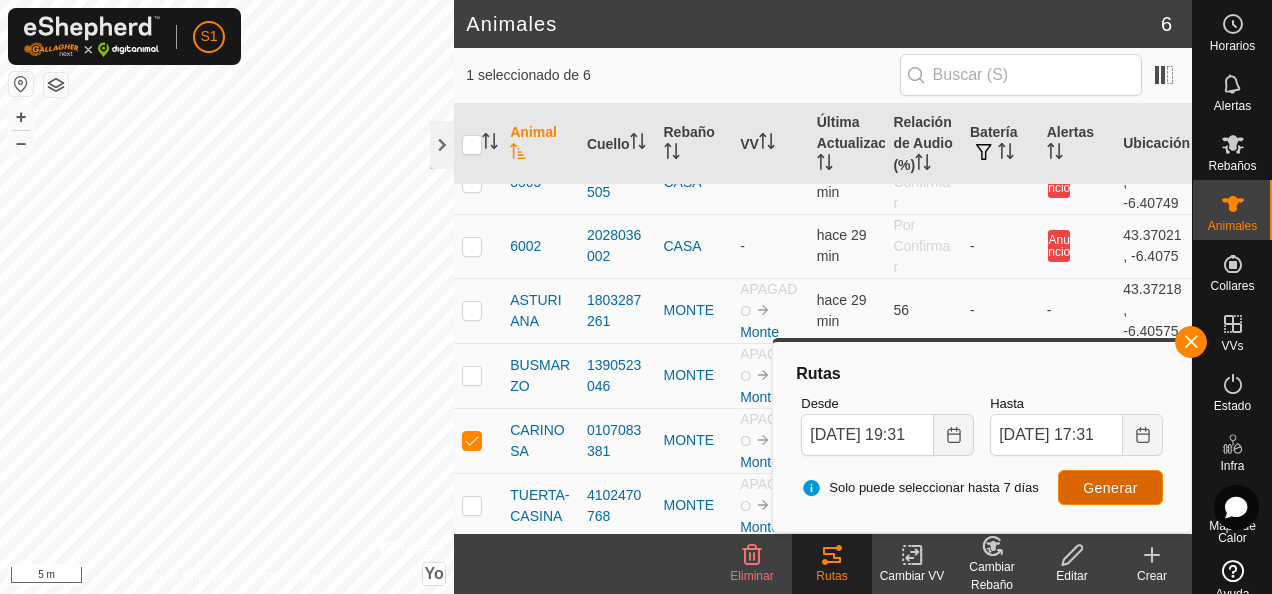 click on "Generar" at bounding box center [1110, 488] 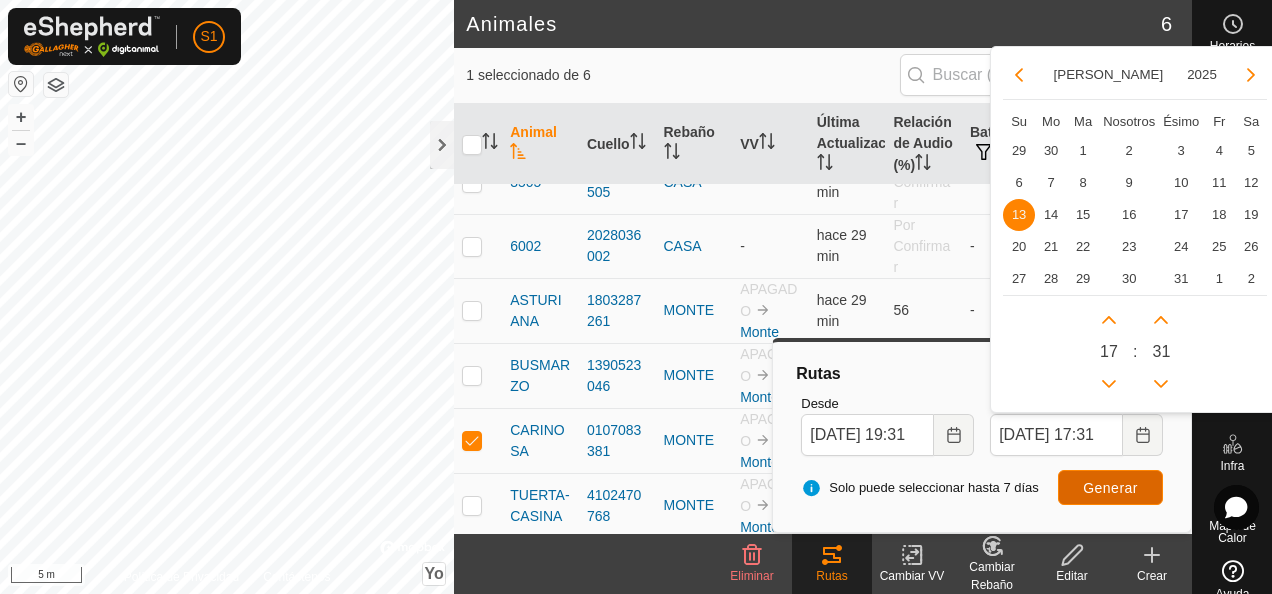 scroll, scrollTop: 0, scrollLeft: 0, axis: both 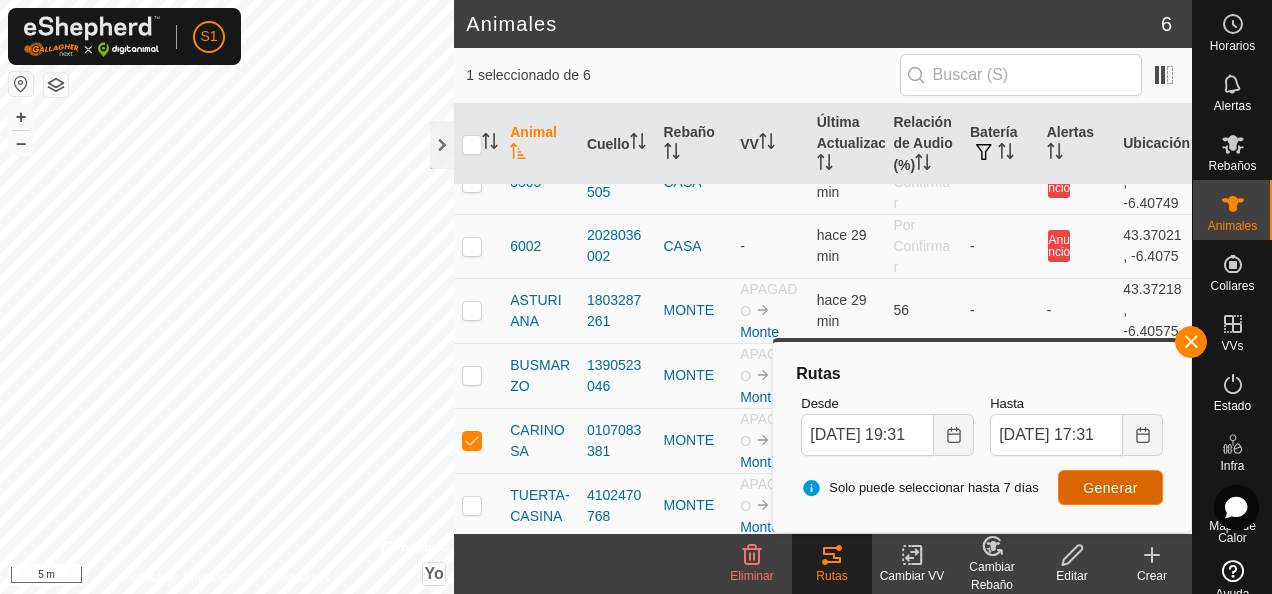 click on "Generar" at bounding box center (1110, 488) 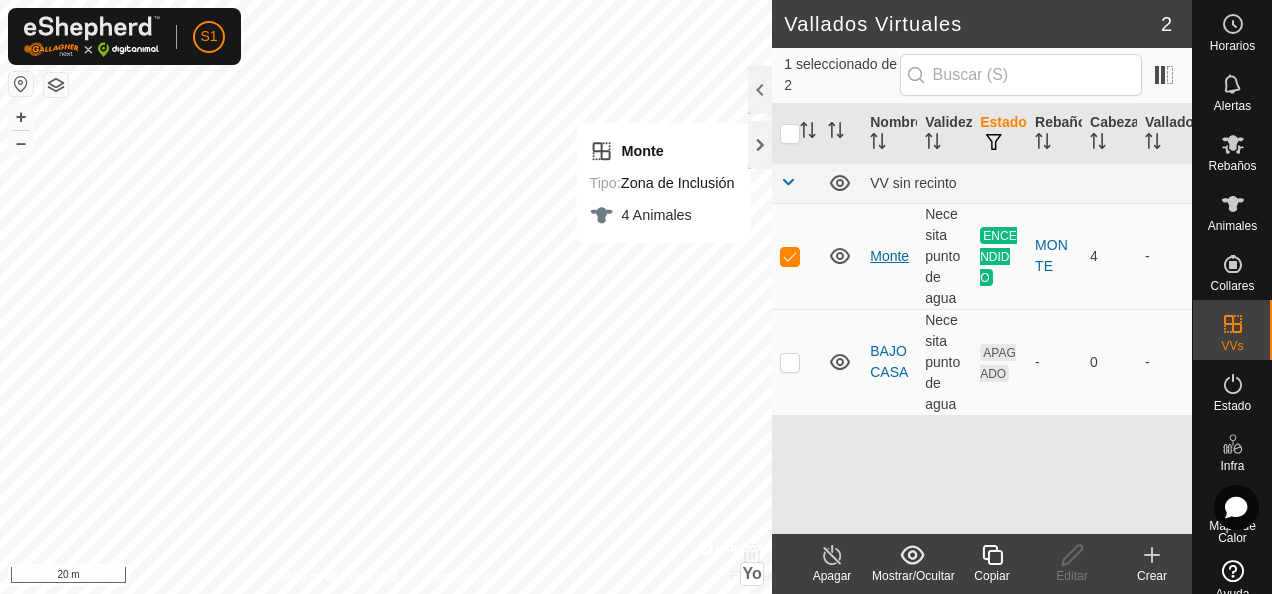 click on "Monte" at bounding box center (889, 256) 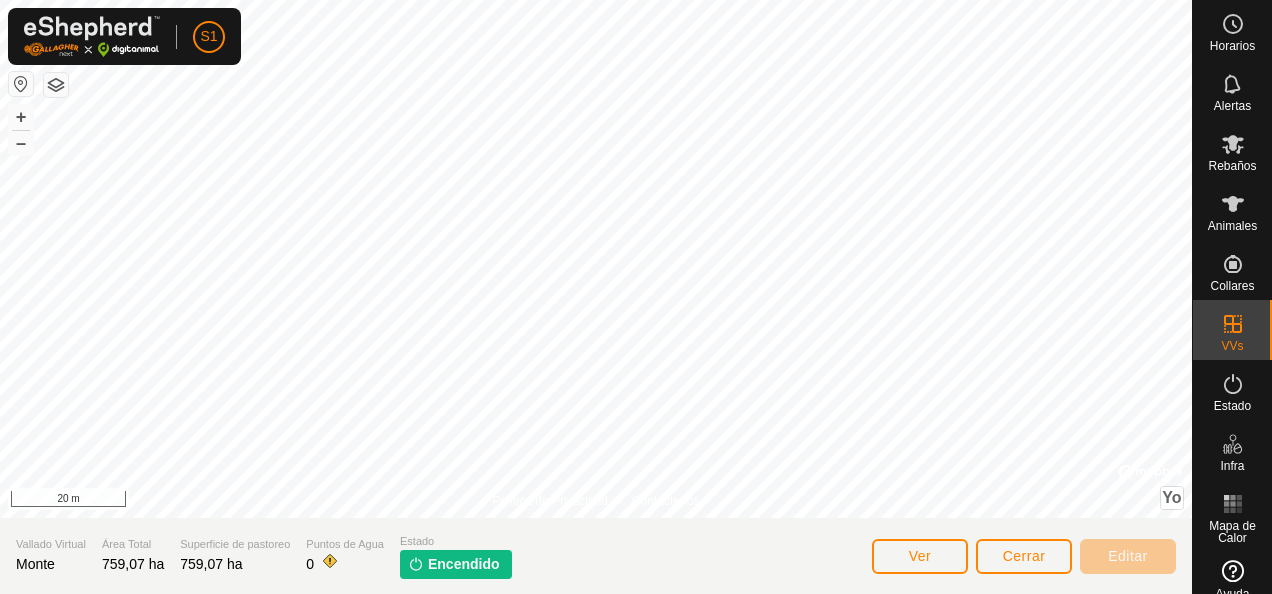 scroll, scrollTop: 0, scrollLeft: 0, axis: both 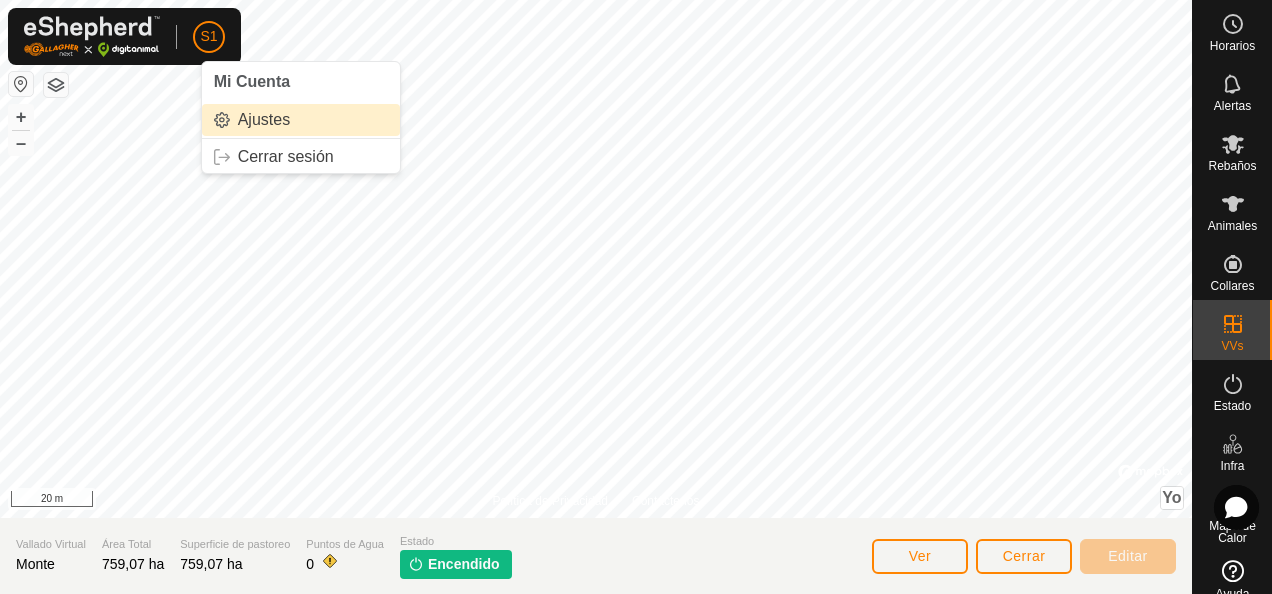 click on "Ajustes" at bounding box center [301, 120] 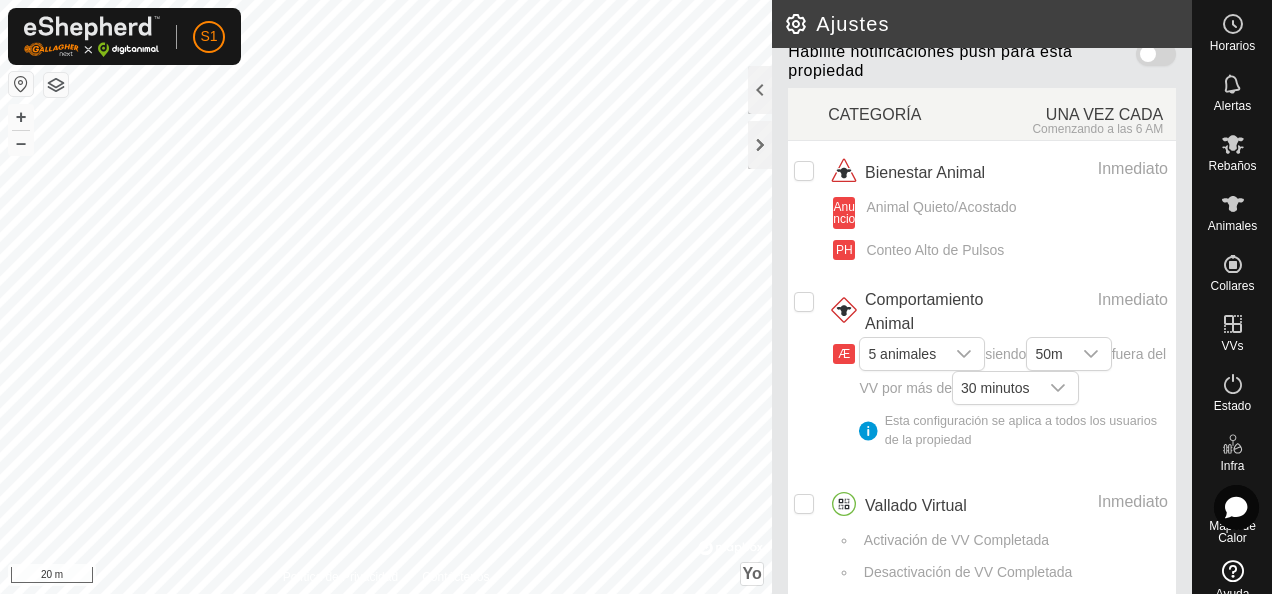 scroll, scrollTop: 312, scrollLeft: 0, axis: vertical 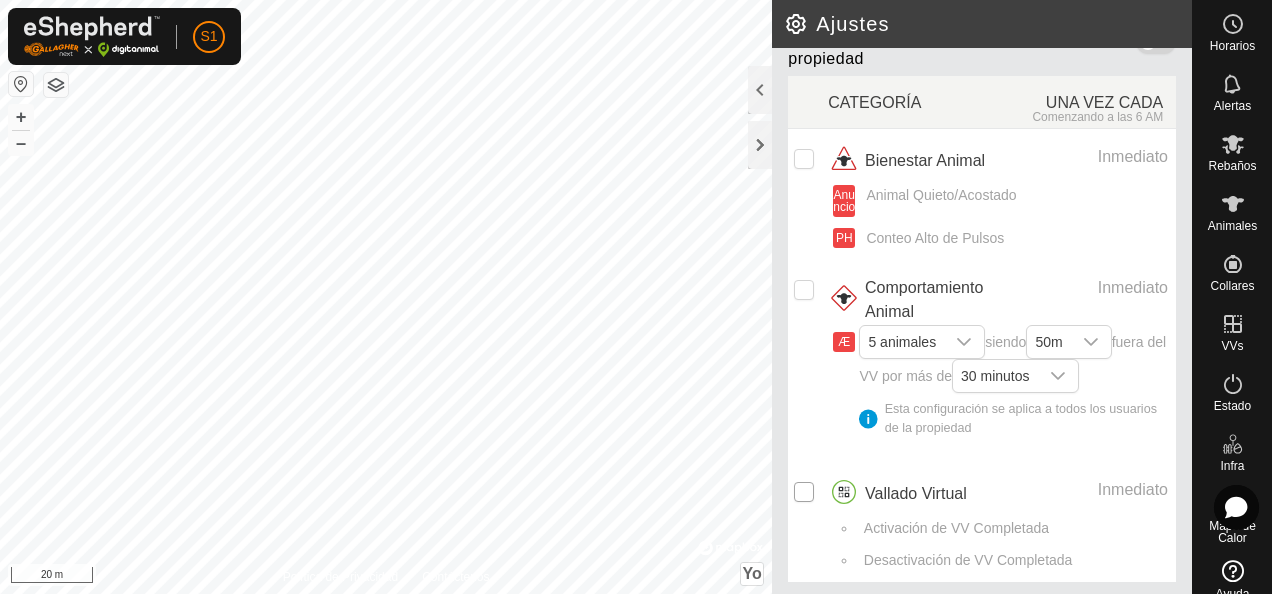 click at bounding box center (804, 492) 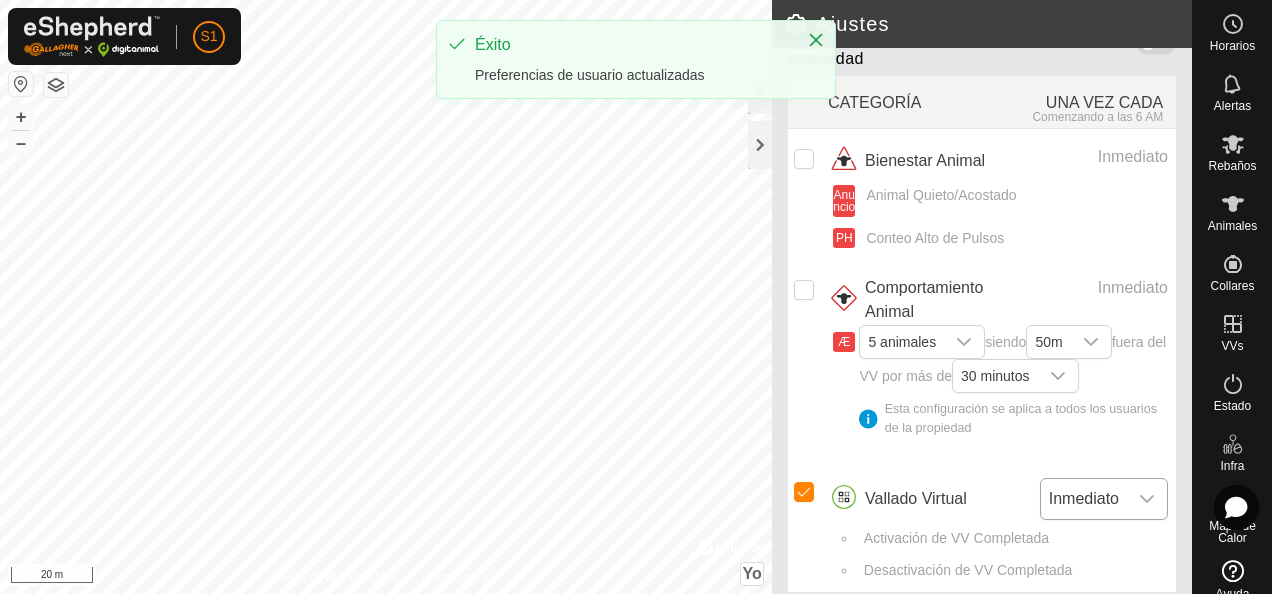 click 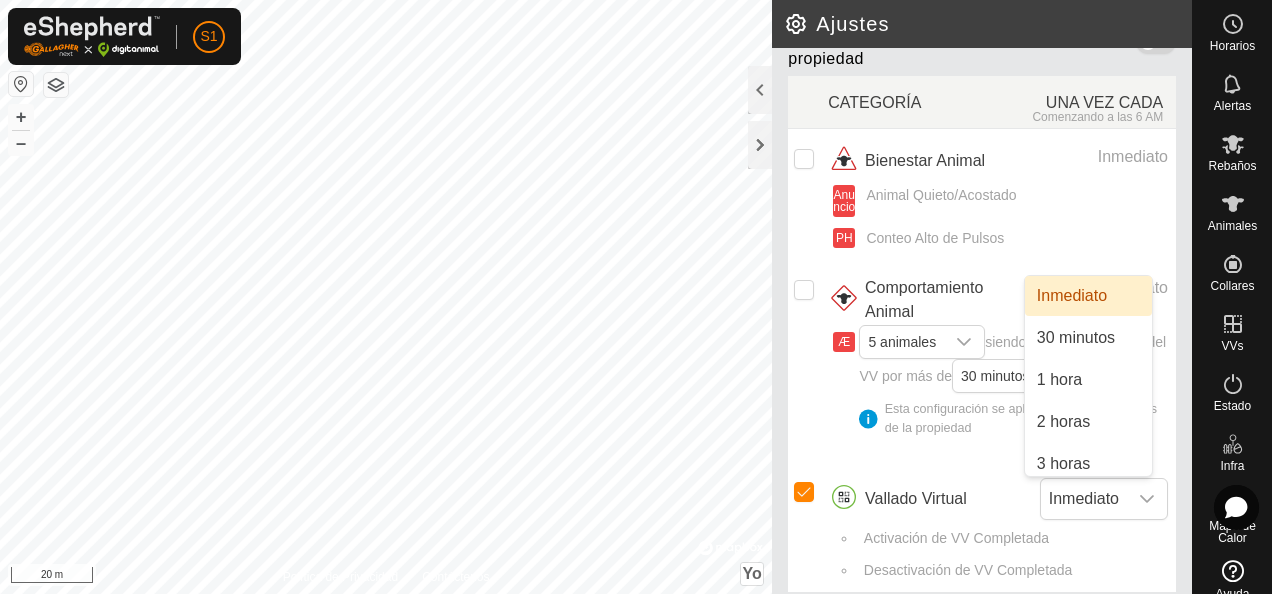 click on "Activación de VV Completada" at bounding box center (953, 538) 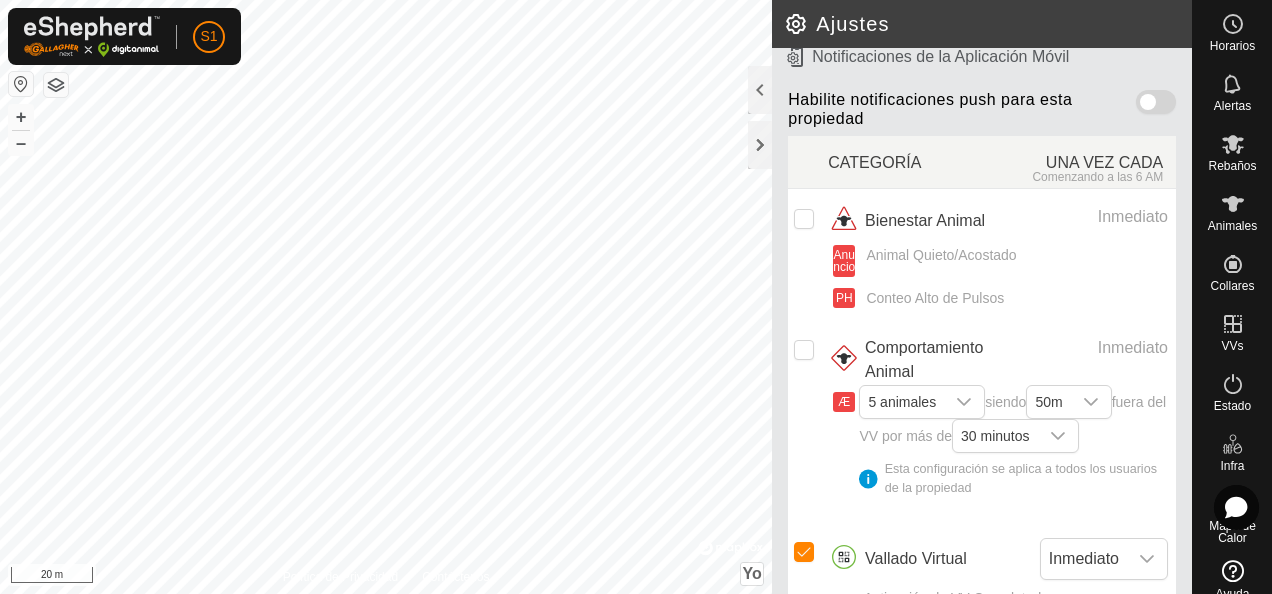 scroll, scrollTop: 212, scrollLeft: 0, axis: vertical 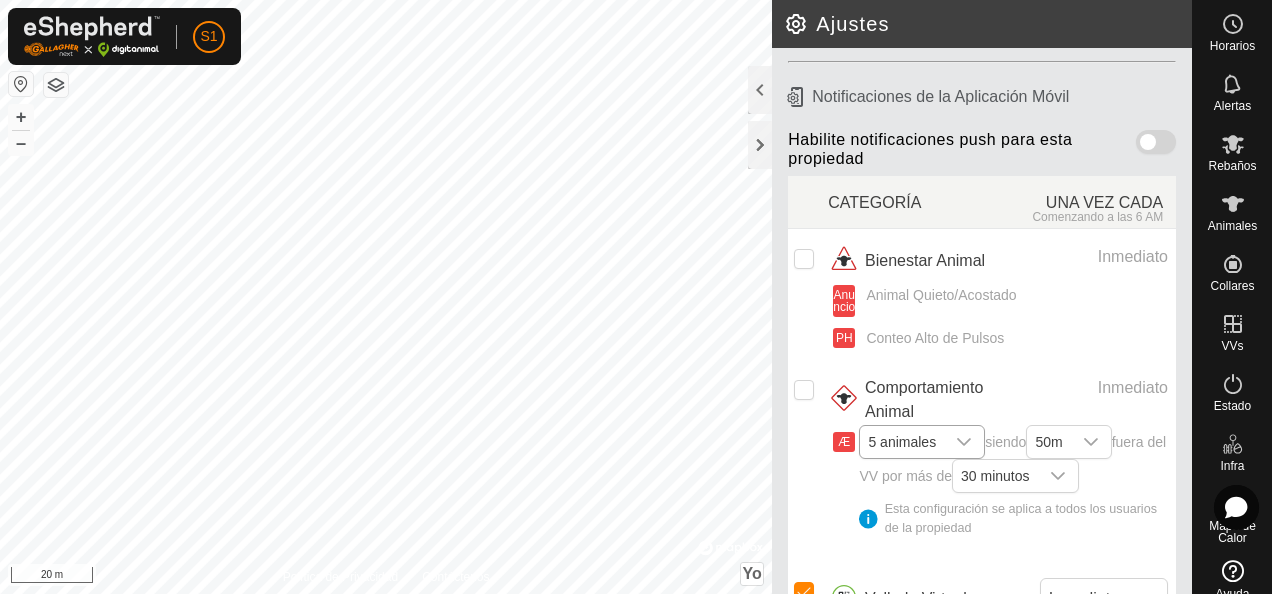 click 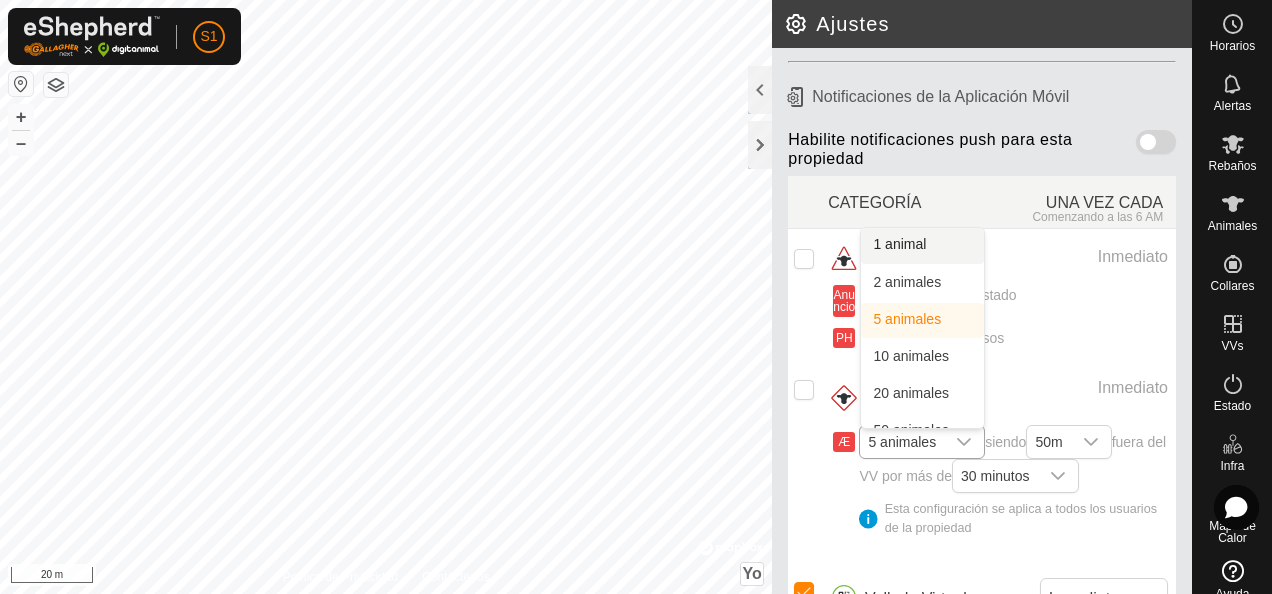 click 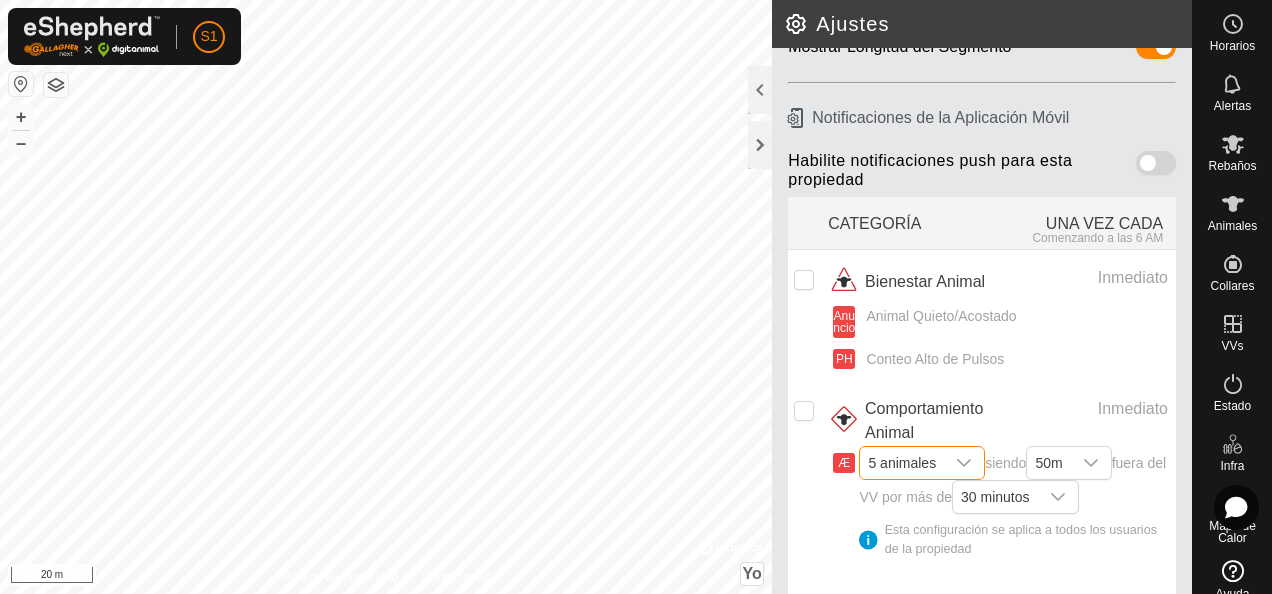 scroll, scrollTop: 322, scrollLeft: 0, axis: vertical 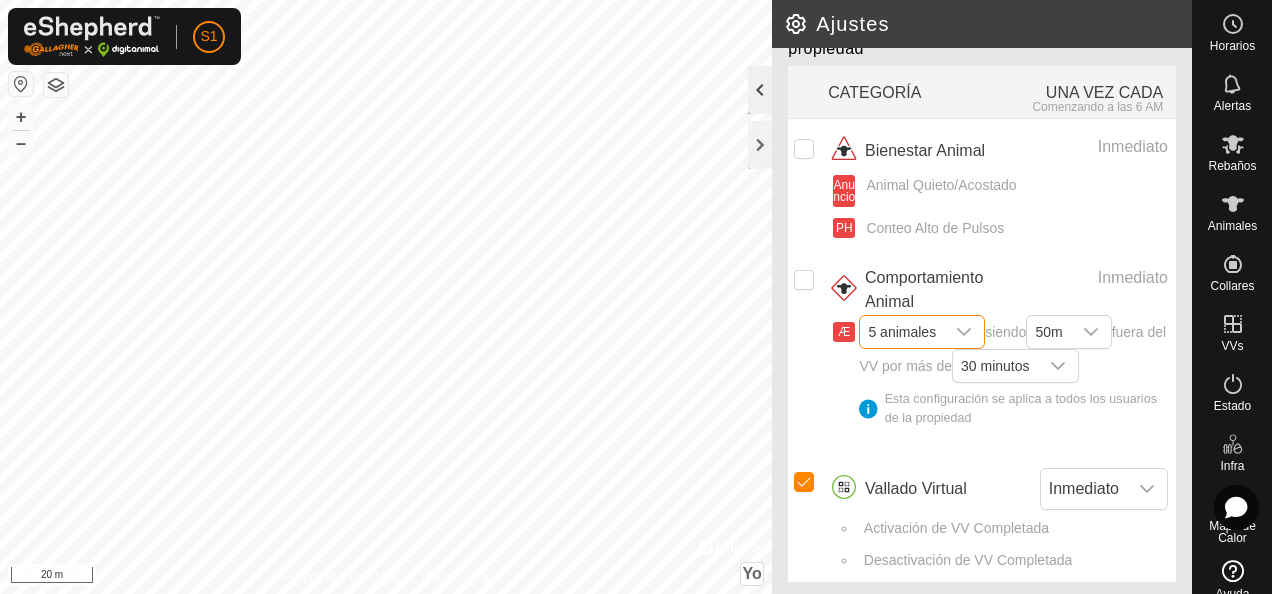 click 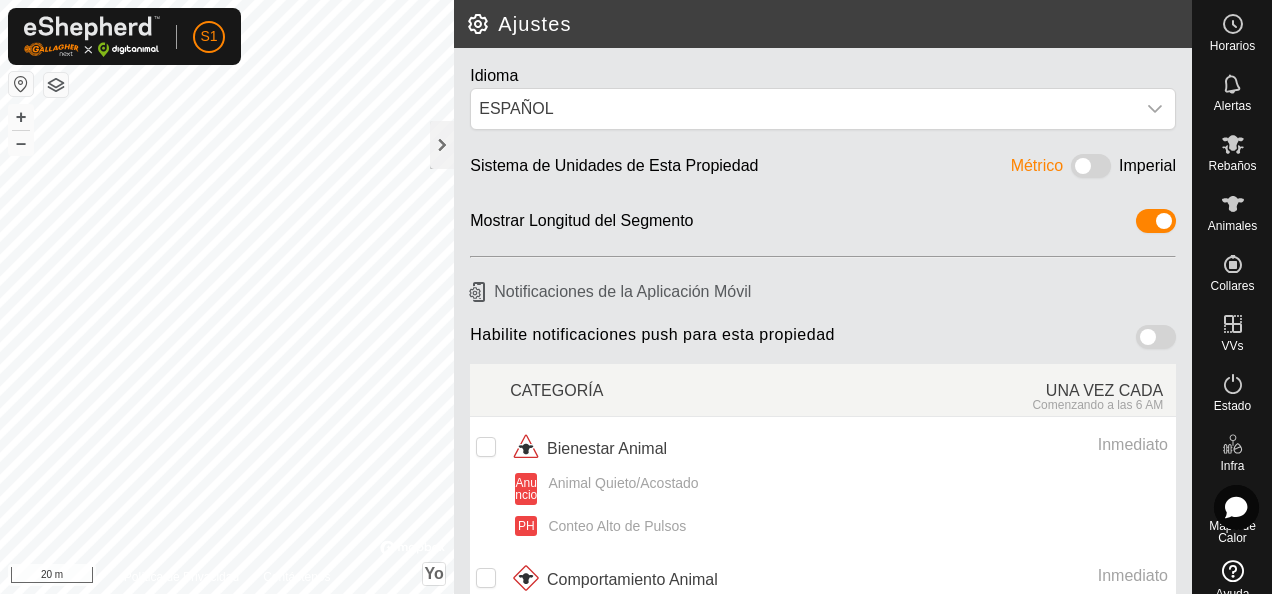 scroll, scrollTop: 229, scrollLeft: 0, axis: vertical 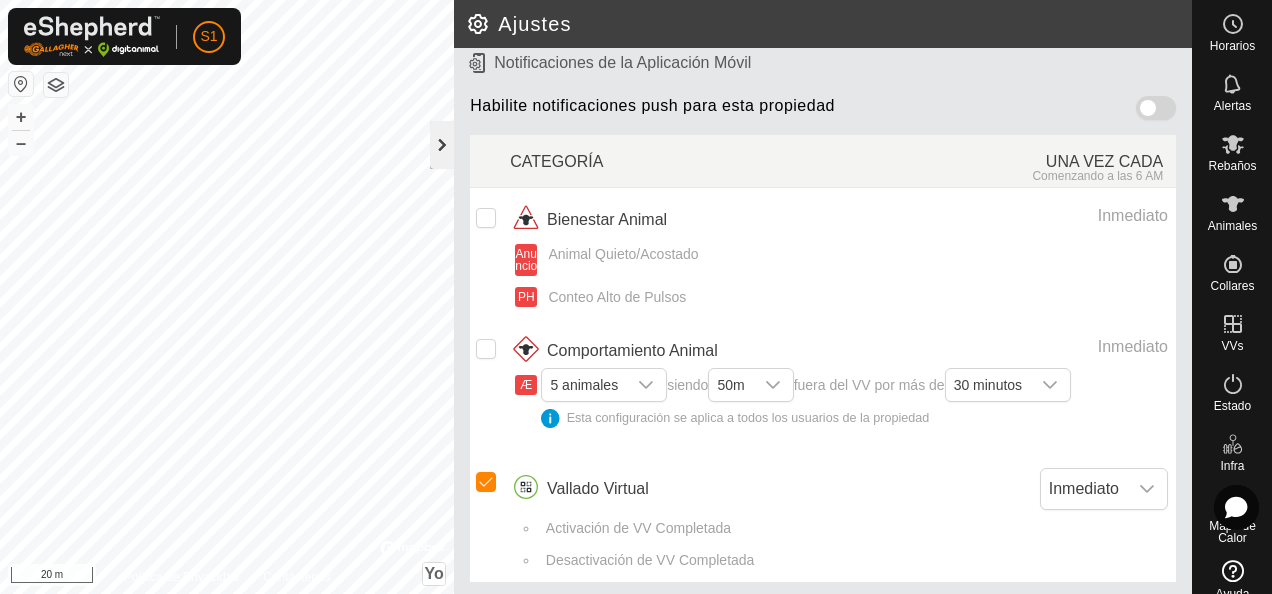 click 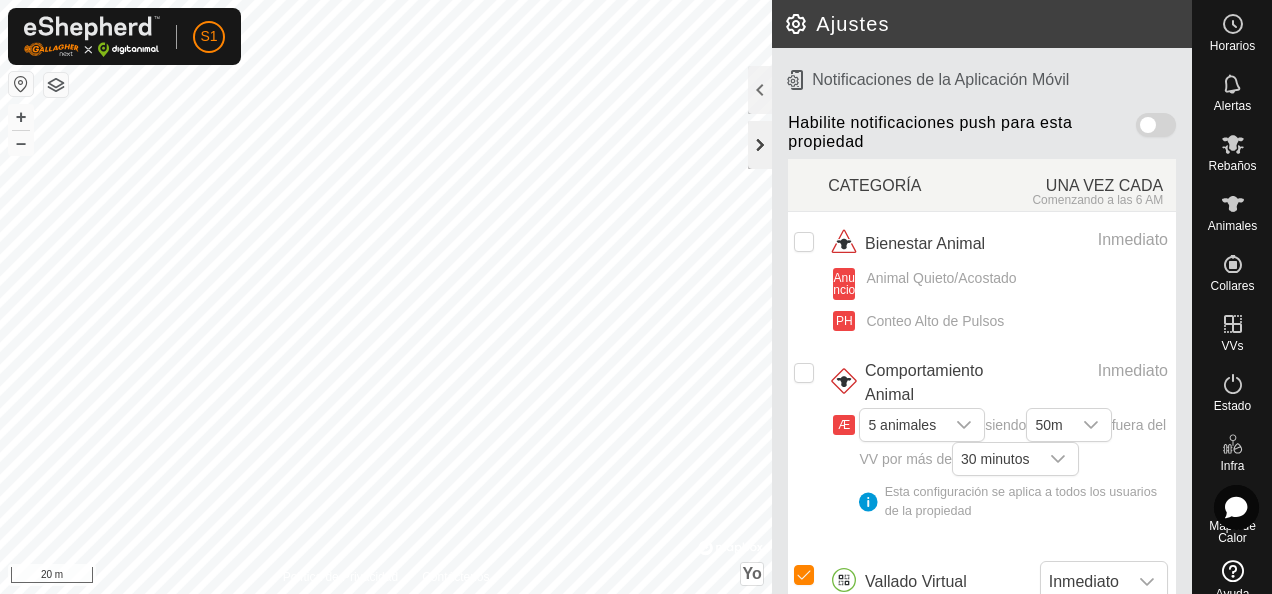 scroll, scrollTop: 246, scrollLeft: 0, axis: vertical 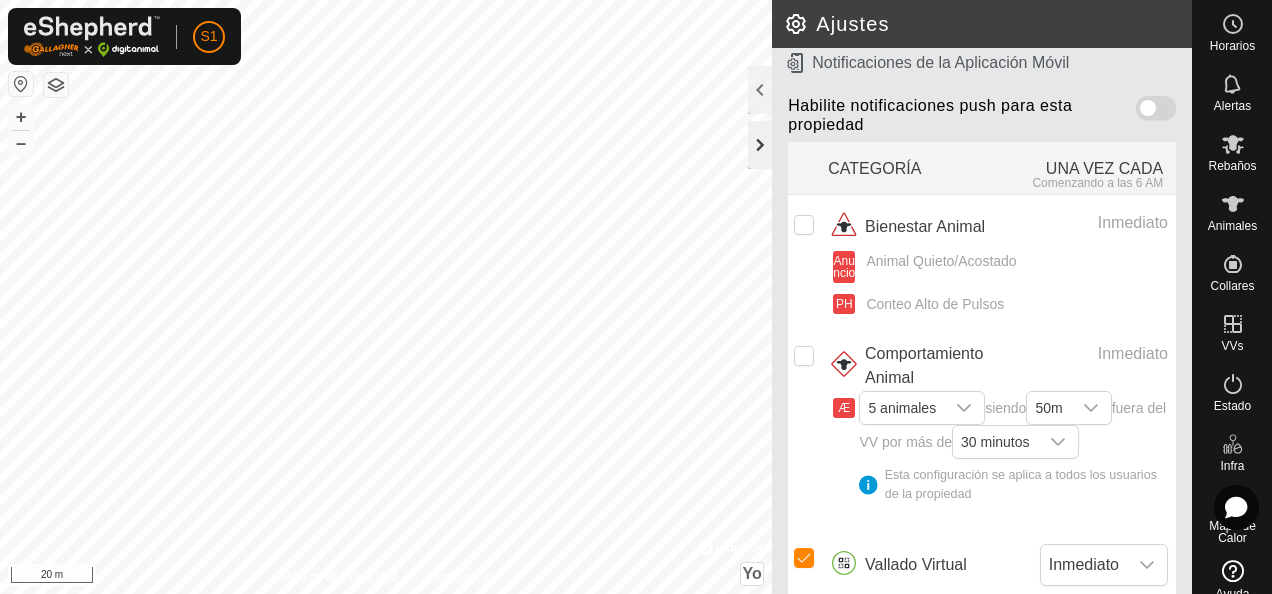 click 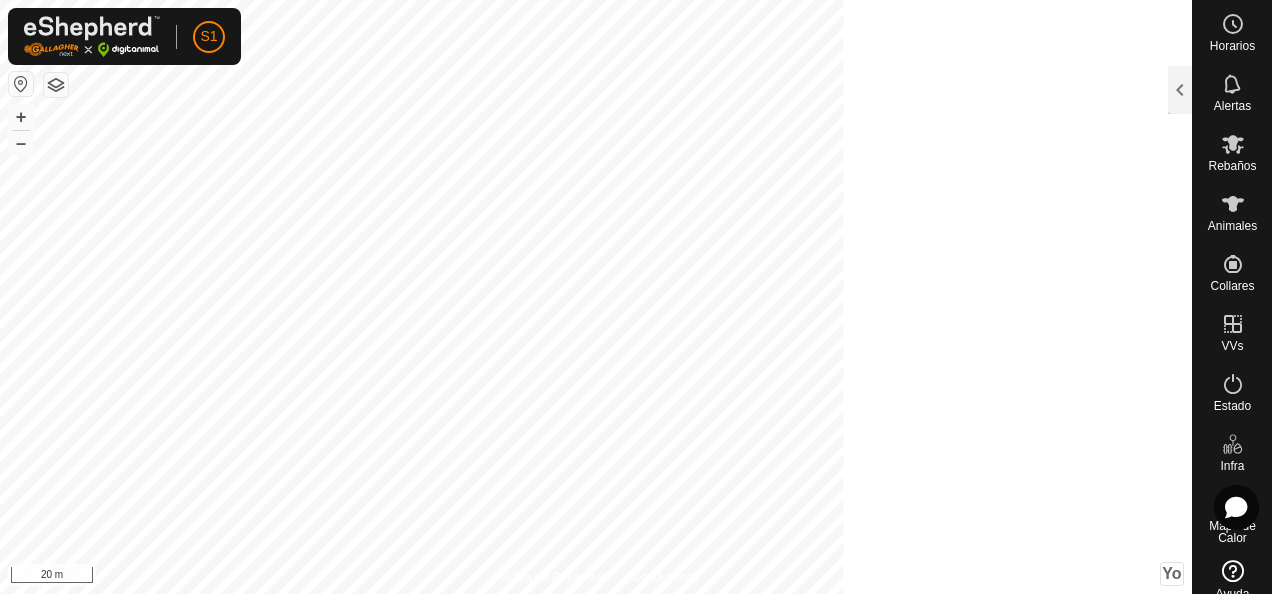 scroll, scrollTop: 384, scrollLeft: 0, axis: vertical 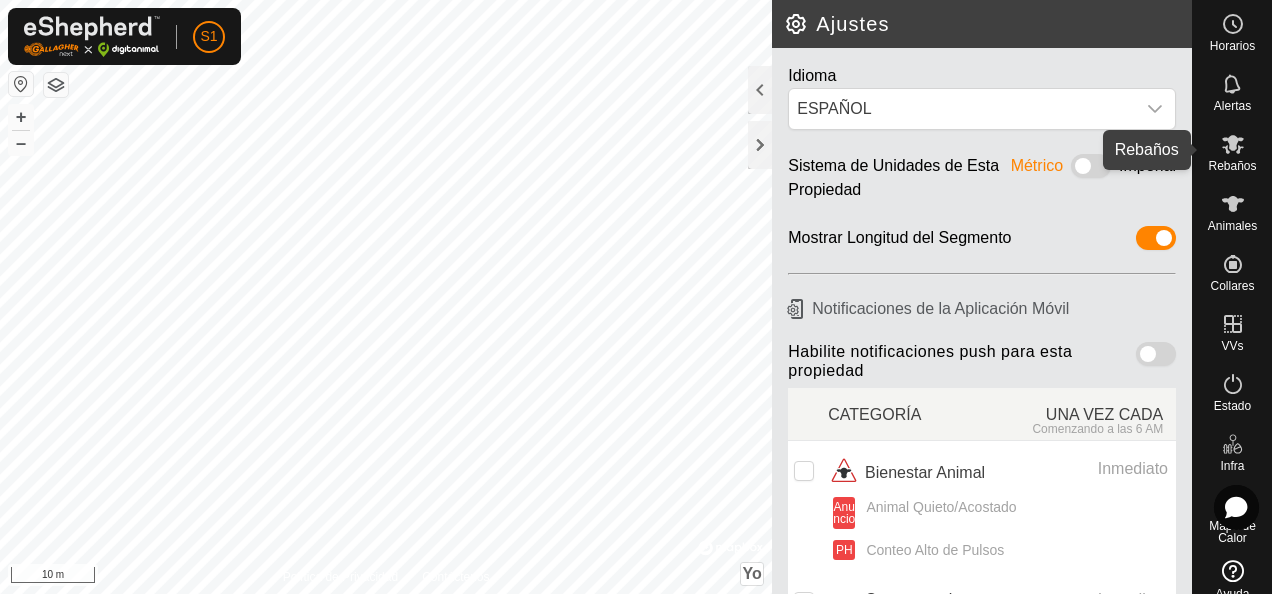 click 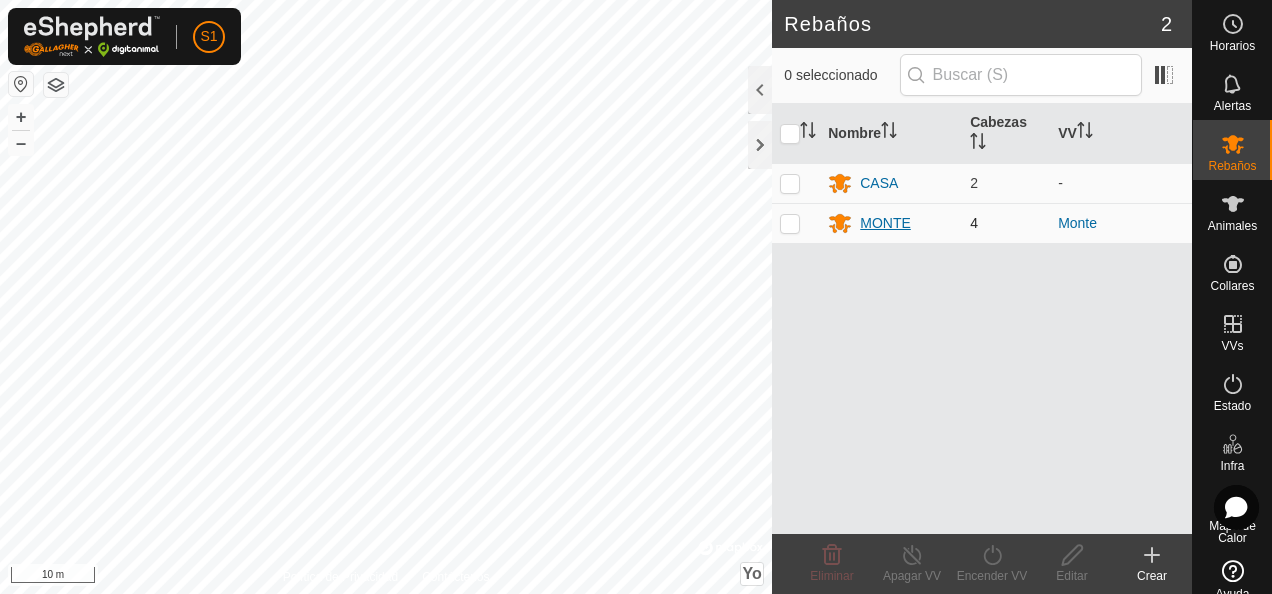 click on "MONTE" at bounding box center (891, 223) 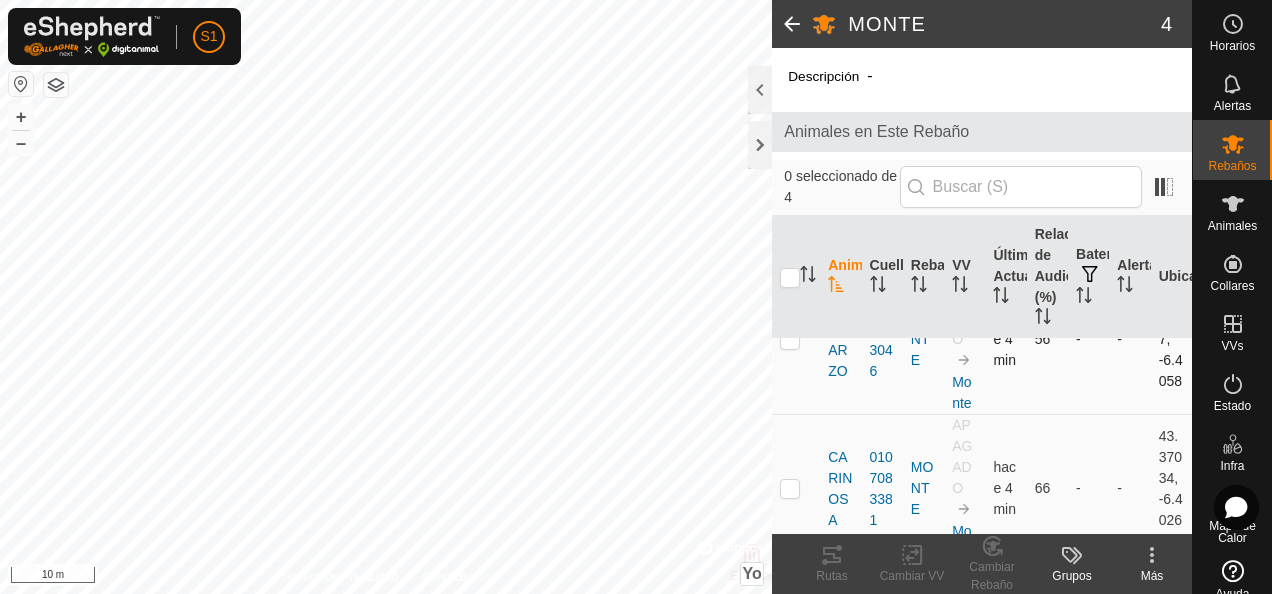 scroll, scrollTop: 300, scrollLeft: 0, axis: vertical 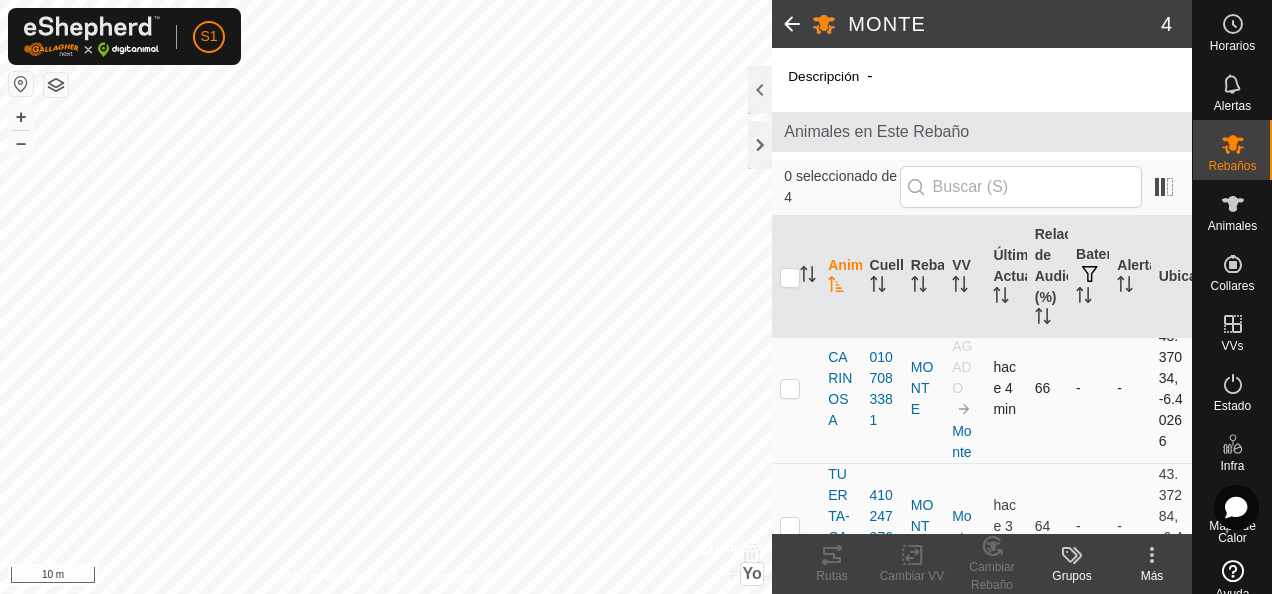 click at bounding box center [790, 388] 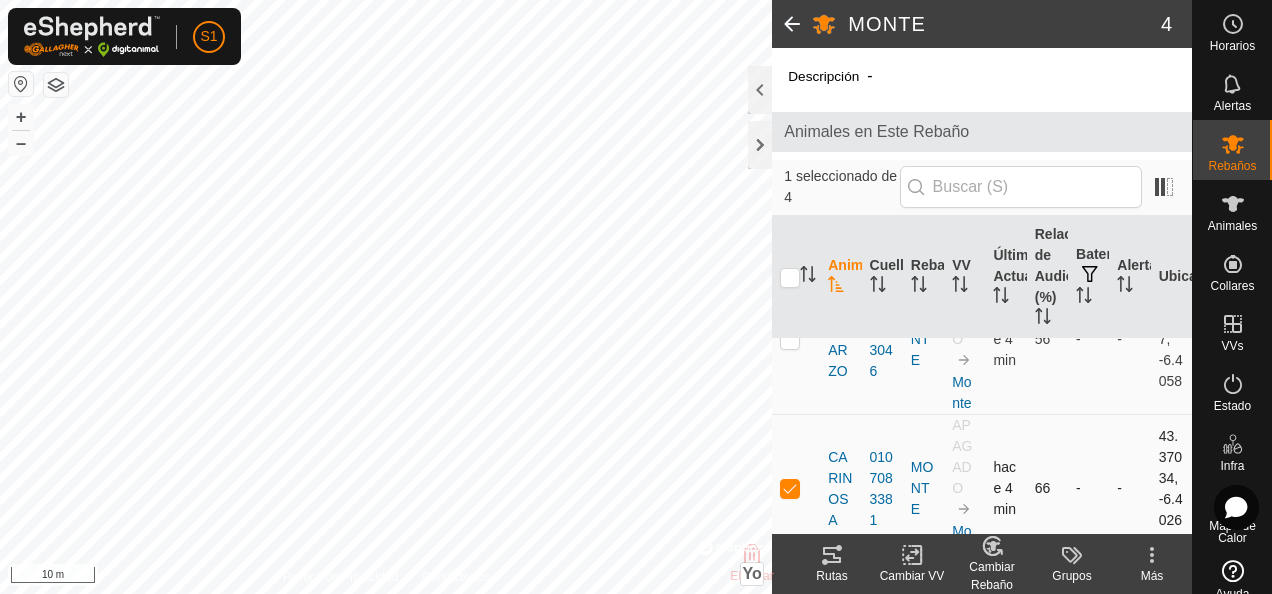 scroll, scrollTop: 300, scrollLeft: 0, axis: vertical 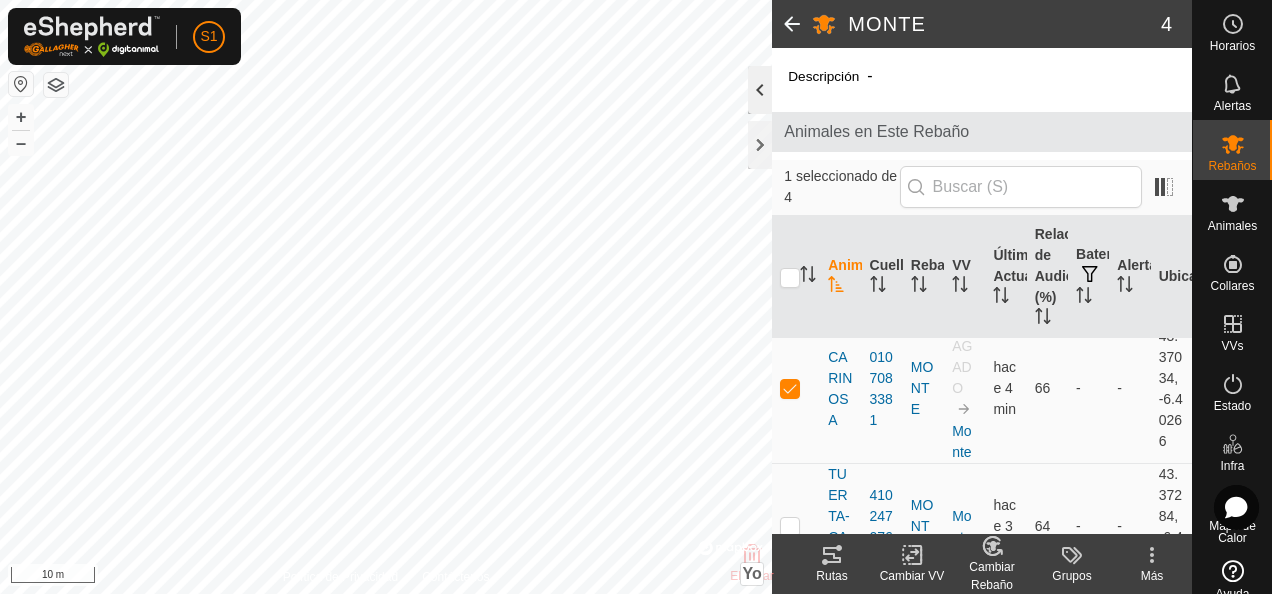 click 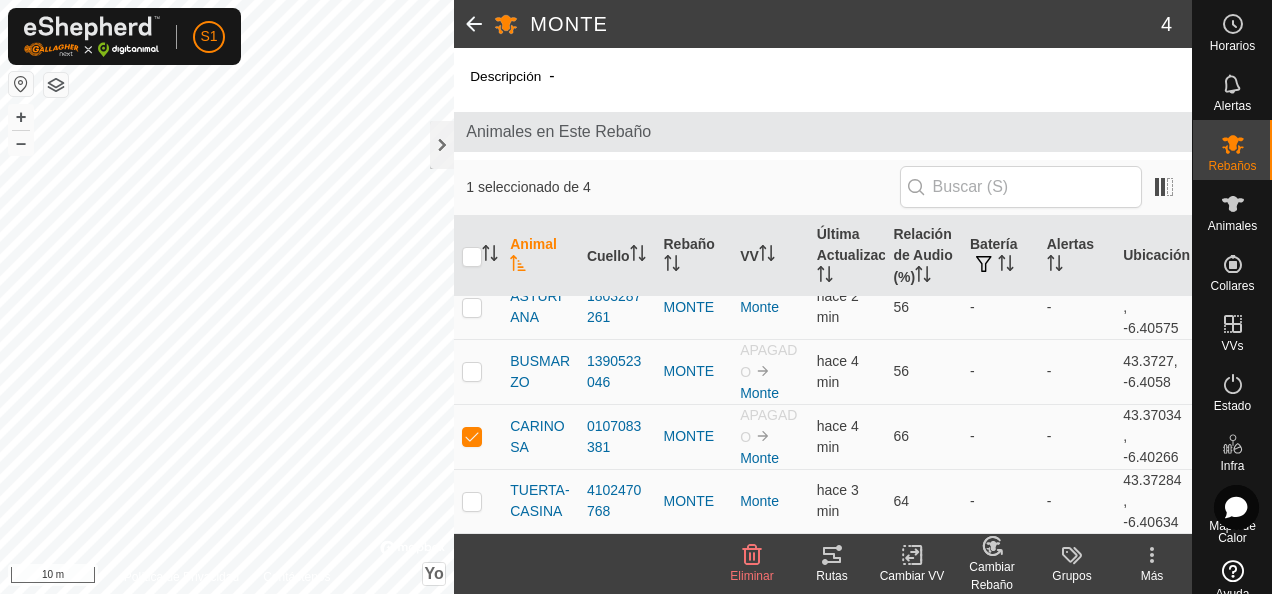 scroll, scrollTop: 17, scrollLeft: 0, axis: vertical 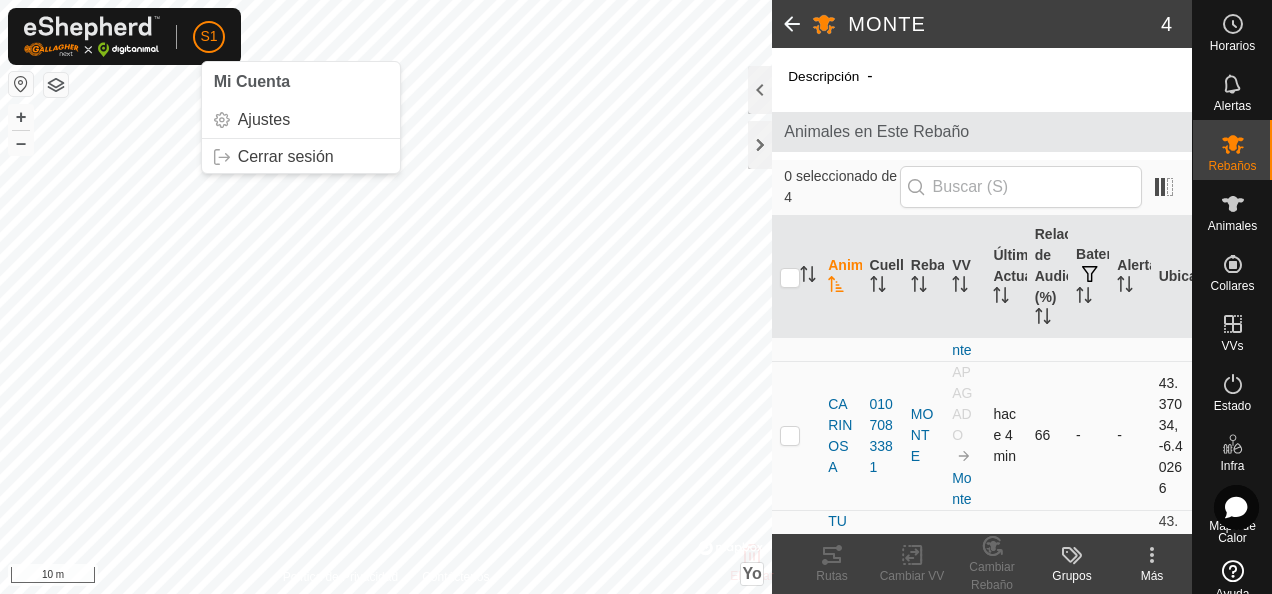 click at bounding box center (790, 435) 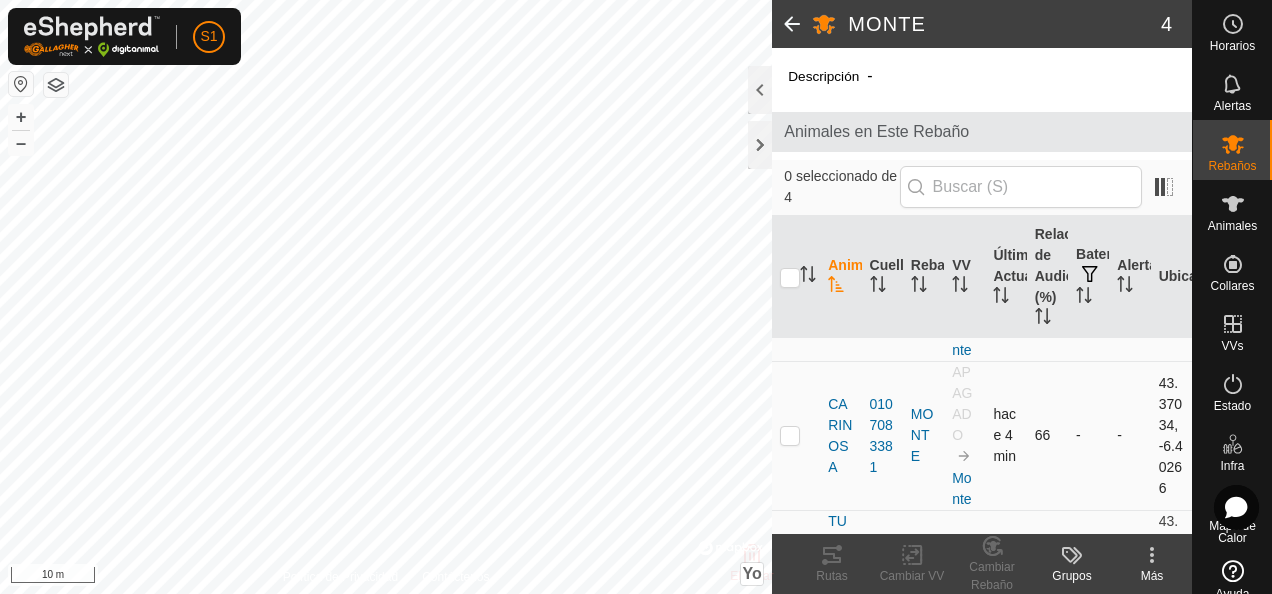 checkbox on "true" 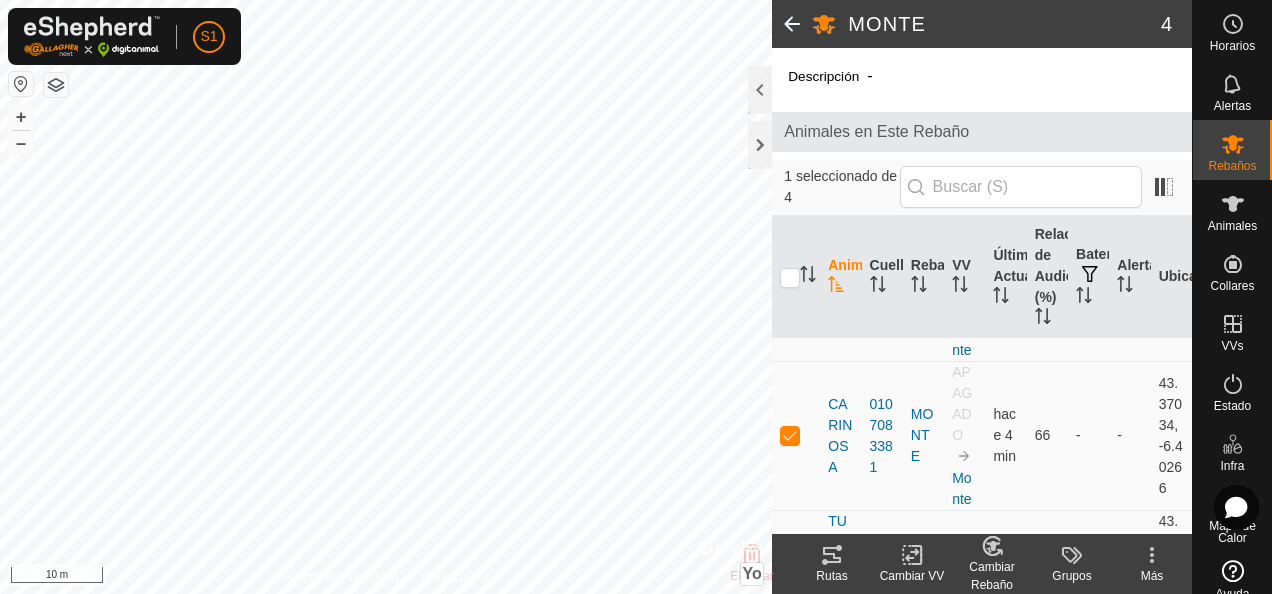 click 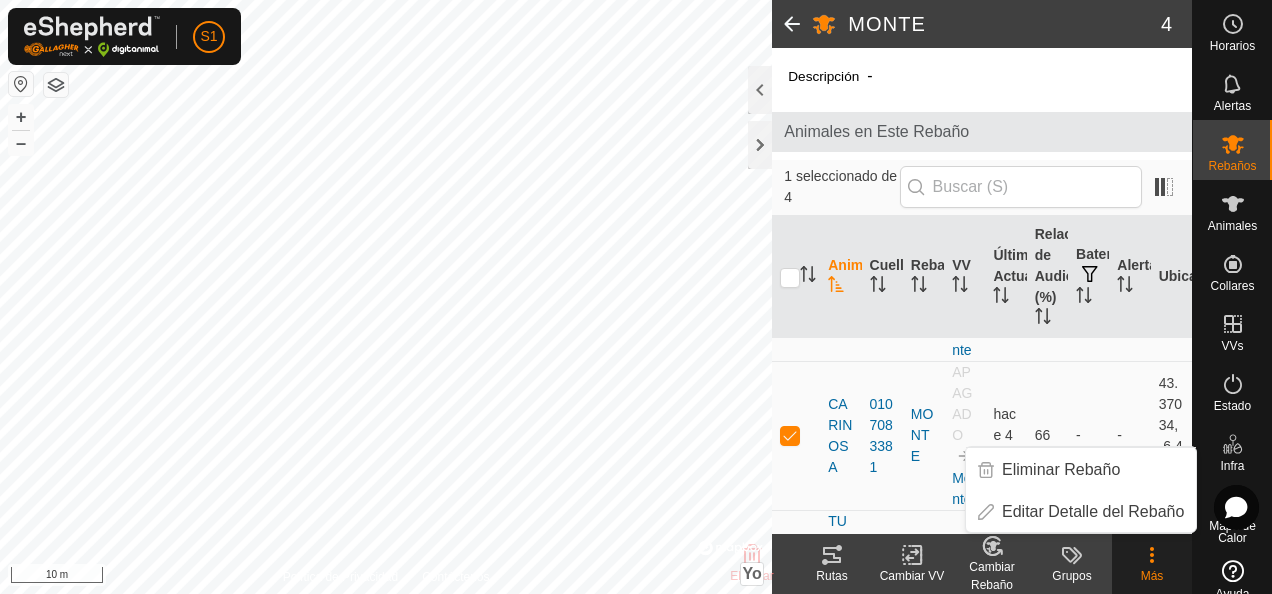 click 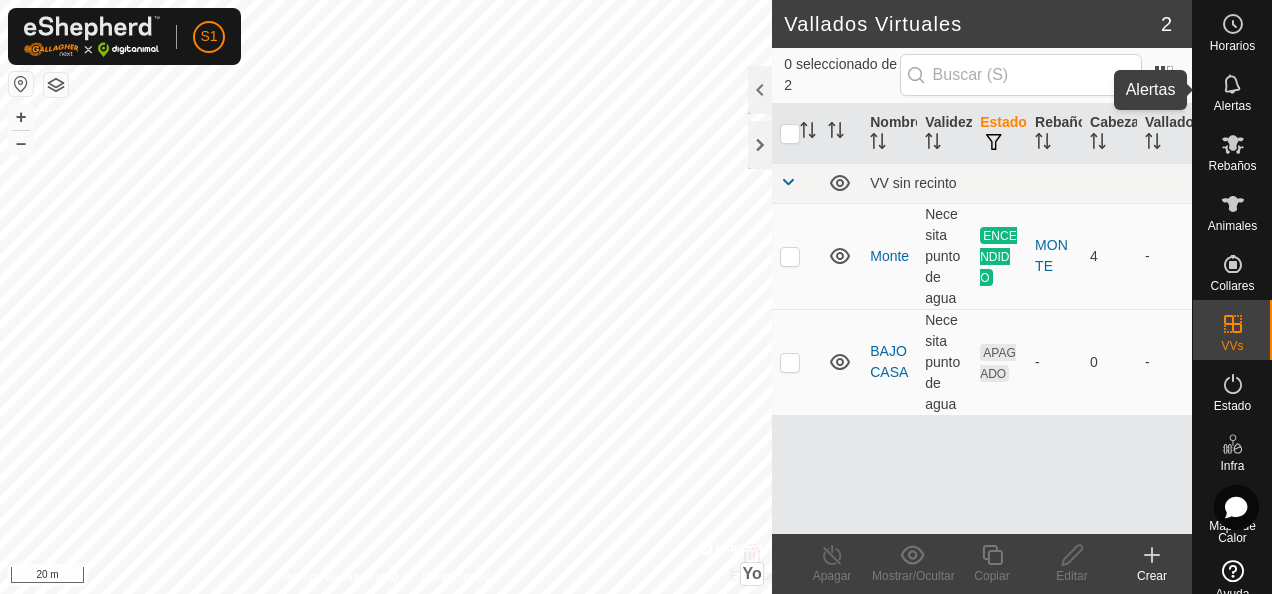 click 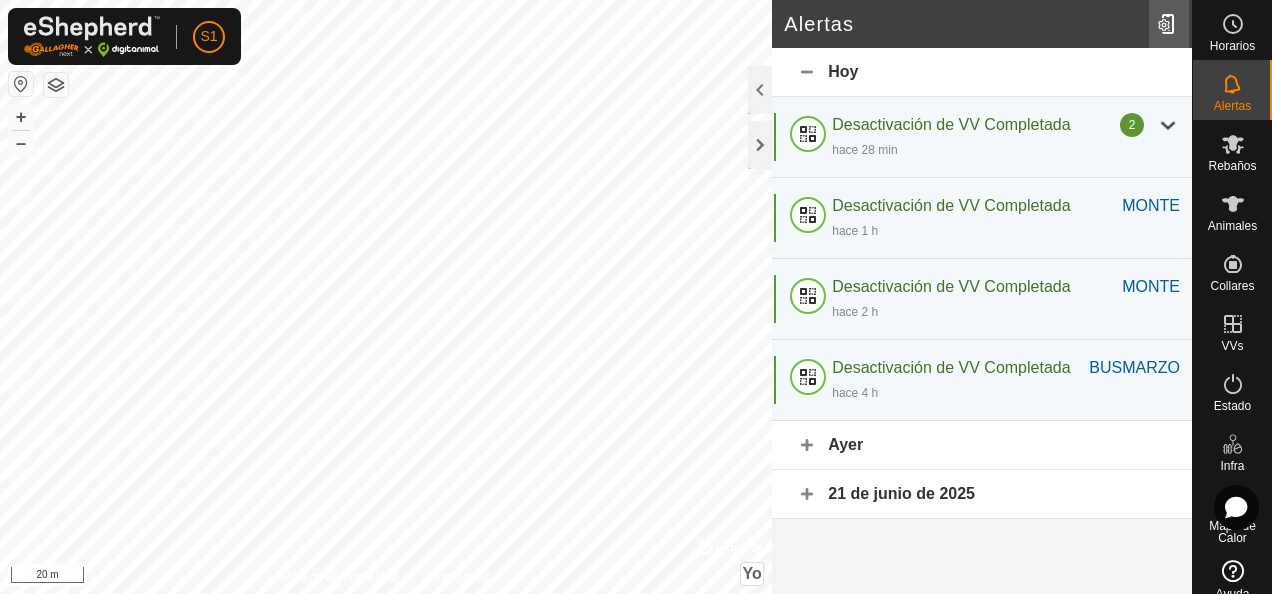 click 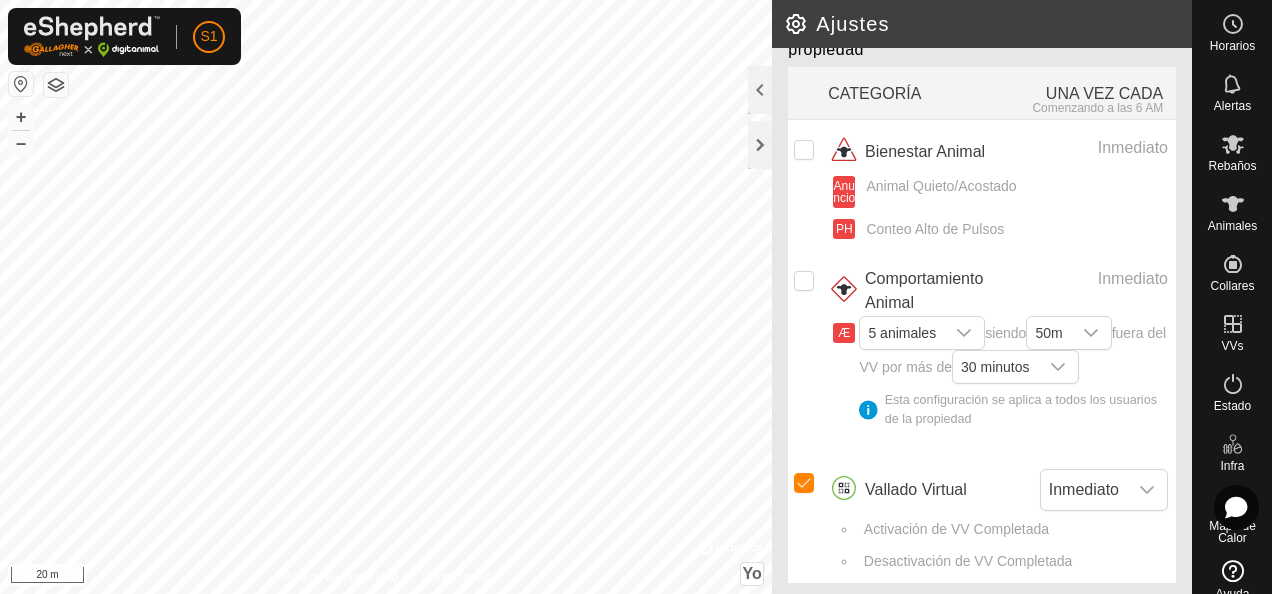 scroll, scrollTop: 322, scrollLeft: 0, axis: vertical 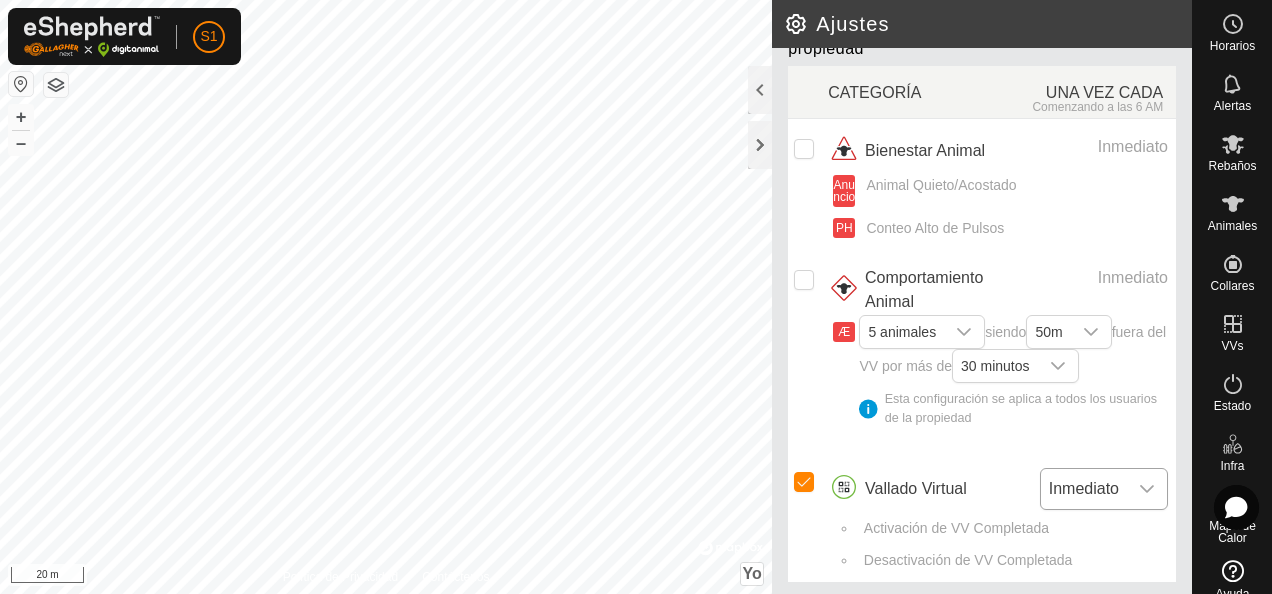 click 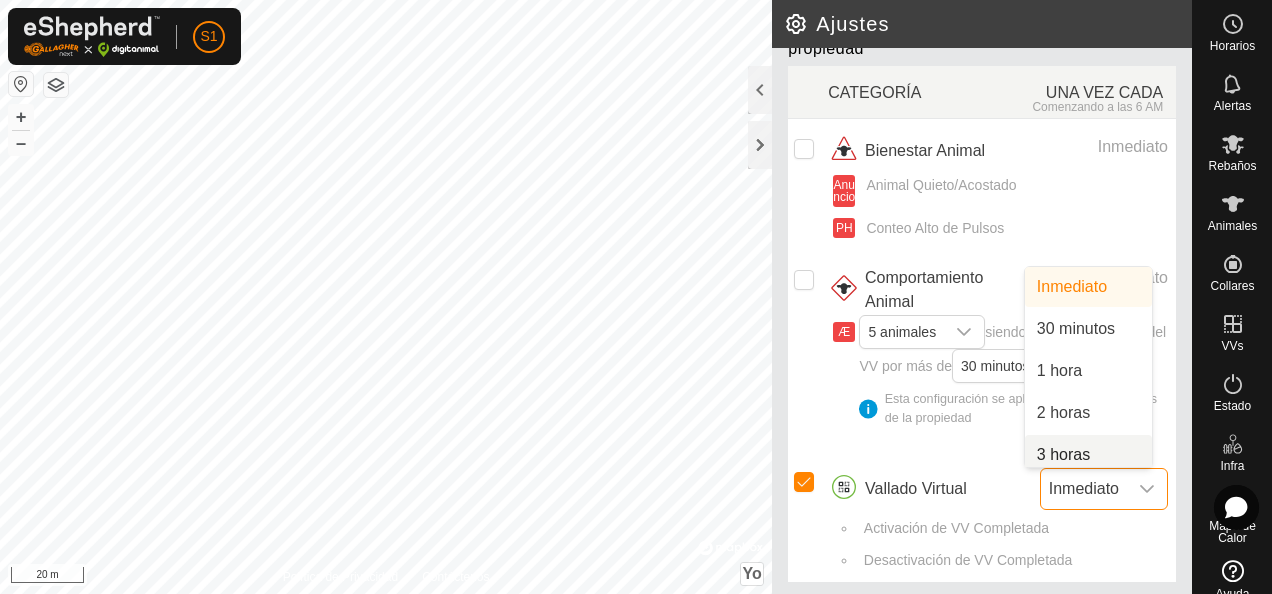 scroll, scrollTop: 8, scrollLeft: 0, axis: vertical 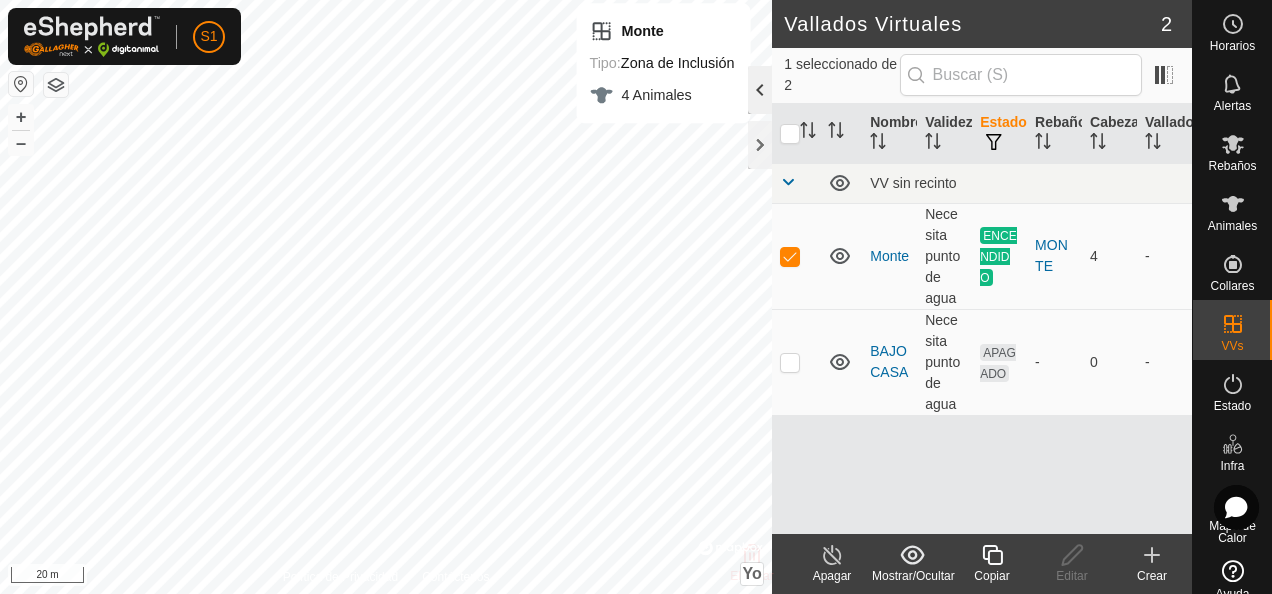 click 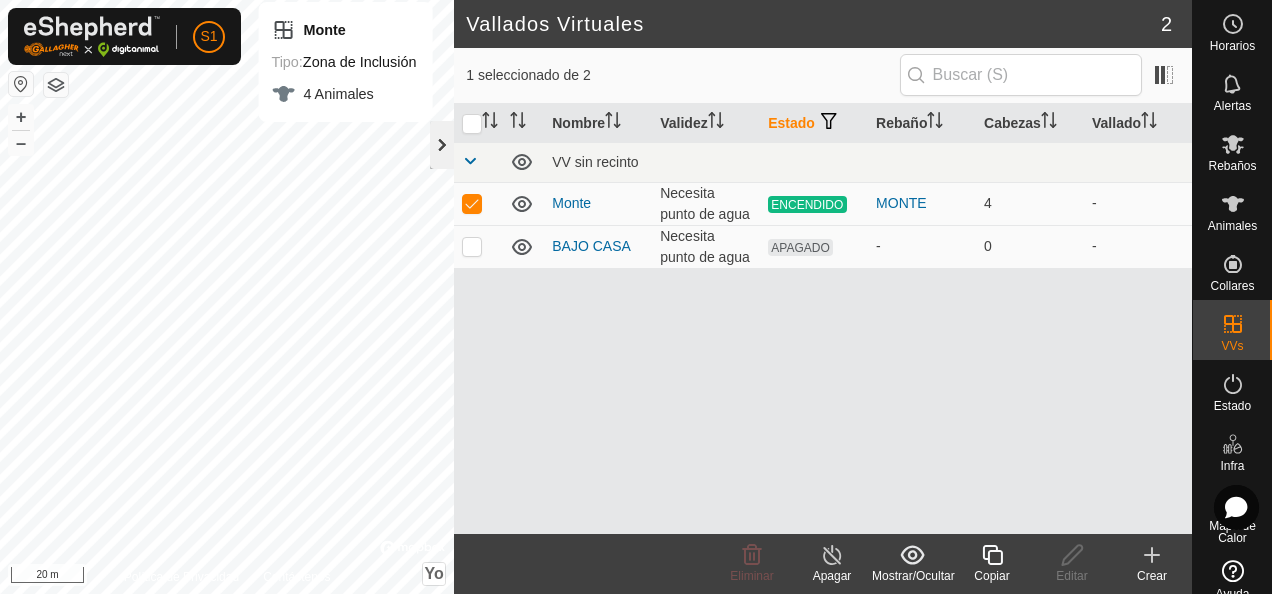 click 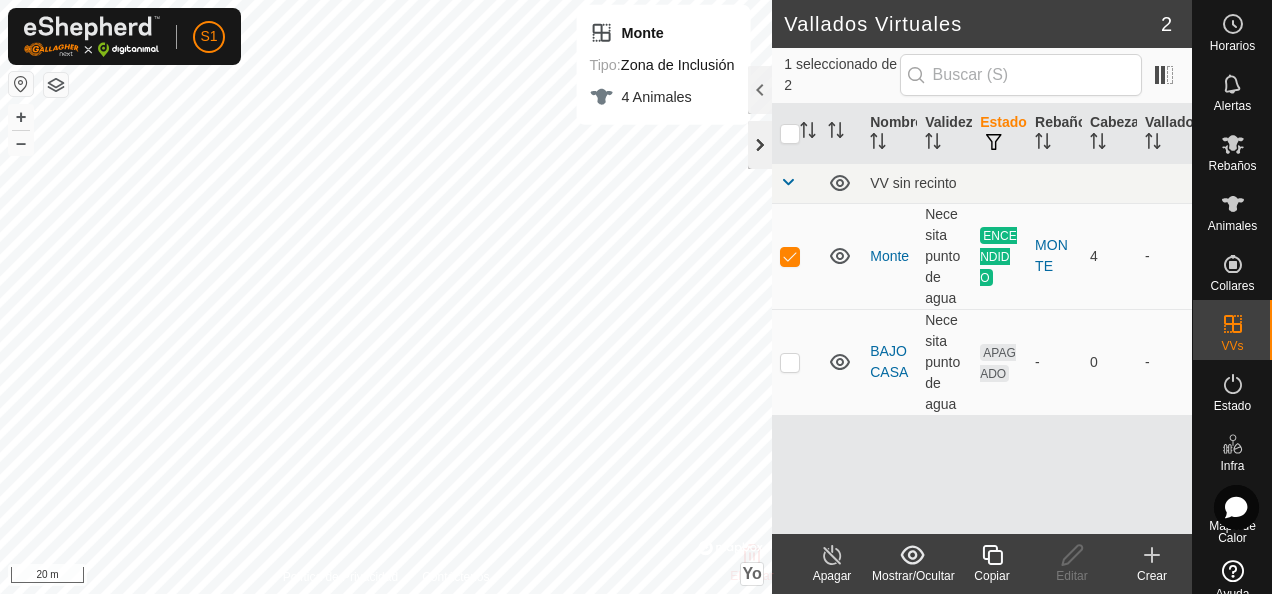 click 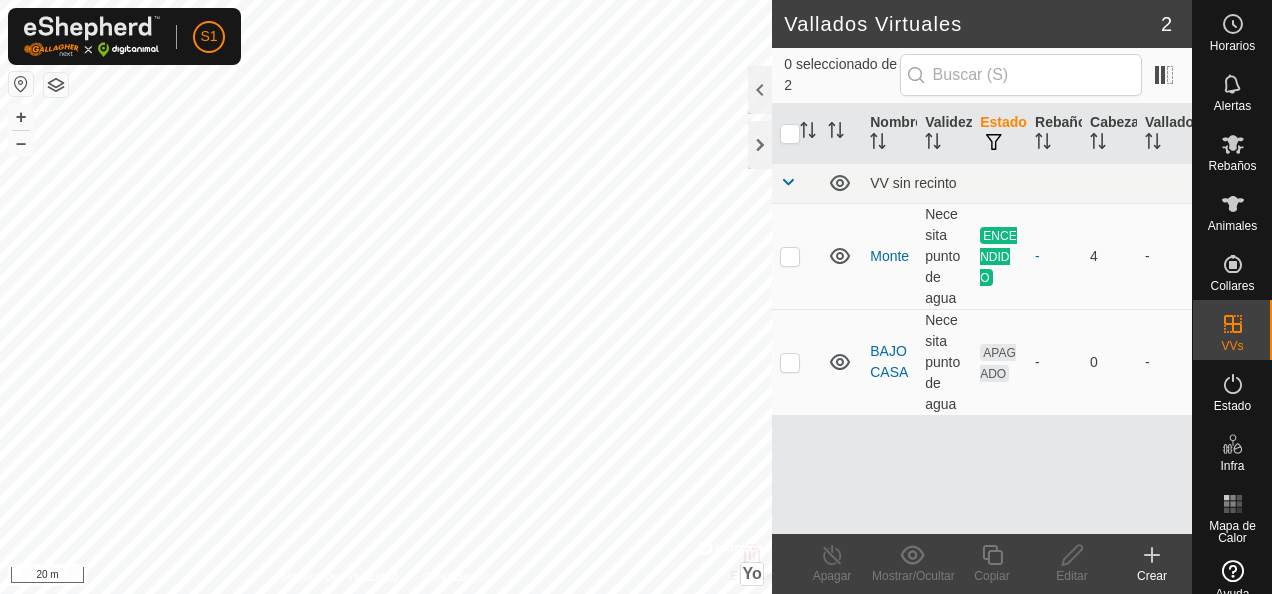 scroll, scrollTop: 0, scrollLeft: 0, axis: both 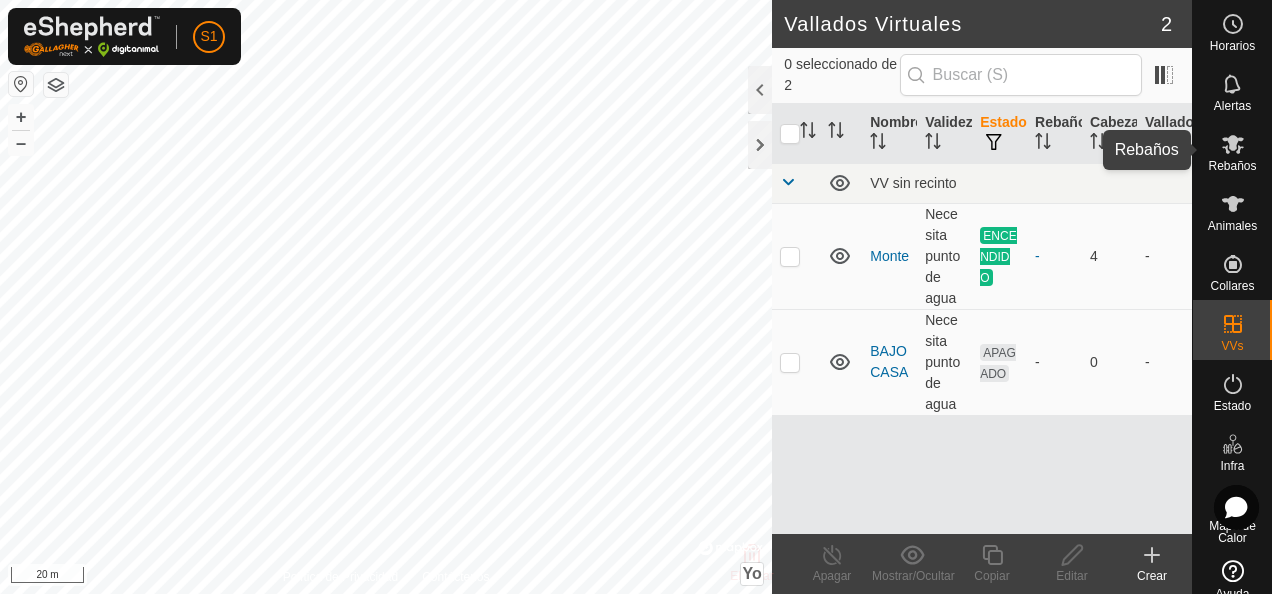 click 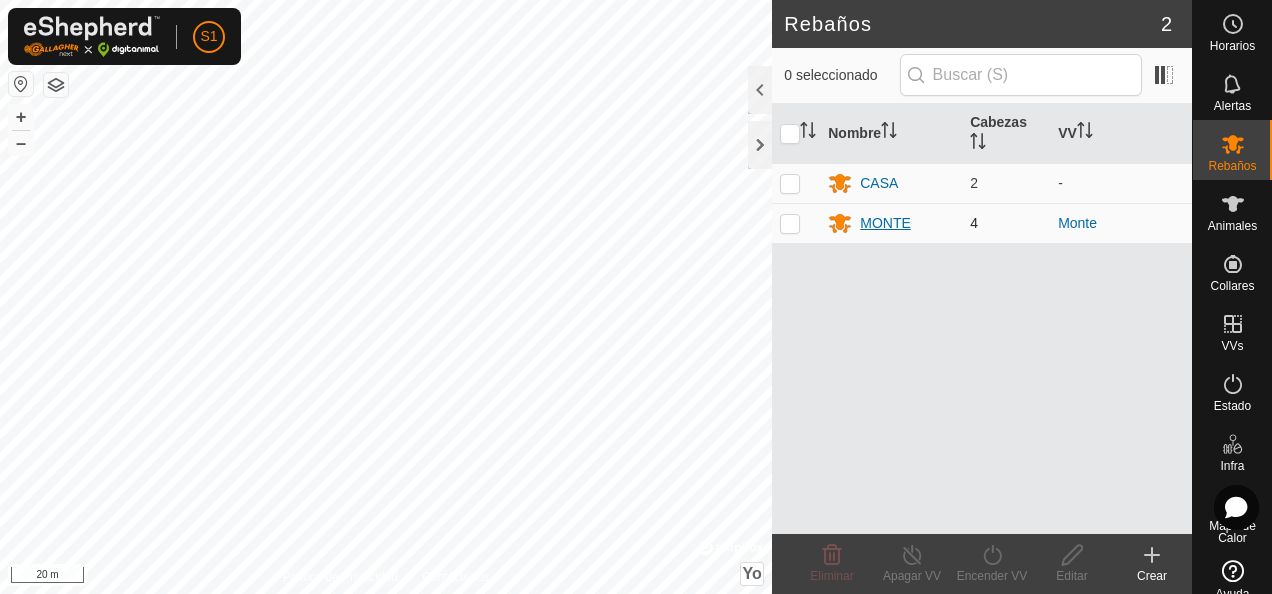 click on "MONTE" at bounding box center [885, 223] 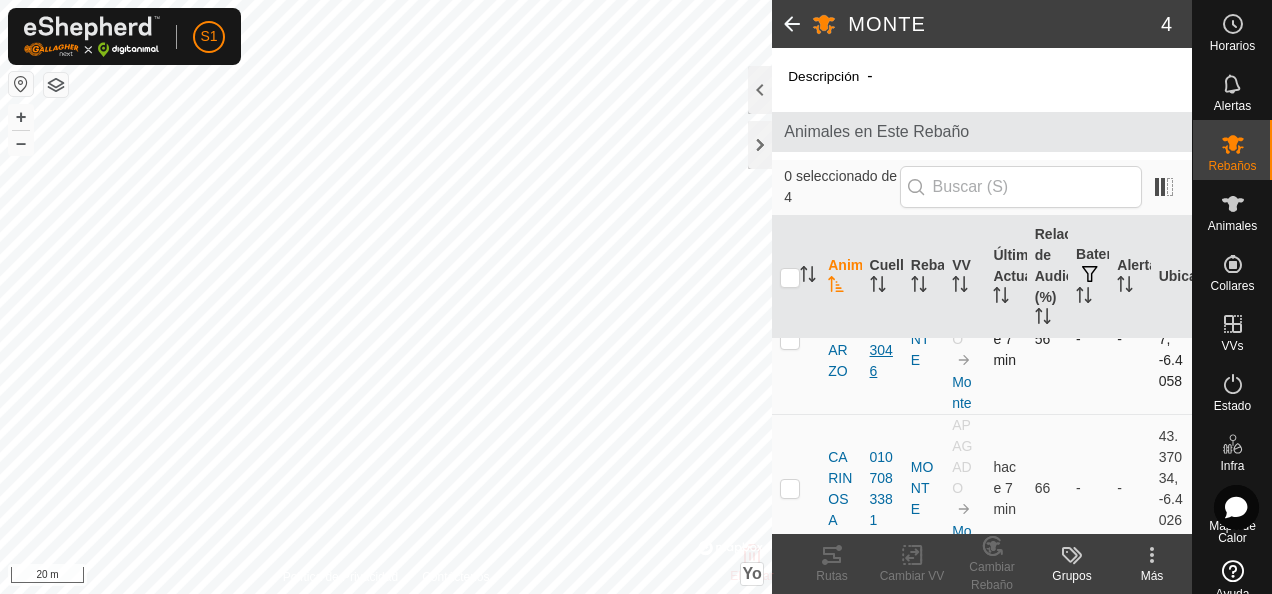scroll, scrollTop: 300, scrollLeft: 0, axis: vertical 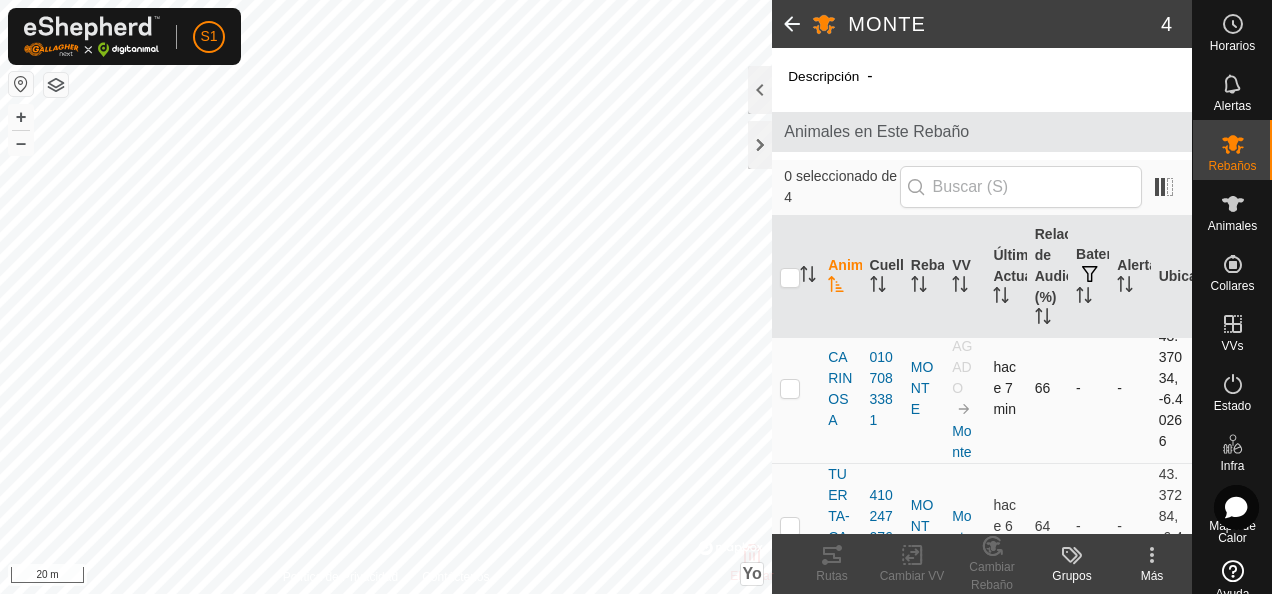 click at bounding box center [790, 388] 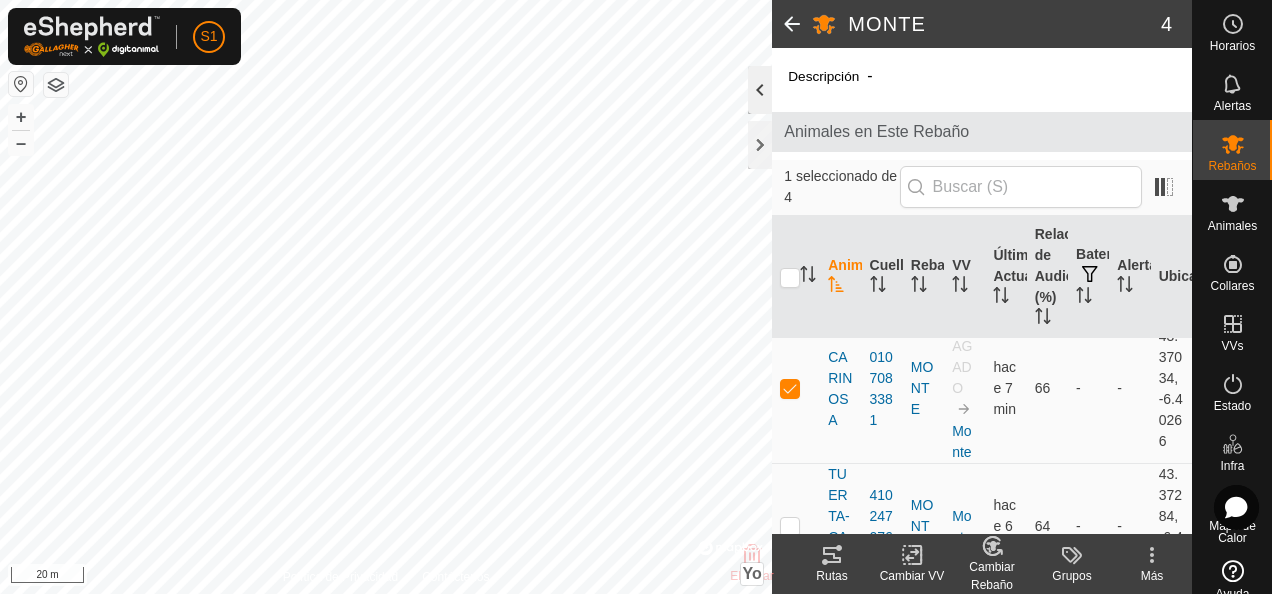 click 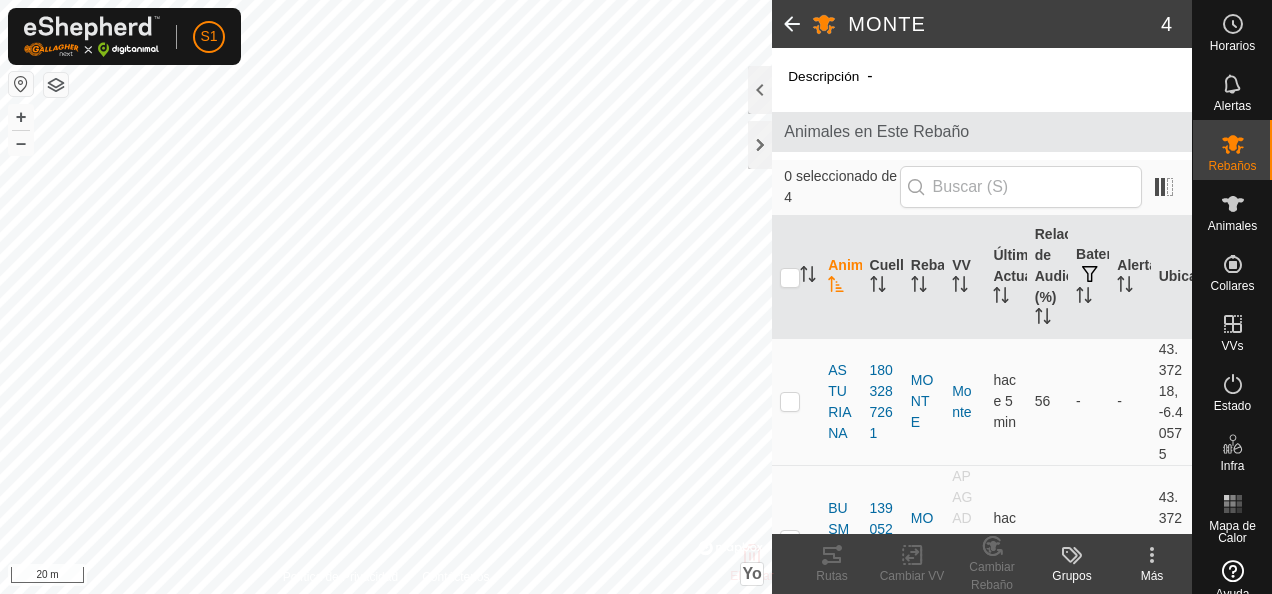 scroll, scrollTop: 0, scrollLeft: 0, axis: both 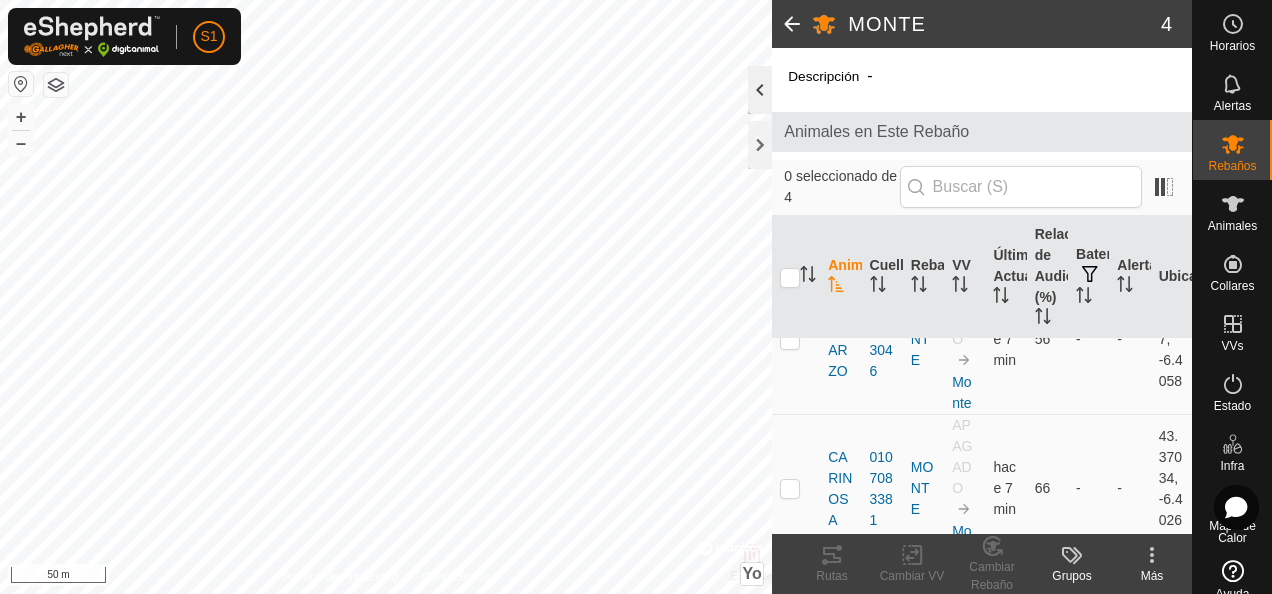 click 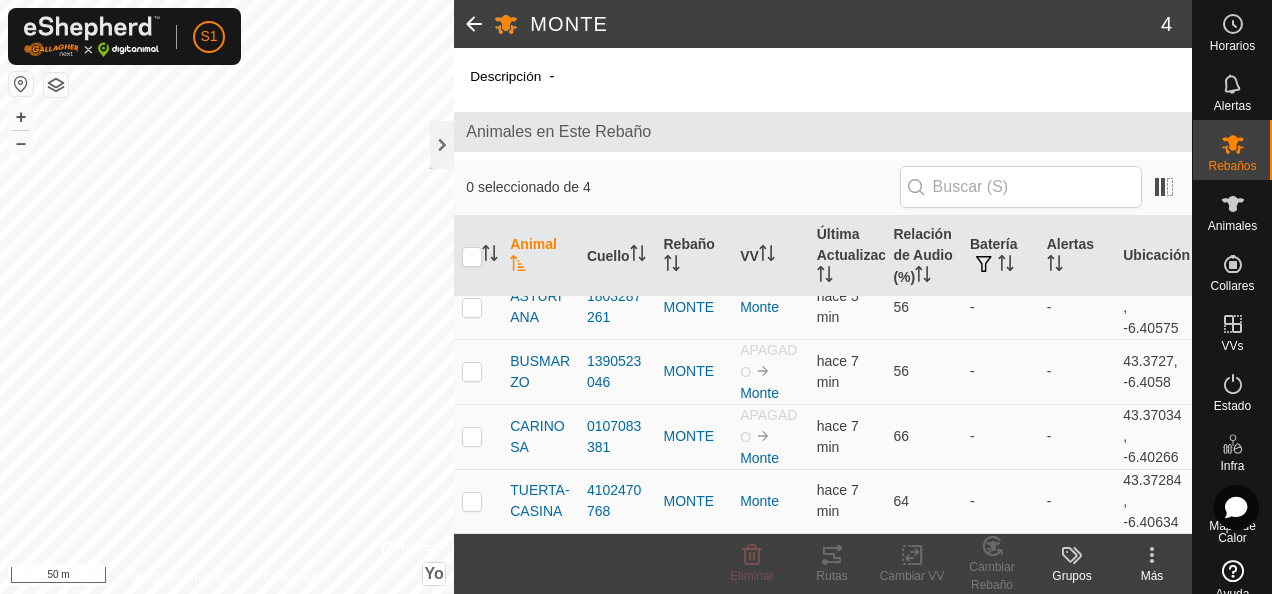 scroll, scrollTop: 17, scrollLeft: 0, axis: vertical 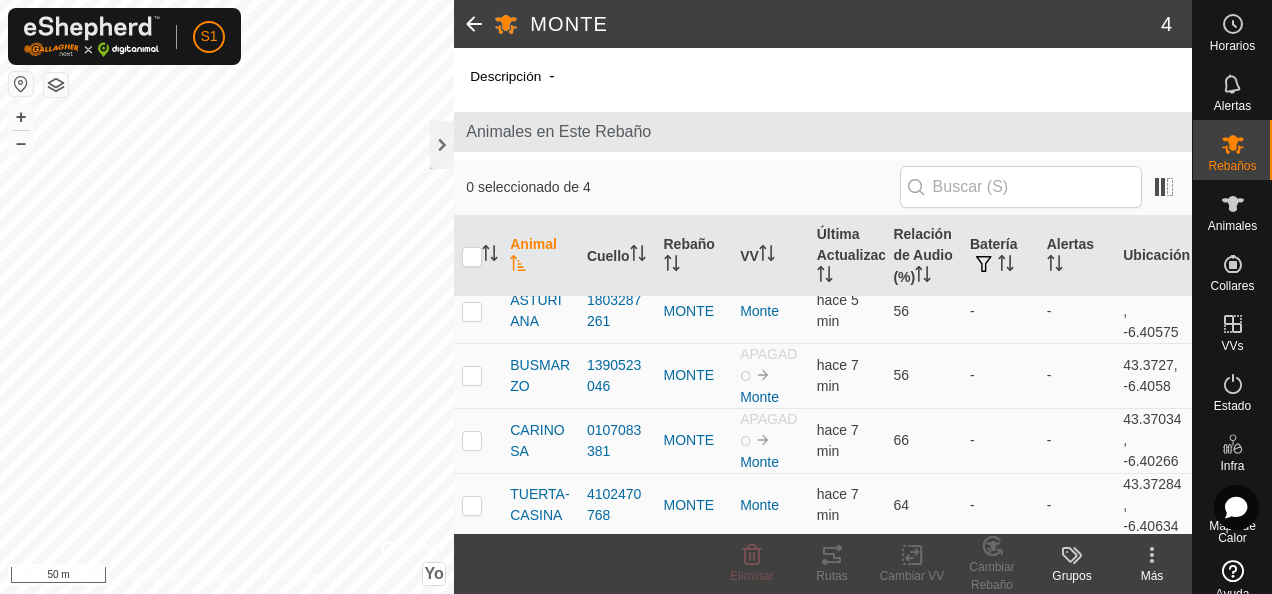 click at bounding box center [21, 84] 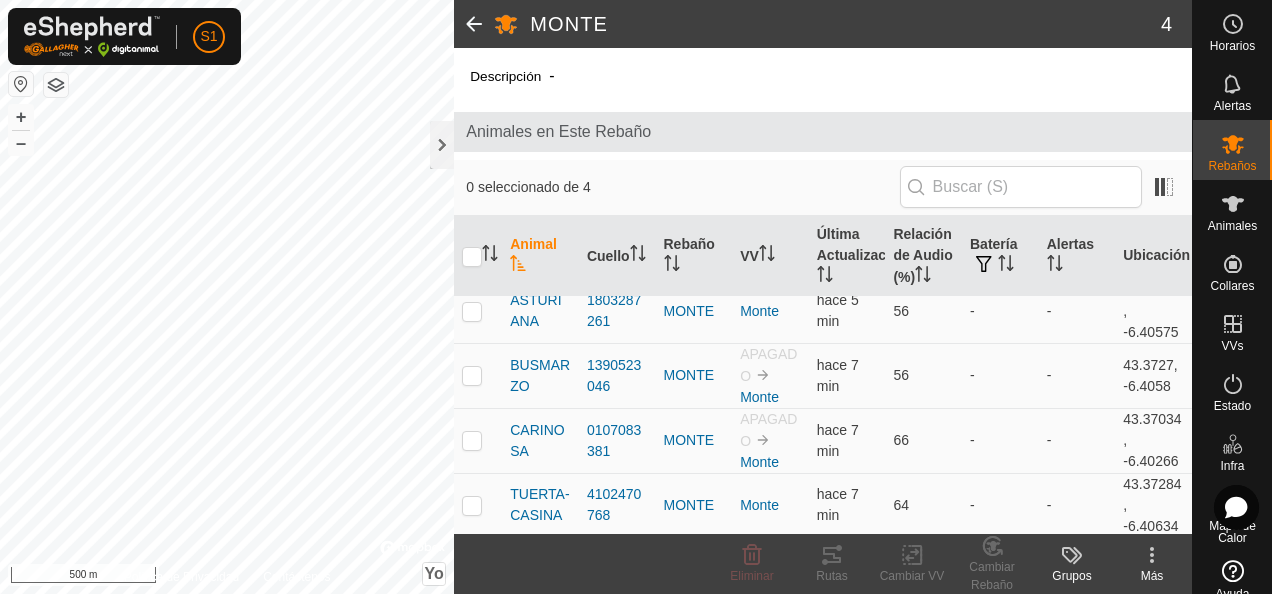 click 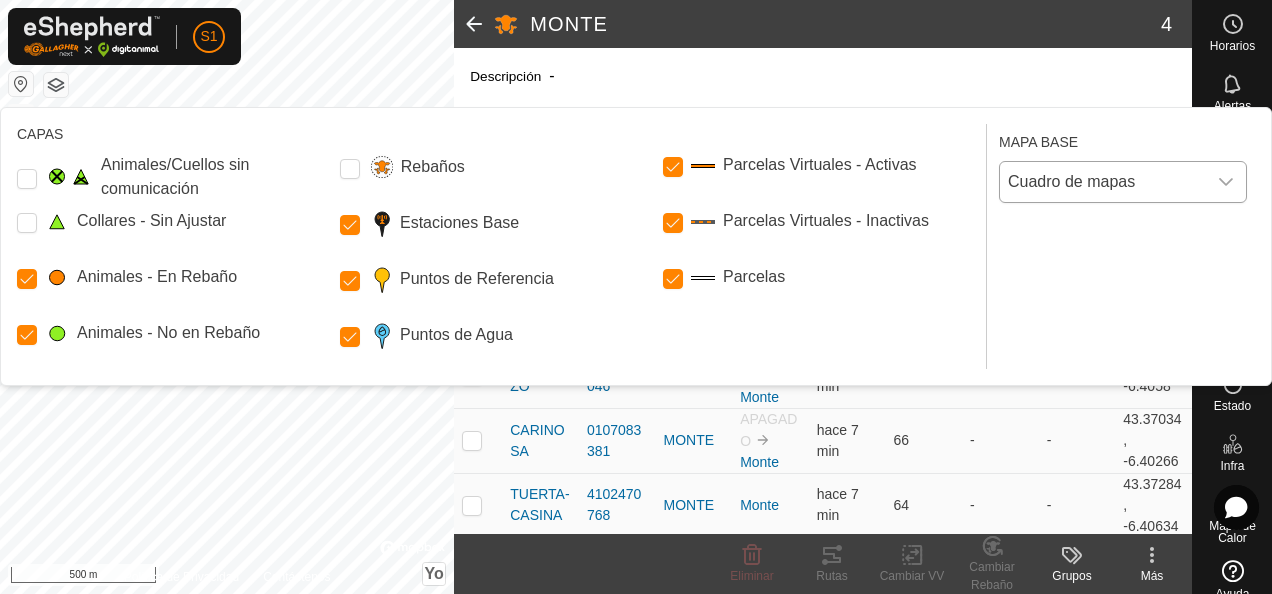 click 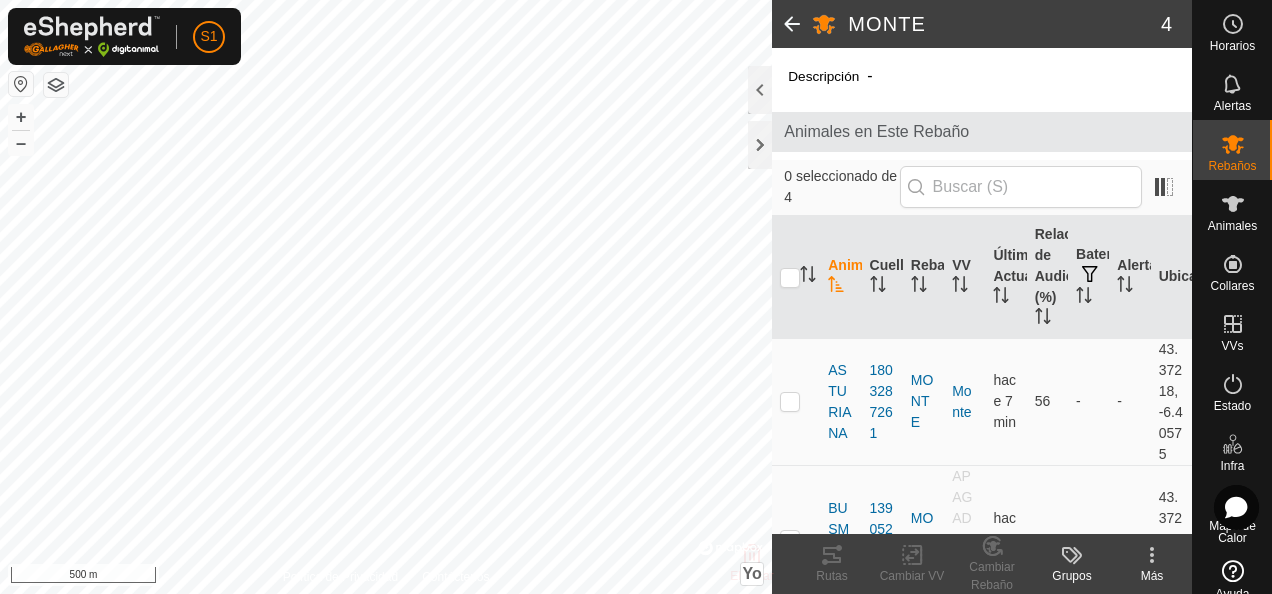 scroll, scrollTop: 0, scrollLeft: 0, axis: both 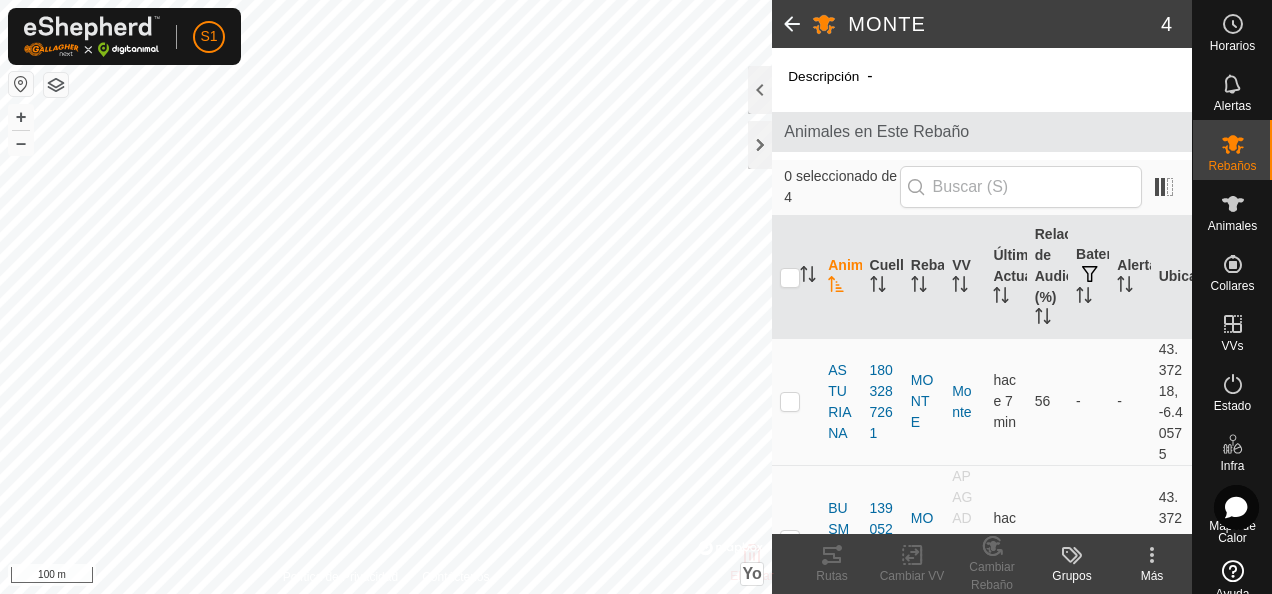click on "MONTE 4 Descripción  - Animales en Este Rebaño  0 seleccionado de 4   Animal   Cuello   Rebaño   VV   Última Actualización   Relación de Audio (%)   Batería   Alertas   Ubicación   ASTURIANA   1803287261   MONTE  Monte  hace 7 min  56  -  -   43.37218, -6.40575   BUSMARZO   1390523046   MONTE  APAGADO Monte  hace 9 min  56  -  -   43.3727, -6.4058   CARINOSA   0107083381   MONTE  APAGADO Monte  hace 9 min  66  -  -   43.37034, -6.40266   TUERTA-CASINA   4102470768   MONTE  Monte  hace 8 min  64  -  -   43.37284, -6.40634  Eliminar  Rutas   Cambiar VV   Cambiar Rebaño   Grupos   Más  Política de Privacidad Contáctenos + – ⇧ Yo ©  Mapbox , ©  OpenStreetMap ,  Improve this map 100 m" 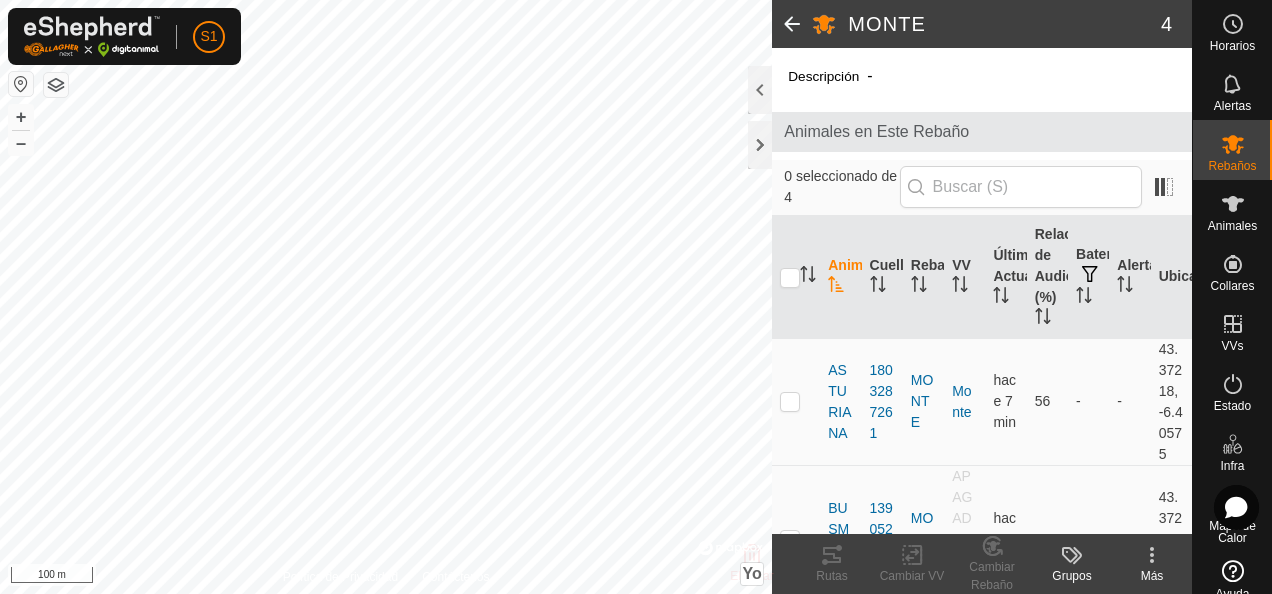 click on "S1 Horarios Alertas Rebaños Animales Collares VVs Estado Infra Mapa de Calor Ayuda MONTE 4 Descripción  - Animales en Este Rebaño  0 seleccionado de 4   Animal   Cuello   Rebaño   VV   Última Actualización   Relación de Audio (%)   Batería   Alertas   Ubicación   ASTURIANA   1803287261   MONTE  Monte  hace 7 min  56  -  -   43.37218, -6.40575   BUSMARZO   1390523046   MONTE  APAGADO Monte  hace 9 min  56  -  -   43.3727, -6.4058   CARINOSA   0107083381   MONTE  APAGADO Monte  hace 9 min  66  -  -   43.37034, -6.40266   TUERTA-CASINA   4102470768   MONTE  Monte  hace 8 min  64  -  -   43.37284, -6.40634  Eliminar  Rutas   Cambiar VV   Cambiar Rebaño   Grupos   Más  Política de Privacidad Contáctenos + – ⇧ Yo ©  Mapbox , ©  OpenStreetMap ,  Improve this map 100 m" 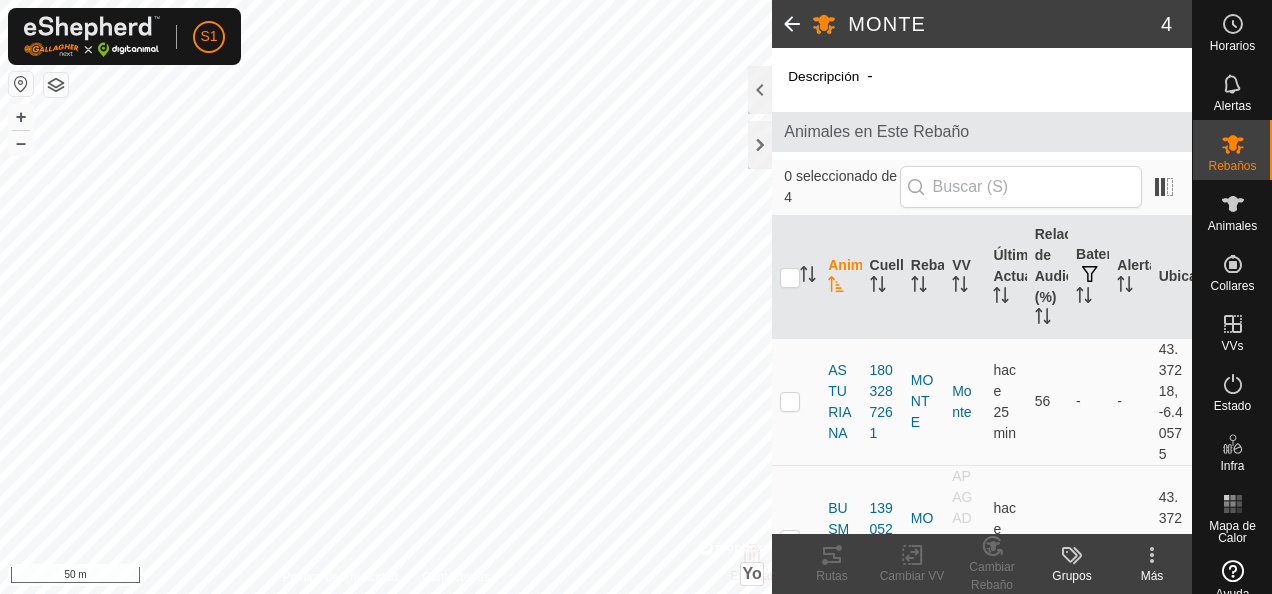 scroll, scrollTop: 0, scrollLeft: 0, axis: both 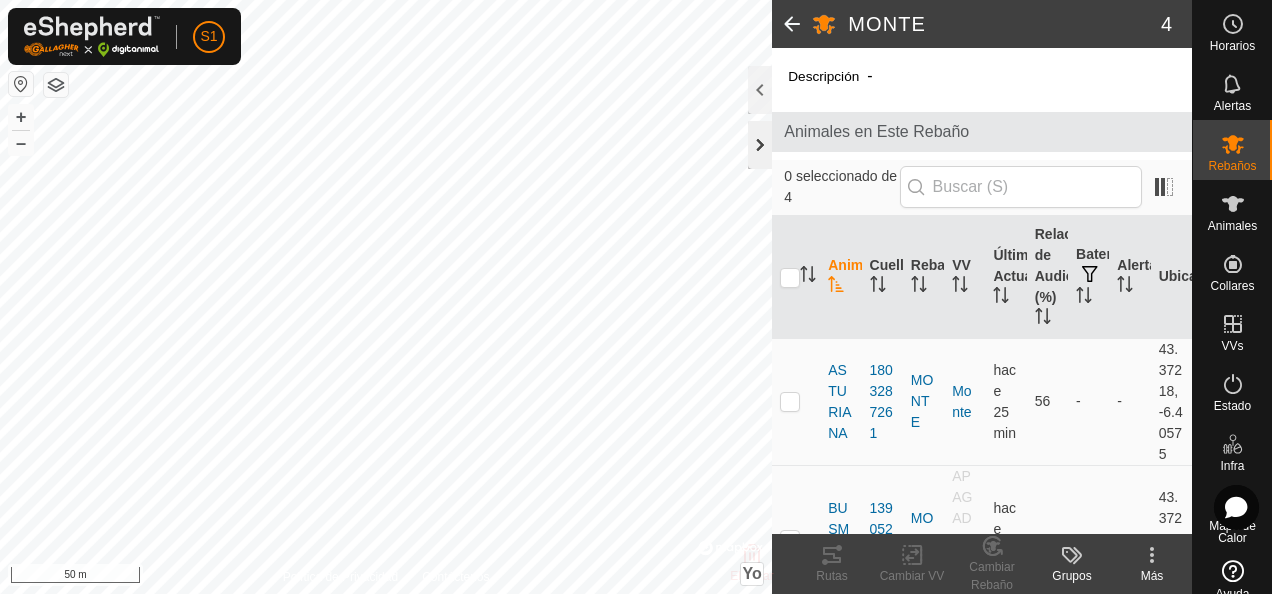 click 